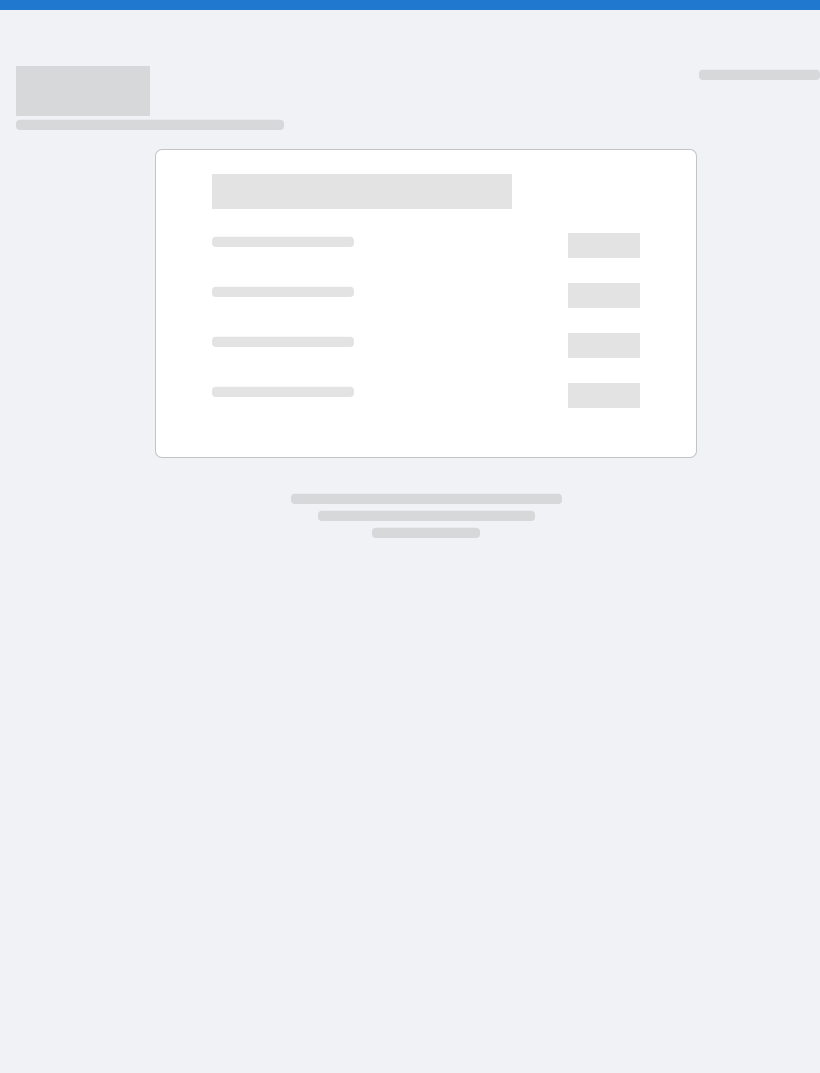 scroll, scrollTop: 0, scrollLeft: 0, axis: both 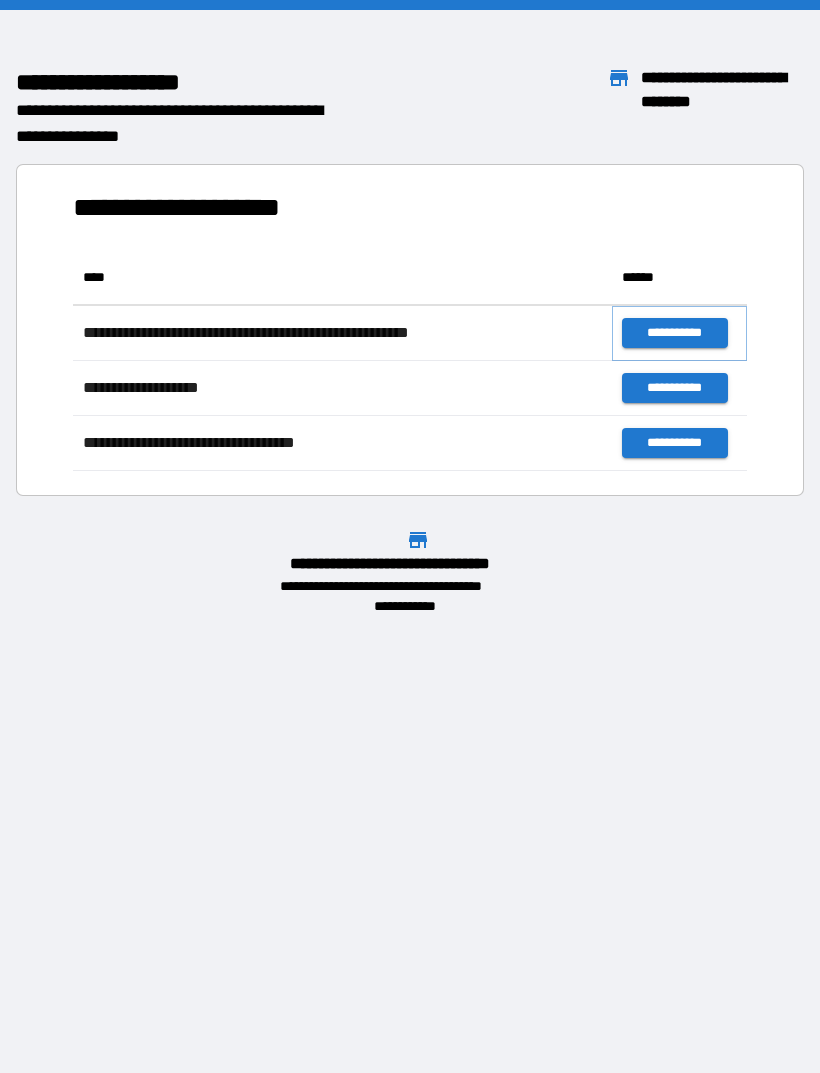 click on "**********" at bounding box center (674, 333) 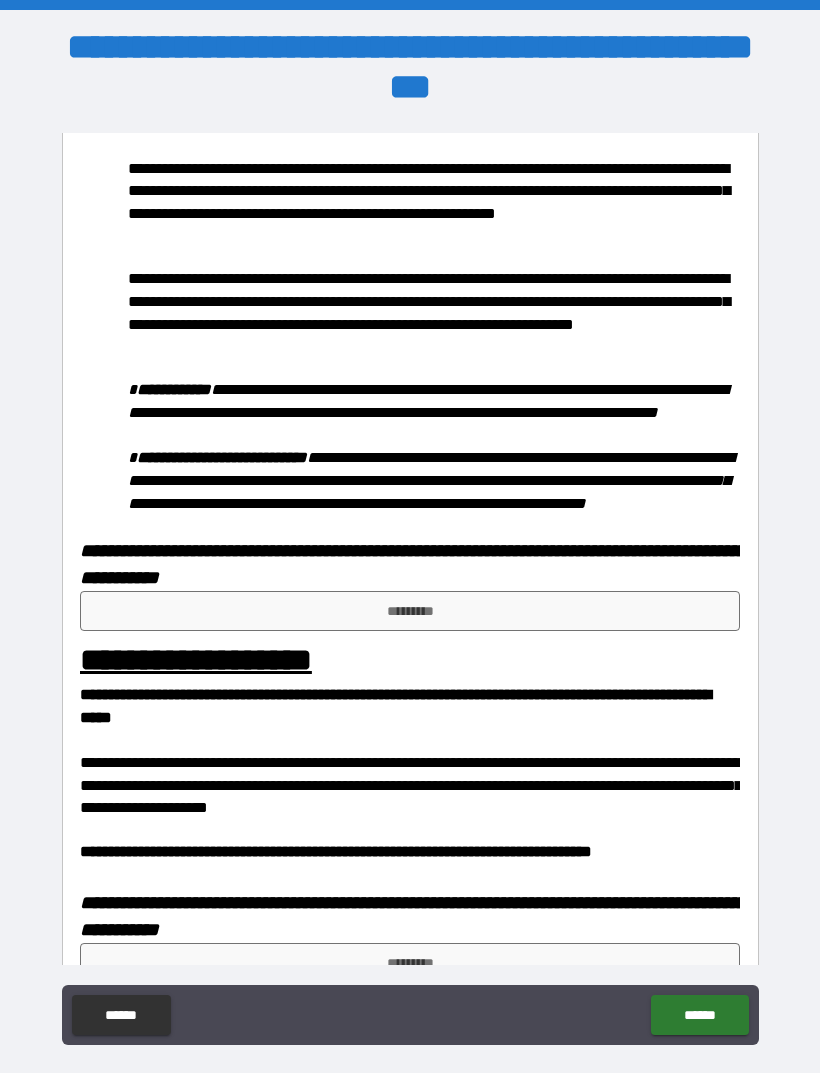 scroll, scrollTop: 921, scrollLeft: 0, axis: vertical 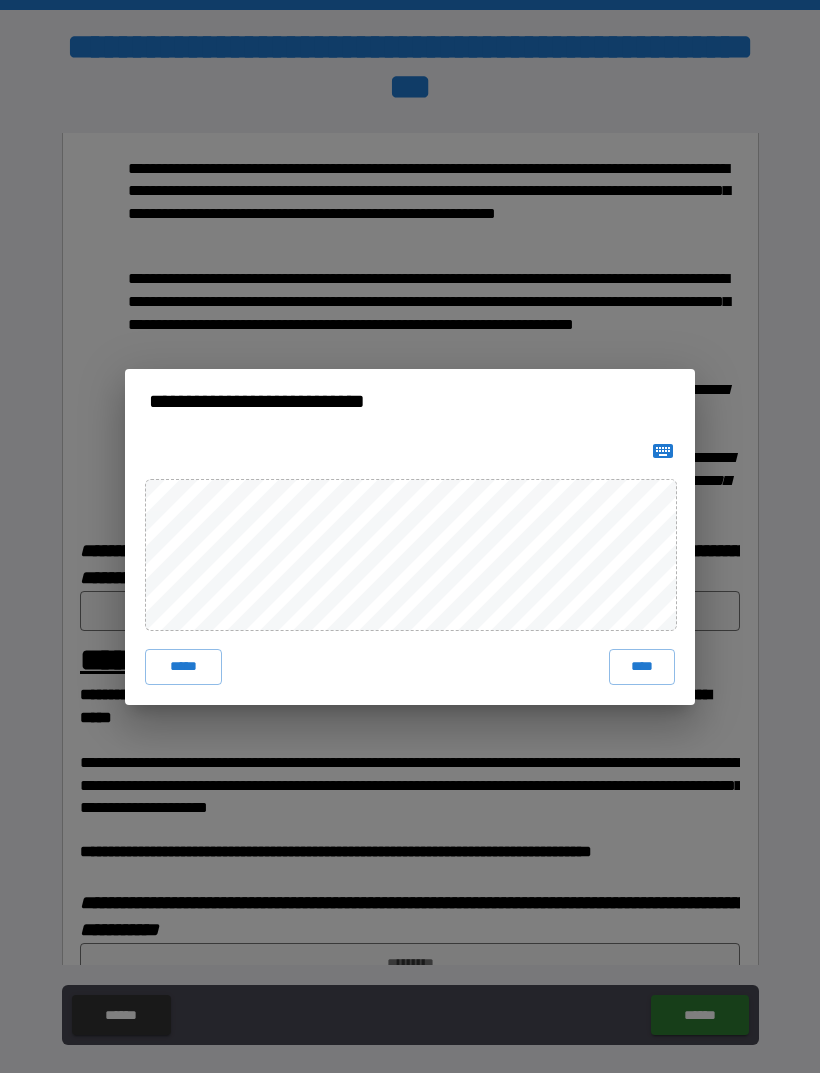 click on "****" at bounding box center [642, 667] 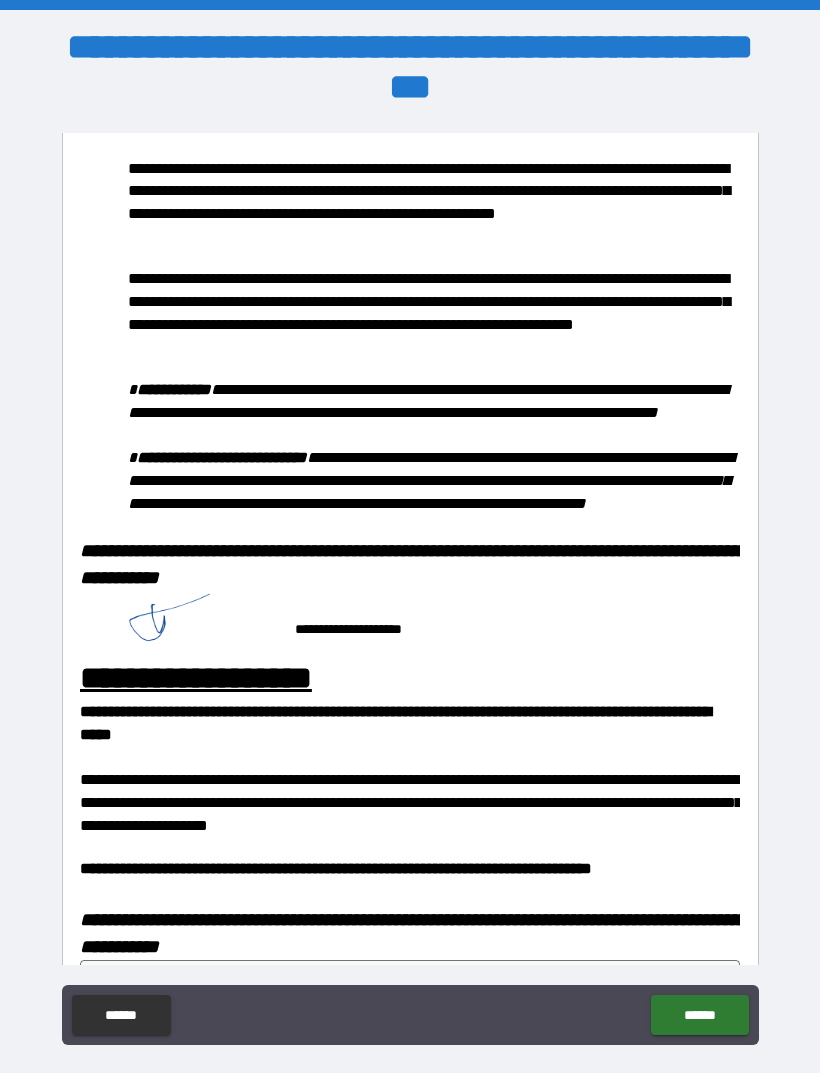 click at bounding box center (180, 619) 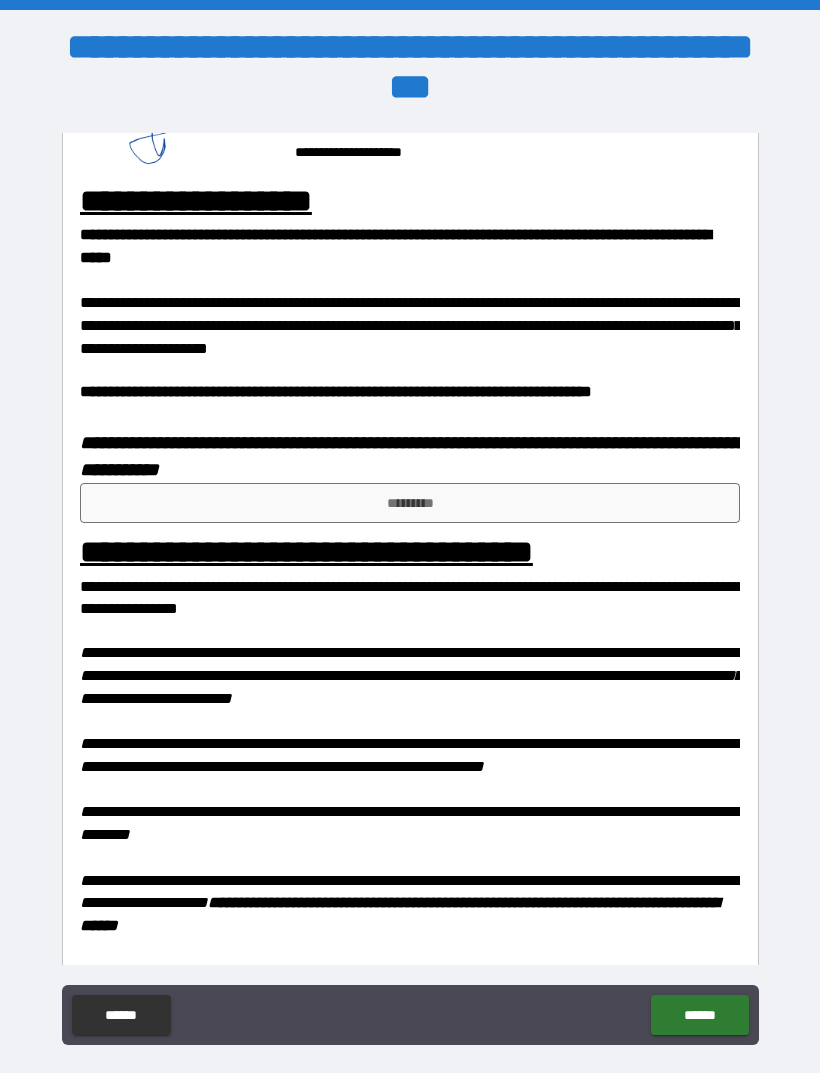 scroll, scrollTop: 1391, scrollLeft: 0, axis: vertical 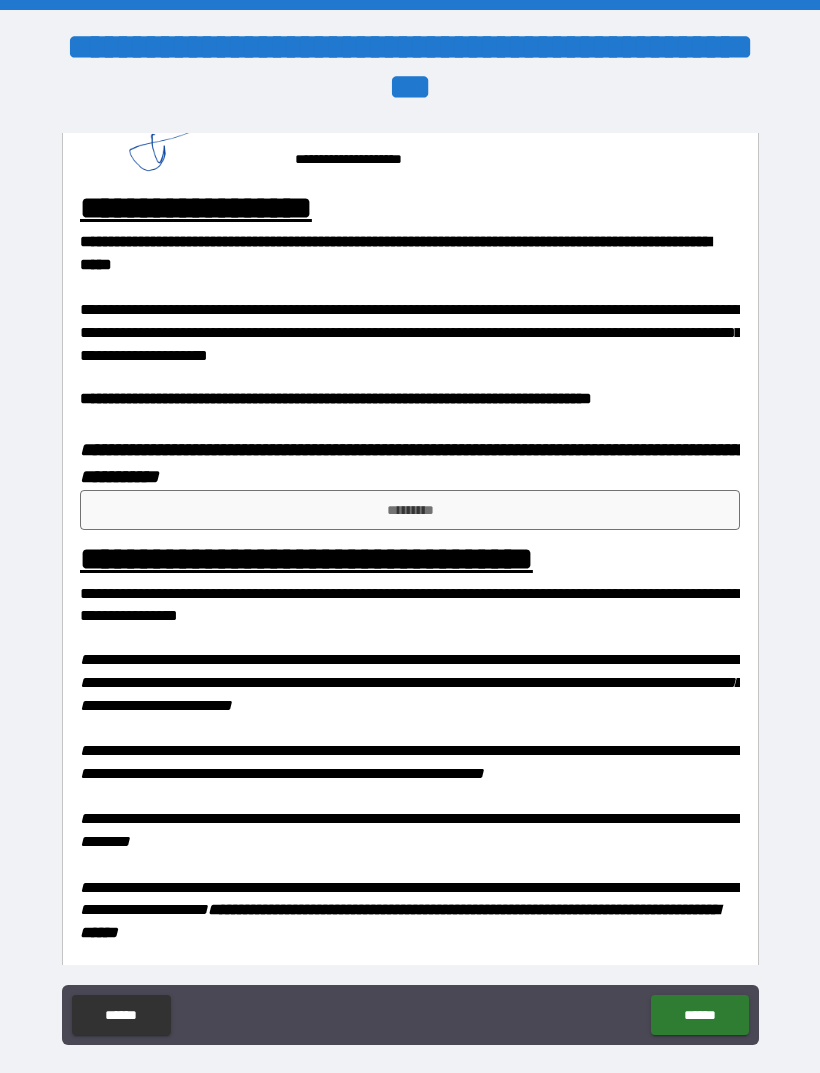 click on "*********" at bounding box center (410, 510) 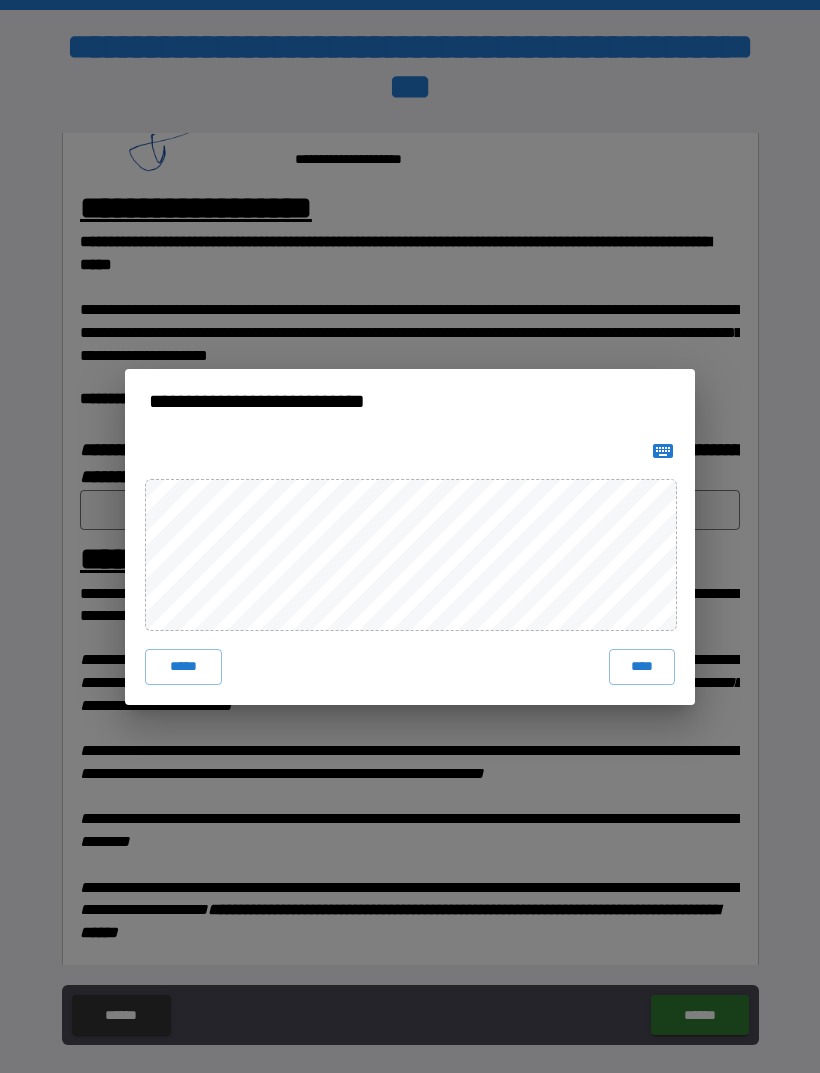 click on "****" at bounding box center (642, 667) 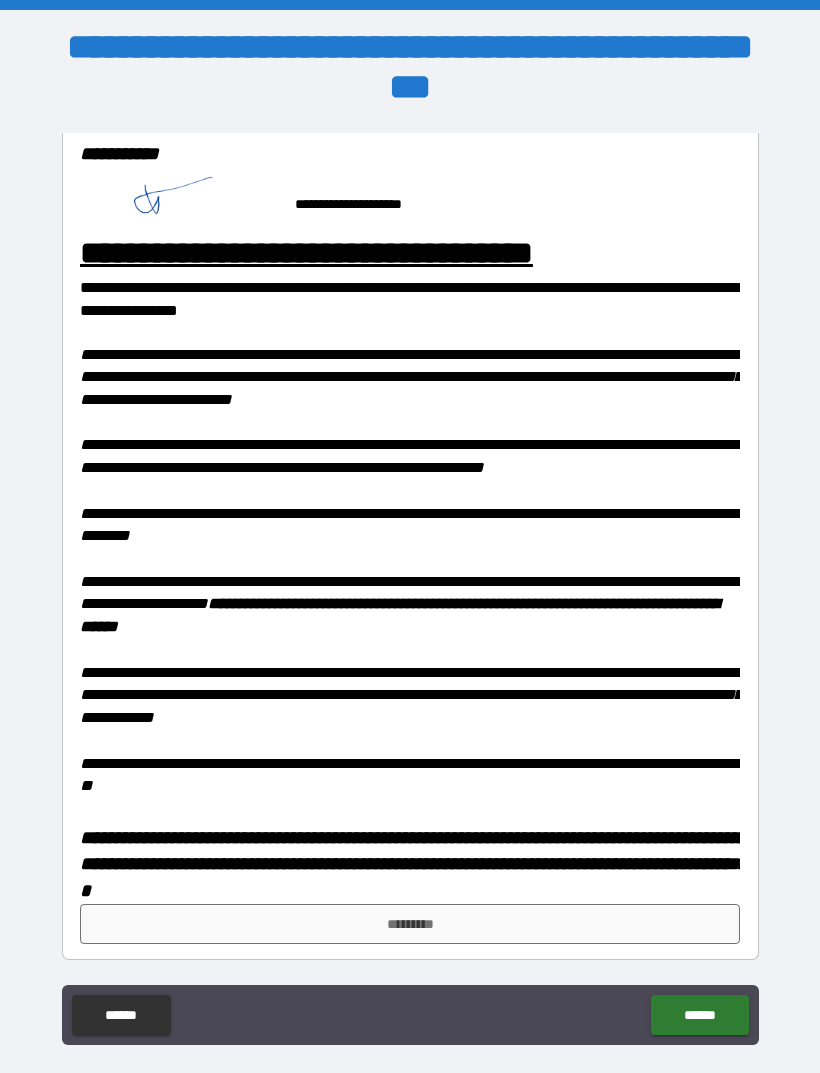 scroll, scrollTop: 1722, scrollLeft: 0, axis: vertical 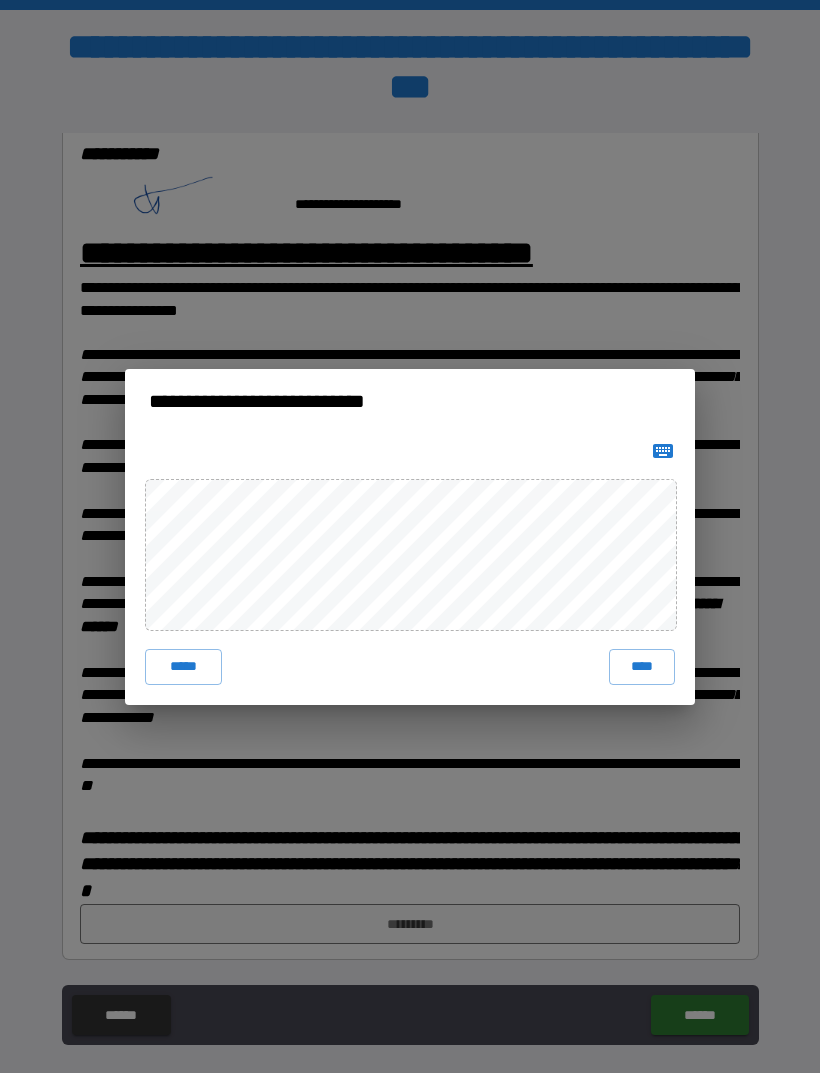 click on "****" at bounding box center [642, 667] 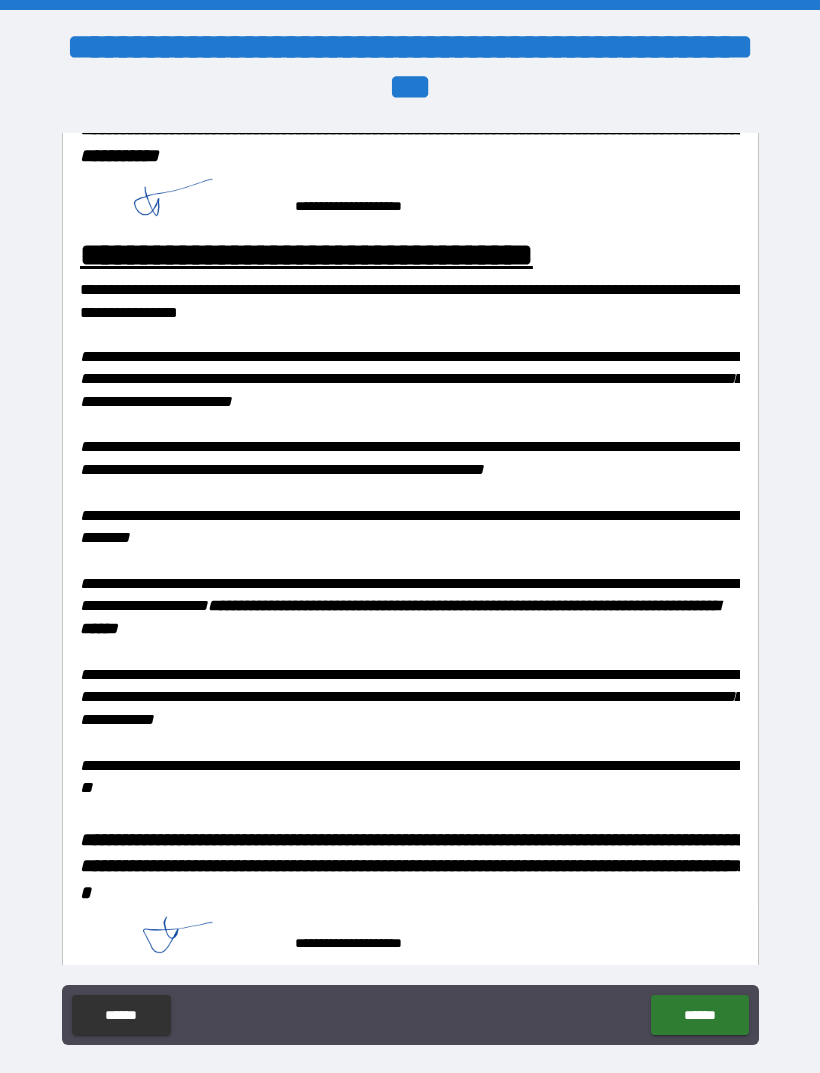 click on "******" at bounding box center [699, 1015] 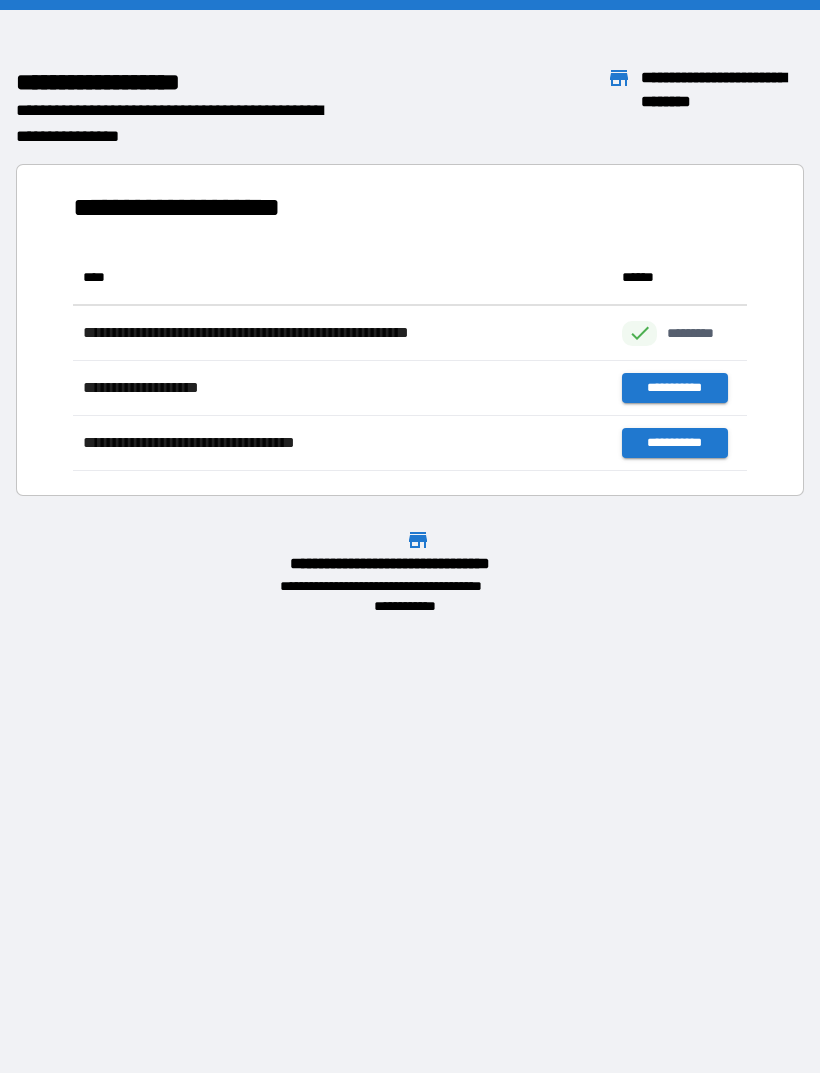 scroll, scrollTop: 1, scrollLeft: 1, axis: both 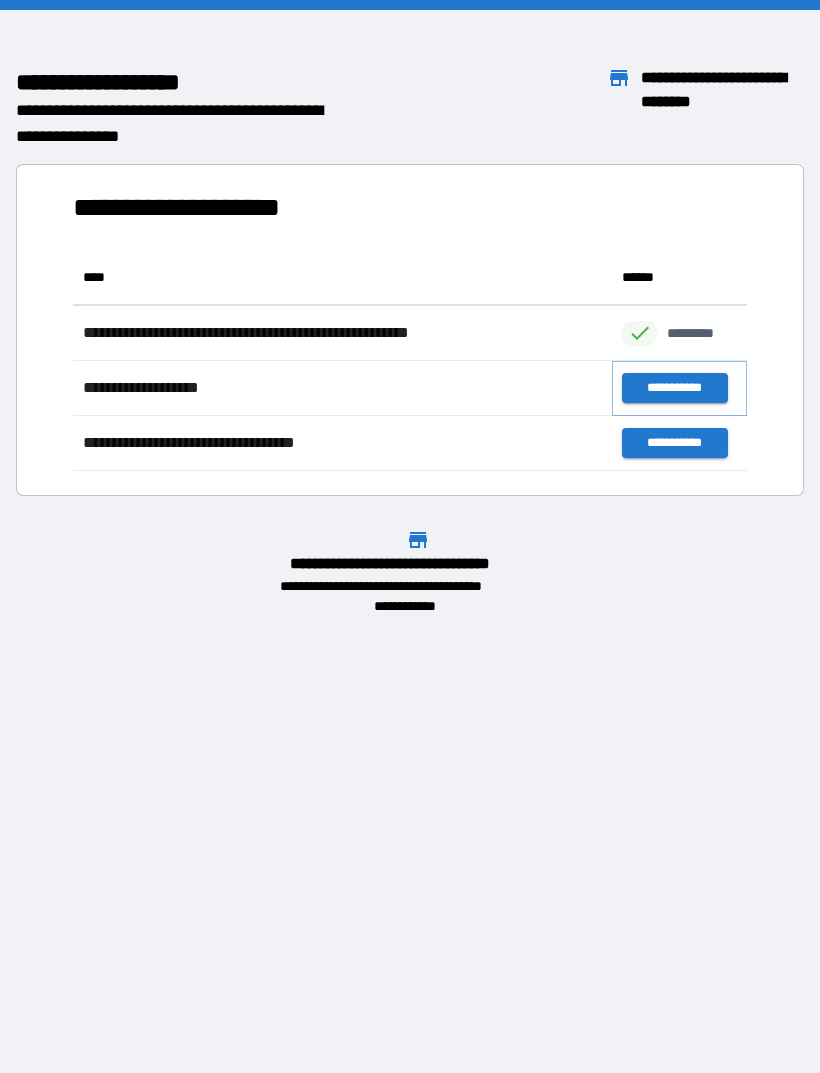 click on "**********" at bounding box center (674, 388) 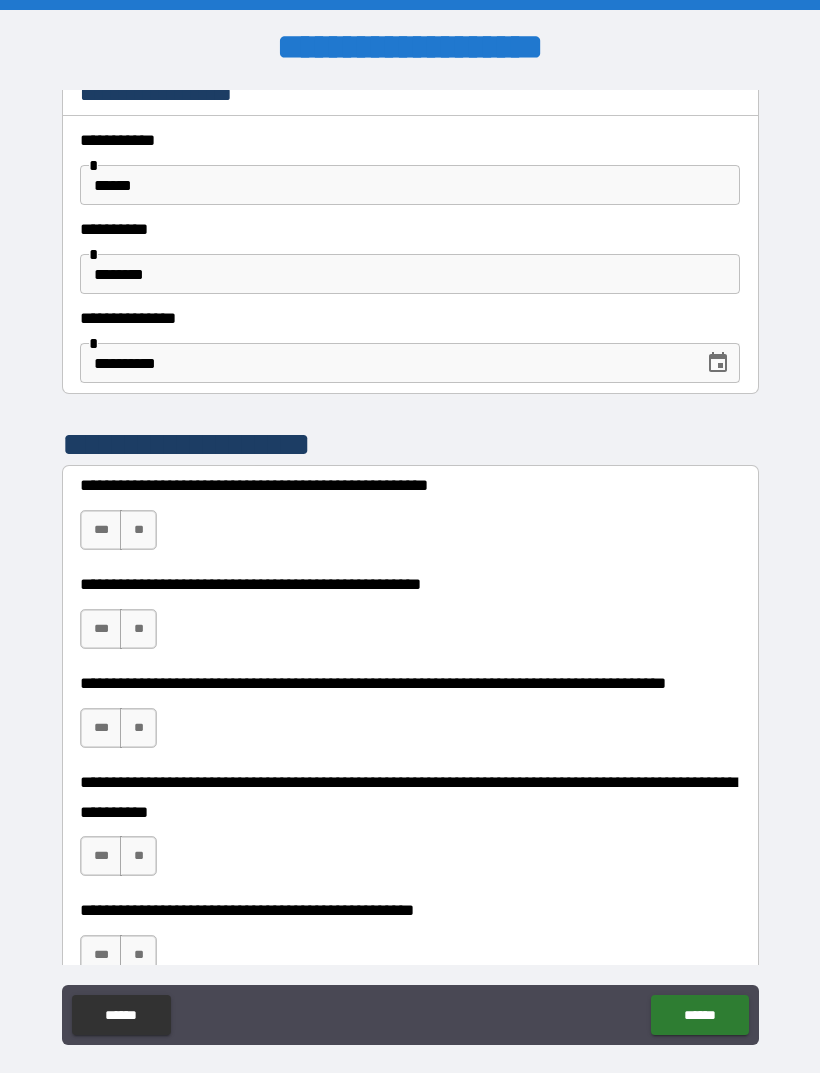 scroll, scrollTop: 120, scrollLeft: 0, axis: vertical 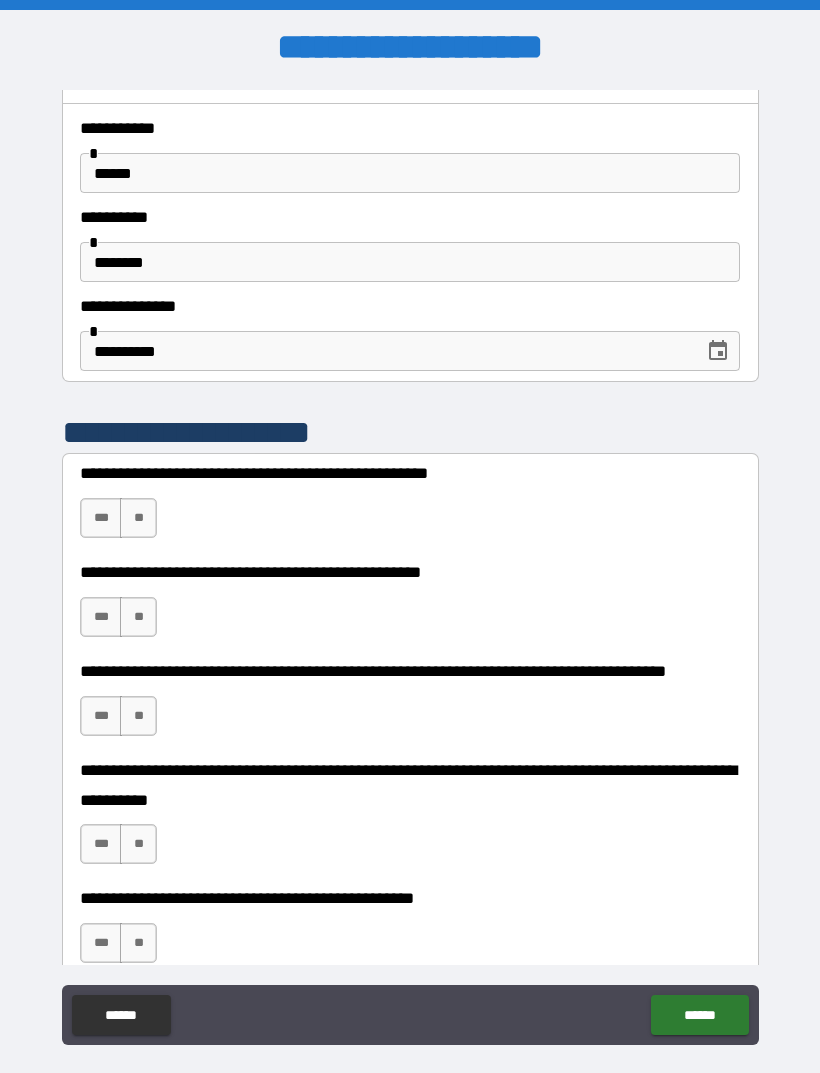 click on "**" at bounding box center [138, 518] 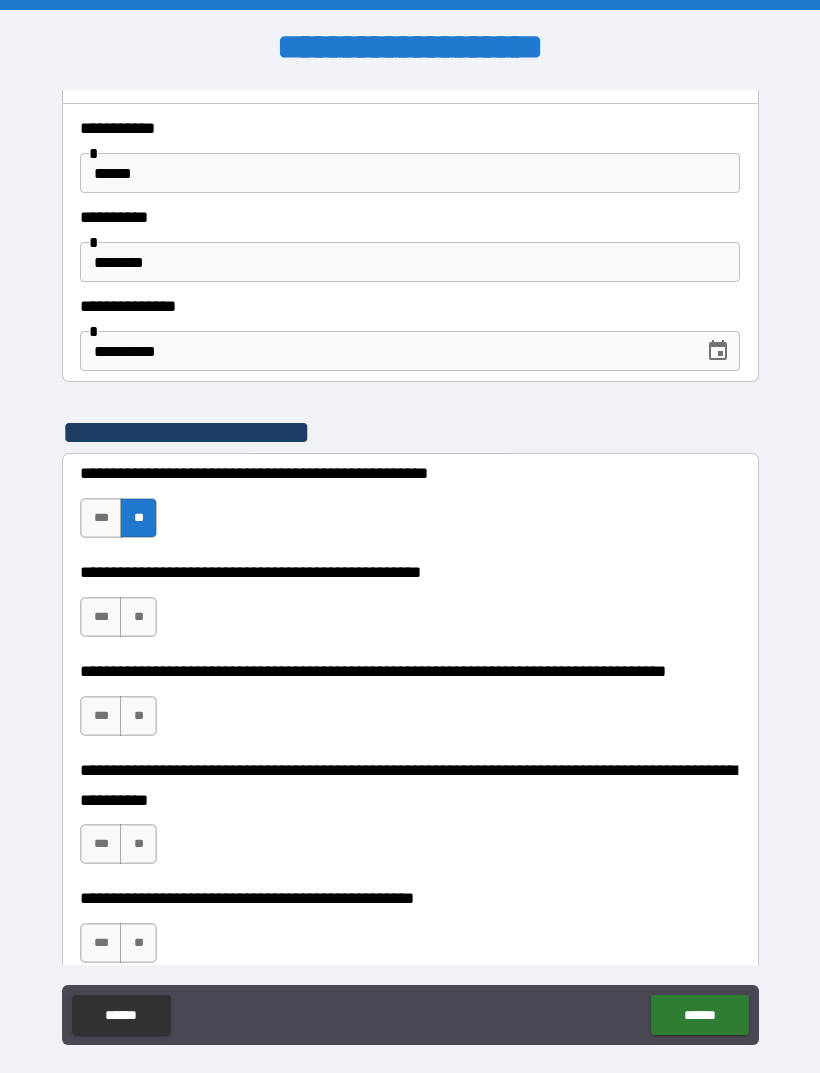 click on "***" at bounding box center [101, 617] 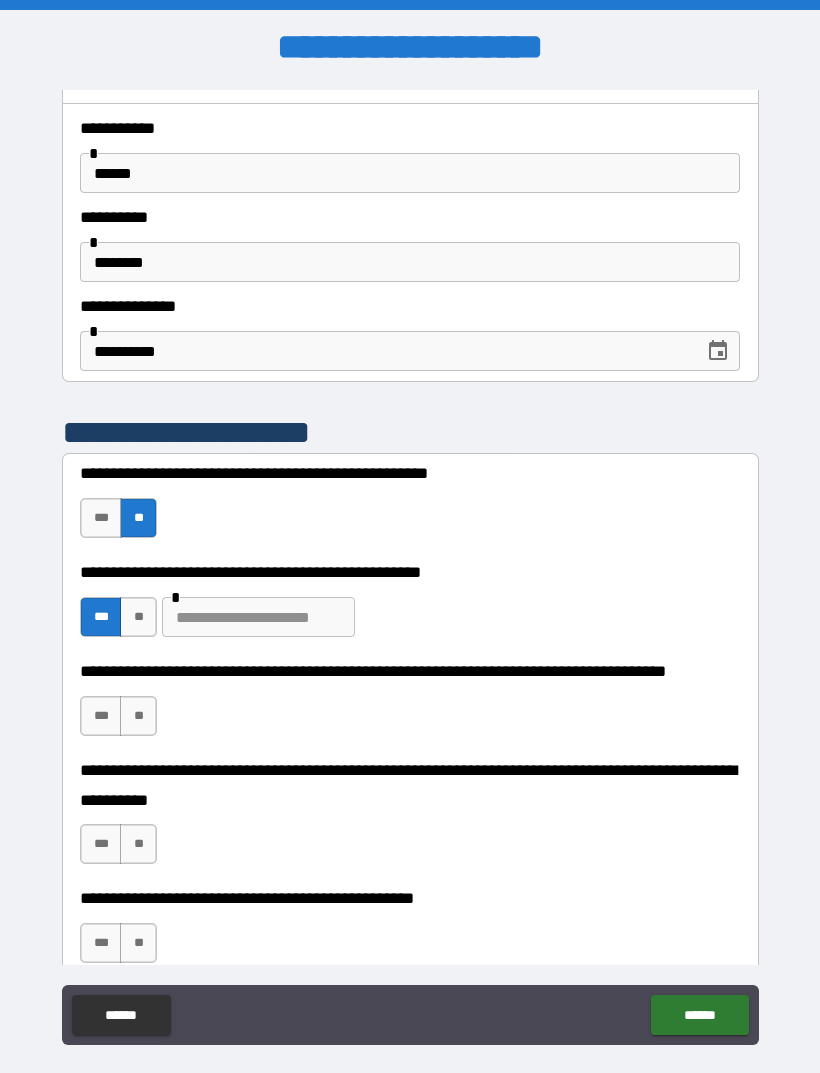 click at bounding box center (258, 617) 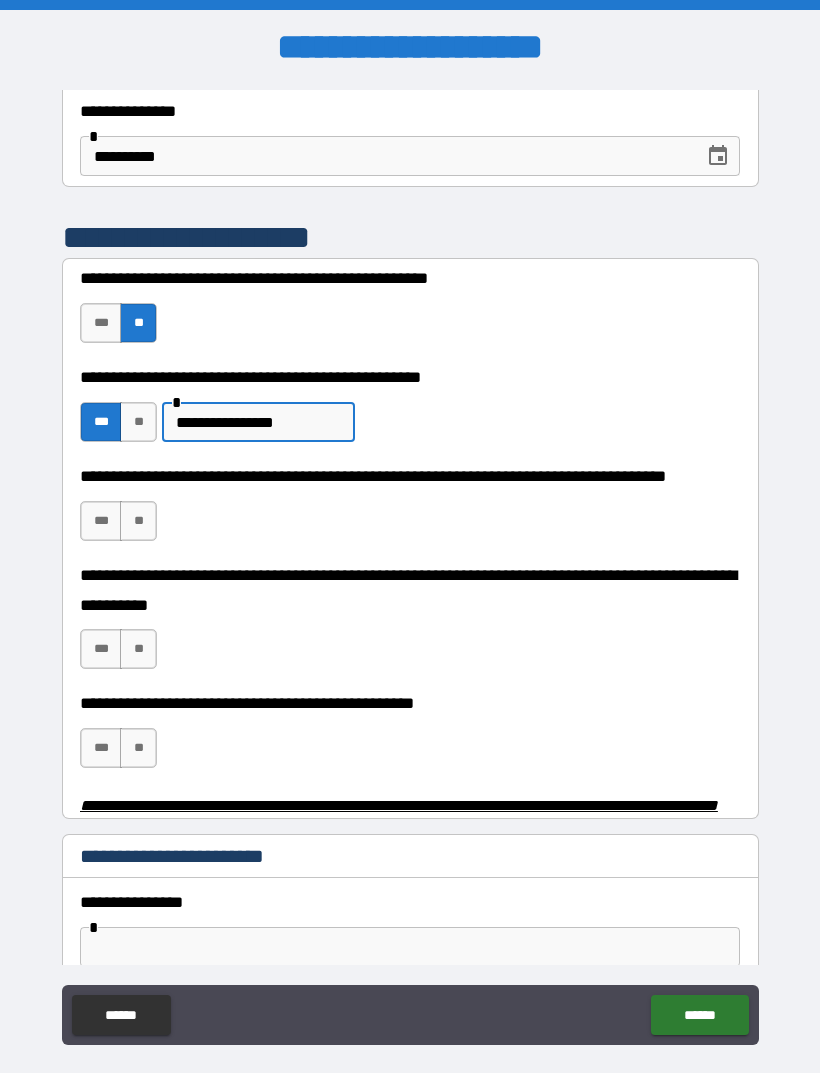 scroll, scrollTop: 316, scrollLeft: 0, axis: vertical 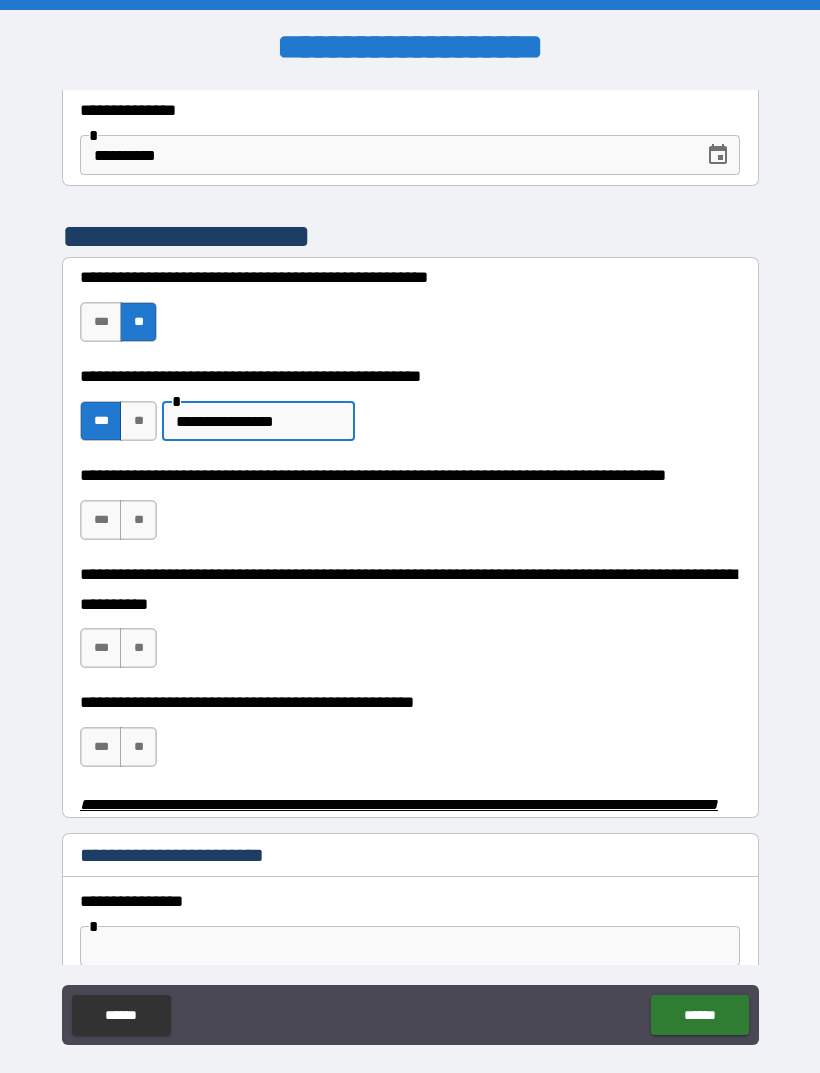 type on "**********" 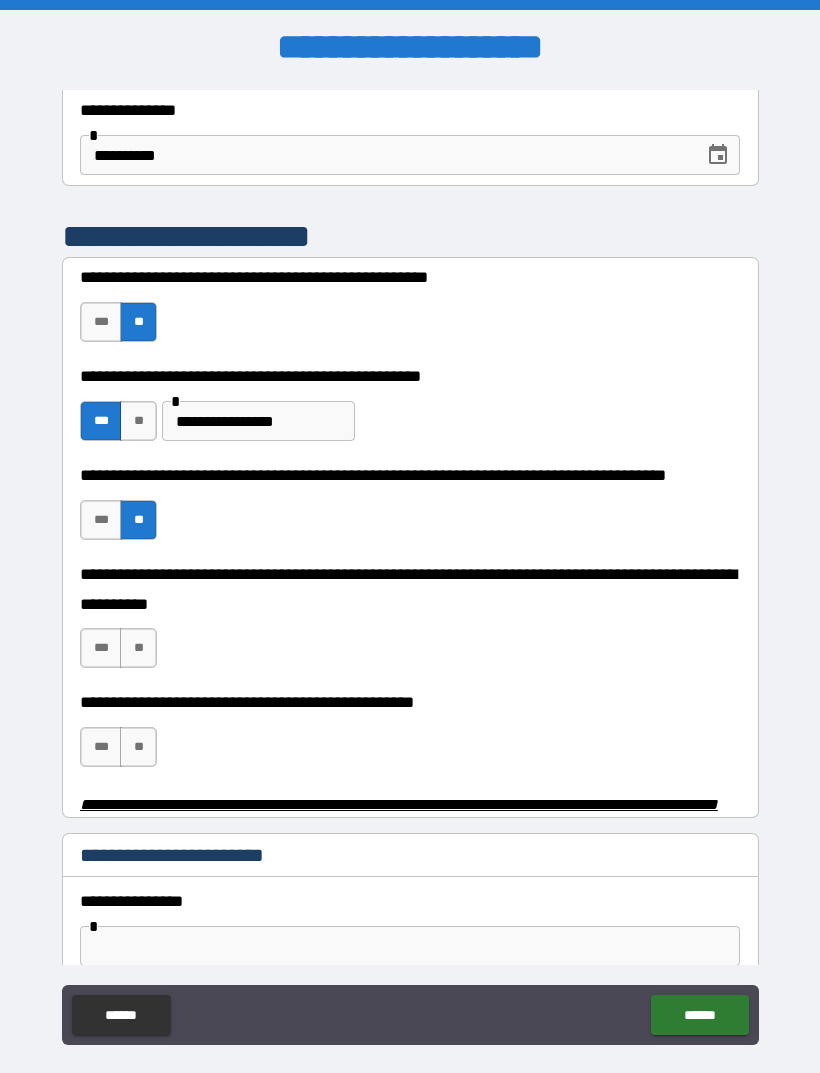 click on "**" at bounding box center (138, 648) 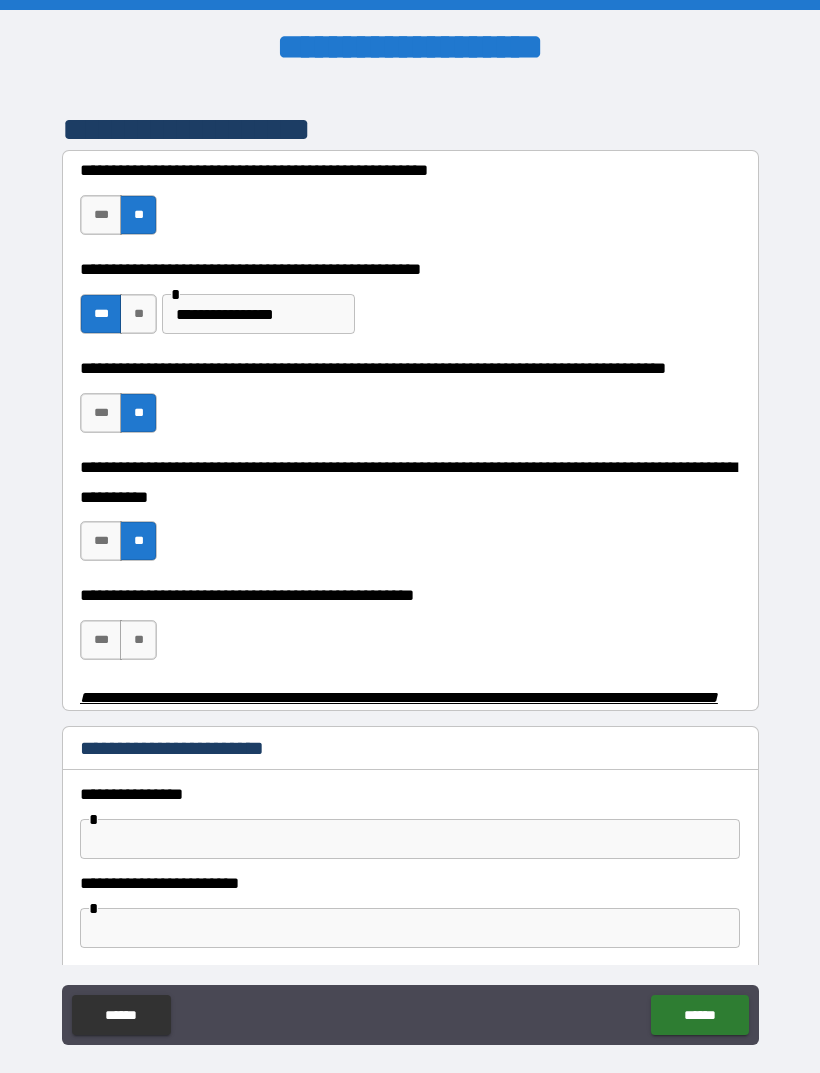 scroll, scrollTop: 424, scrollLeft: 0, axis: vertical 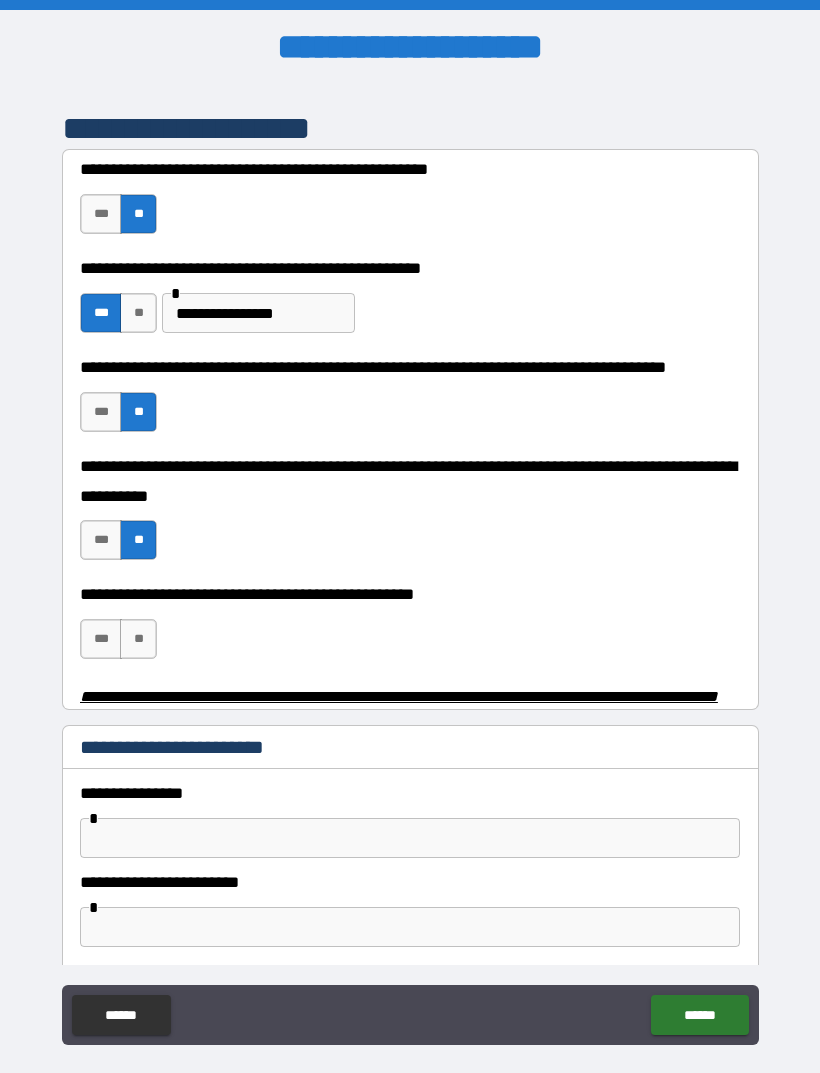 click on "**" at bounding box center [138, 639] 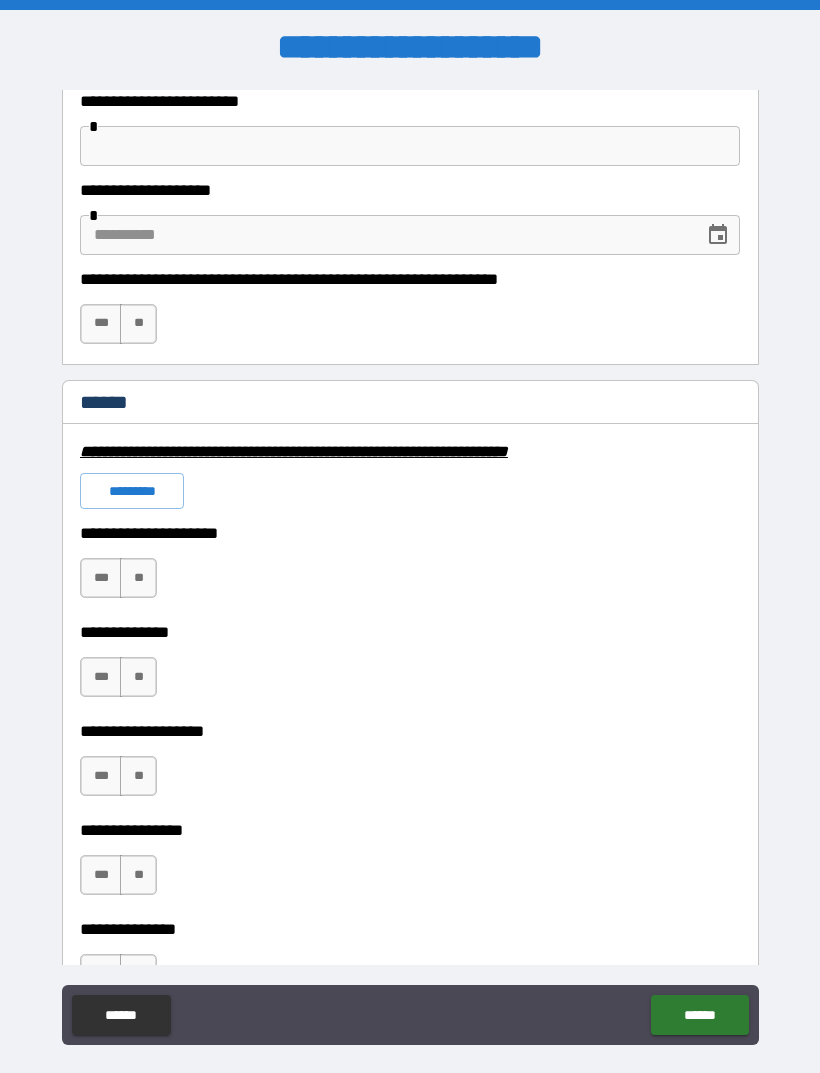 scroll, scrollTop: 1206, scrollLeft: 0, axis: vertical 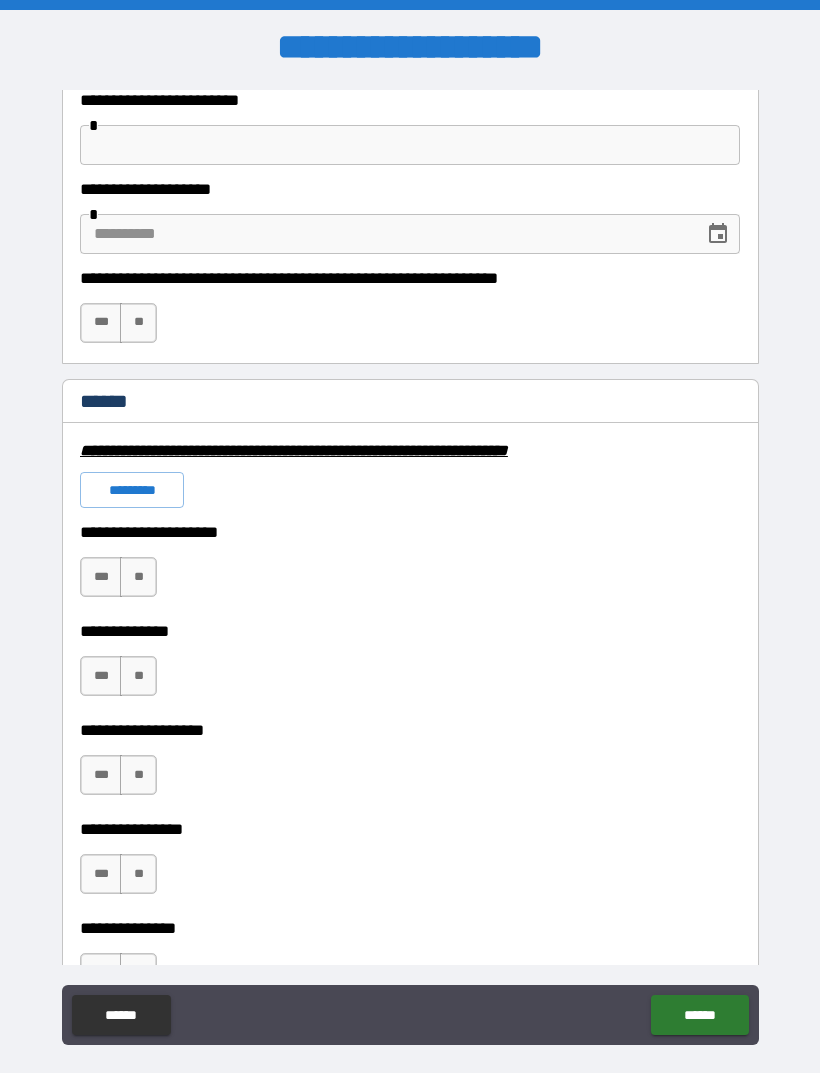 click on "**" at bounding box center [138, 577] 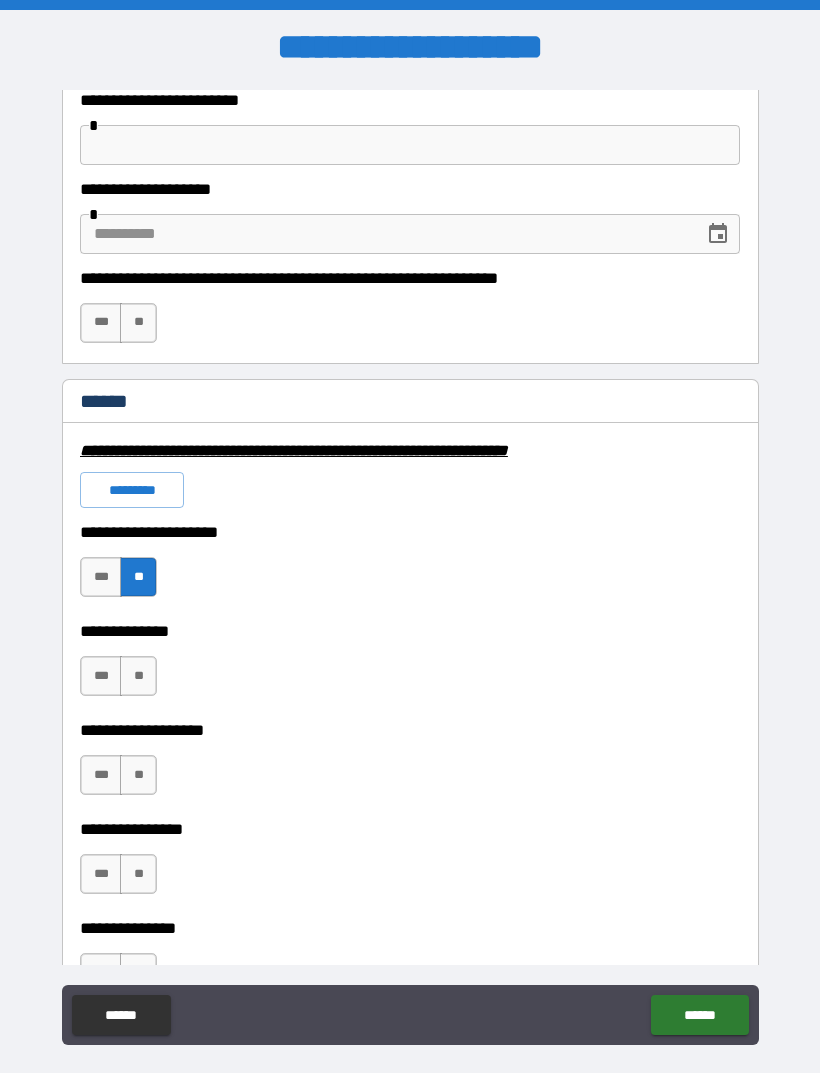 click on "**" at bounding box center [138, 676] 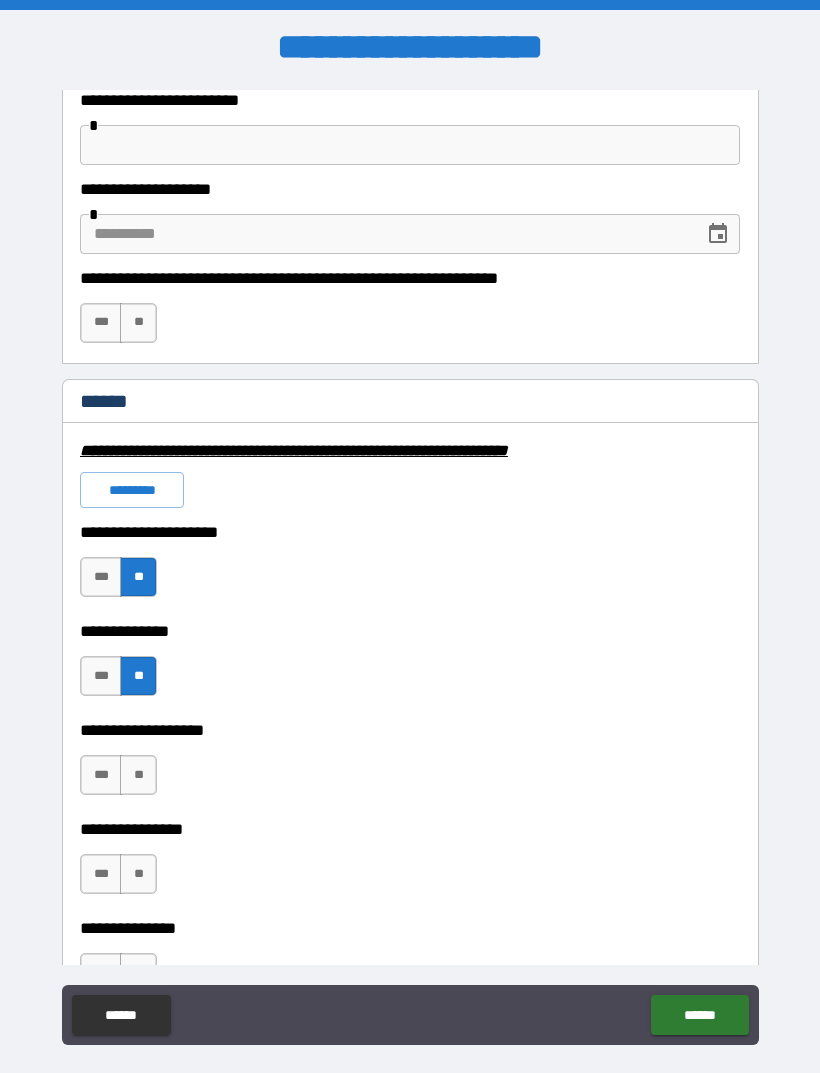 click on "**" at bounding box center (138, 775) 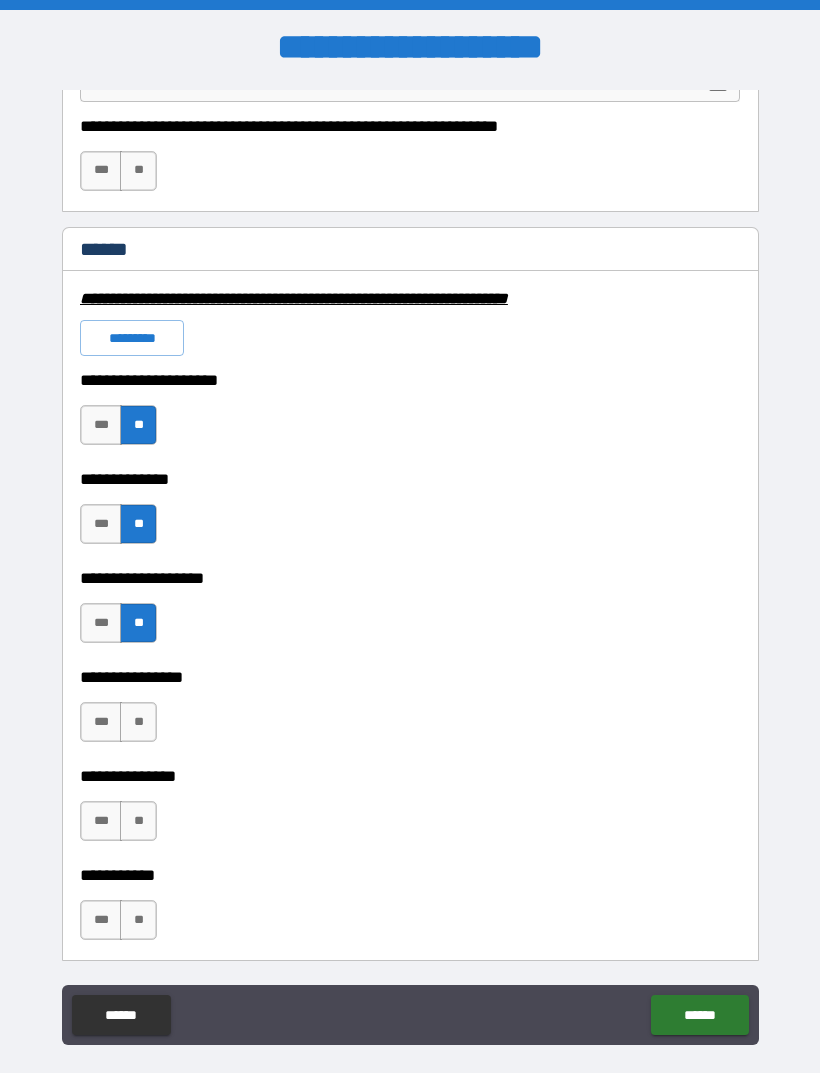 scroll, scrollTop: 1385, scrollLeft: 0, axis: vertical 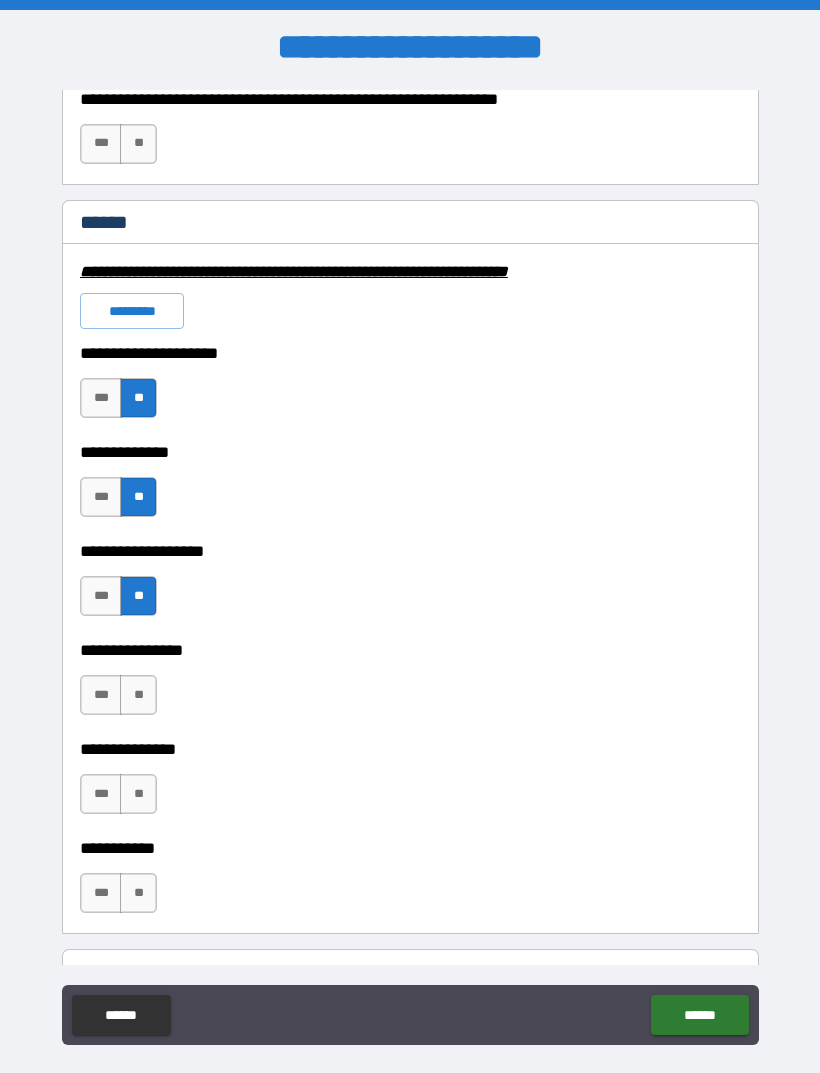 click on "**" at bounding box center [138, 695] 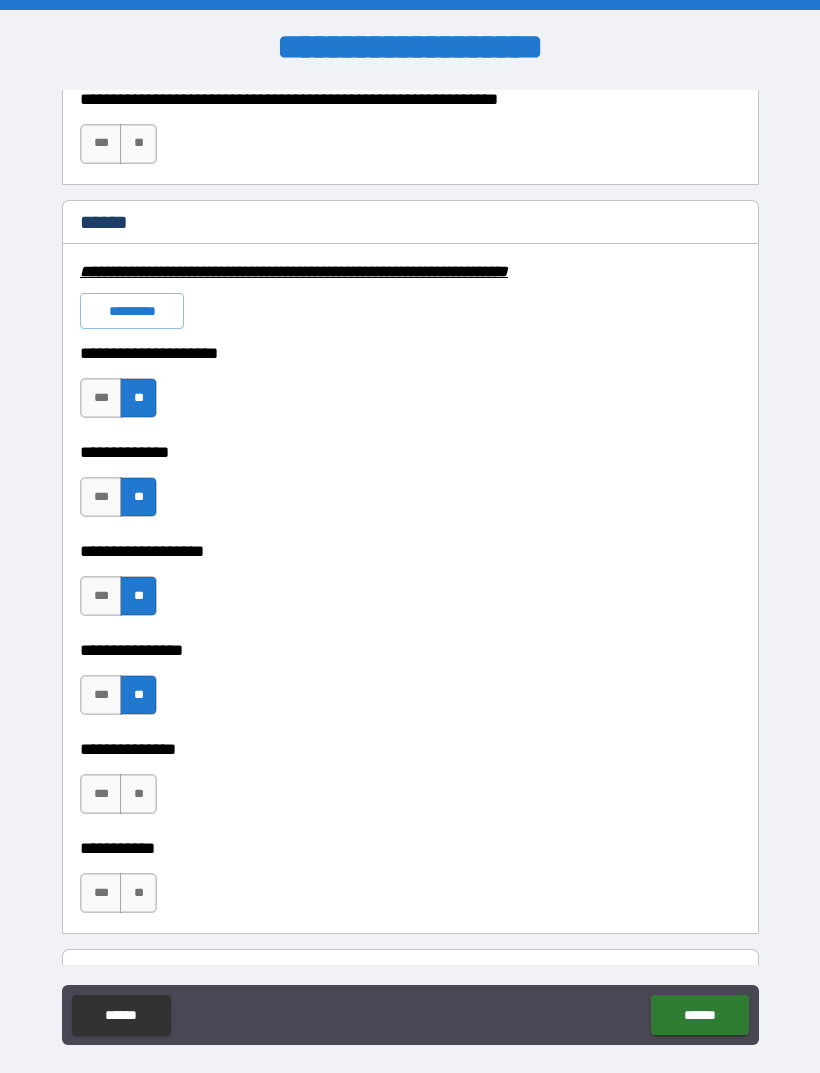click on "***" at bounding box center [101, 794] 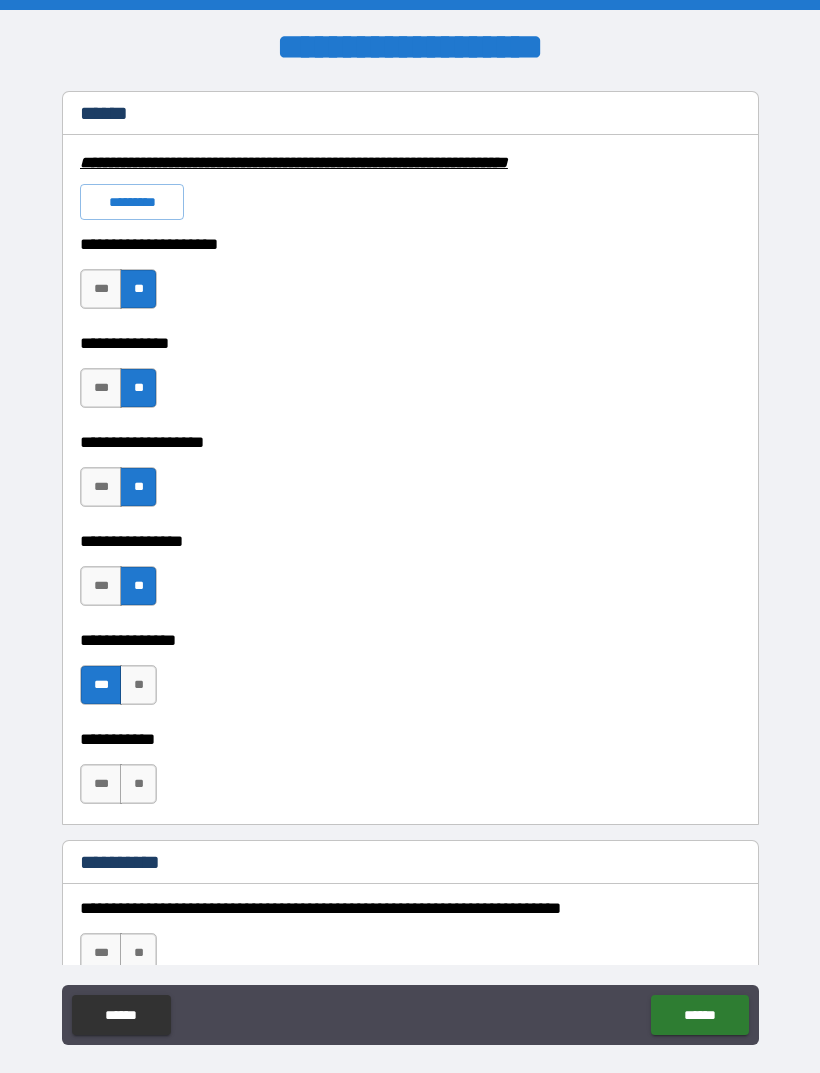 scroll, scrollTop: 1495, scrollLeft: 0, axis: vertical 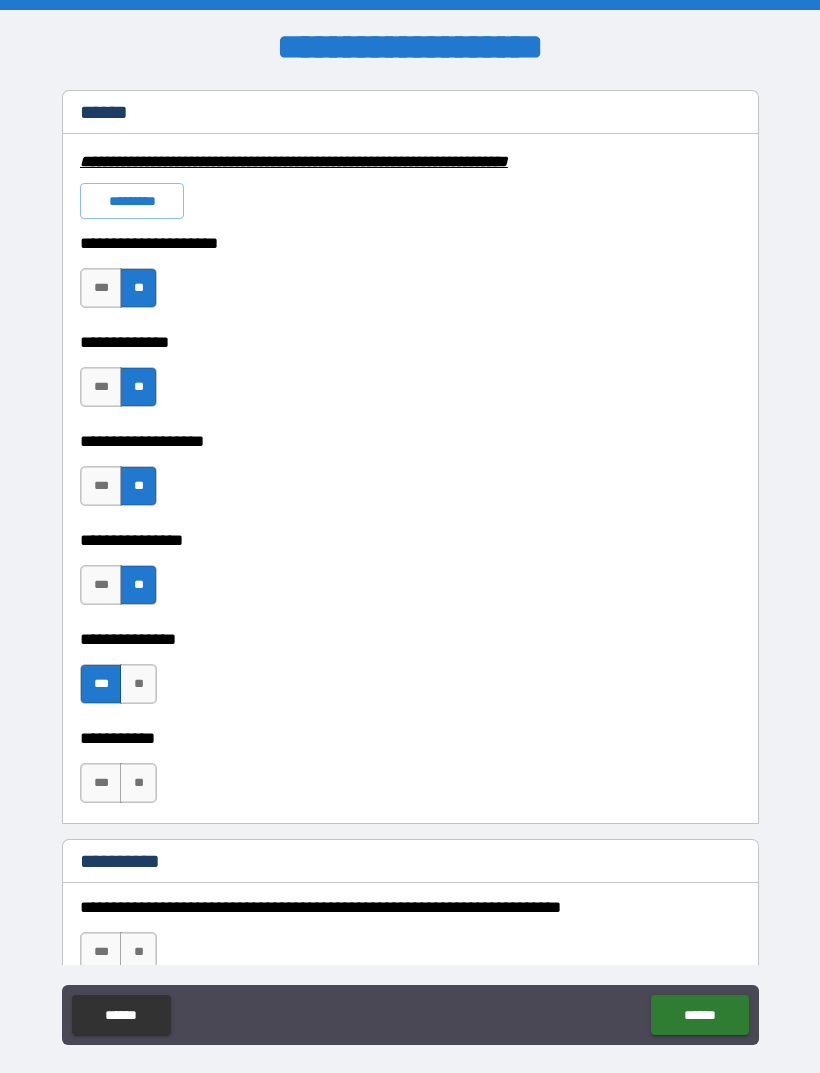 click on "**" at bounding box center [138, 783] 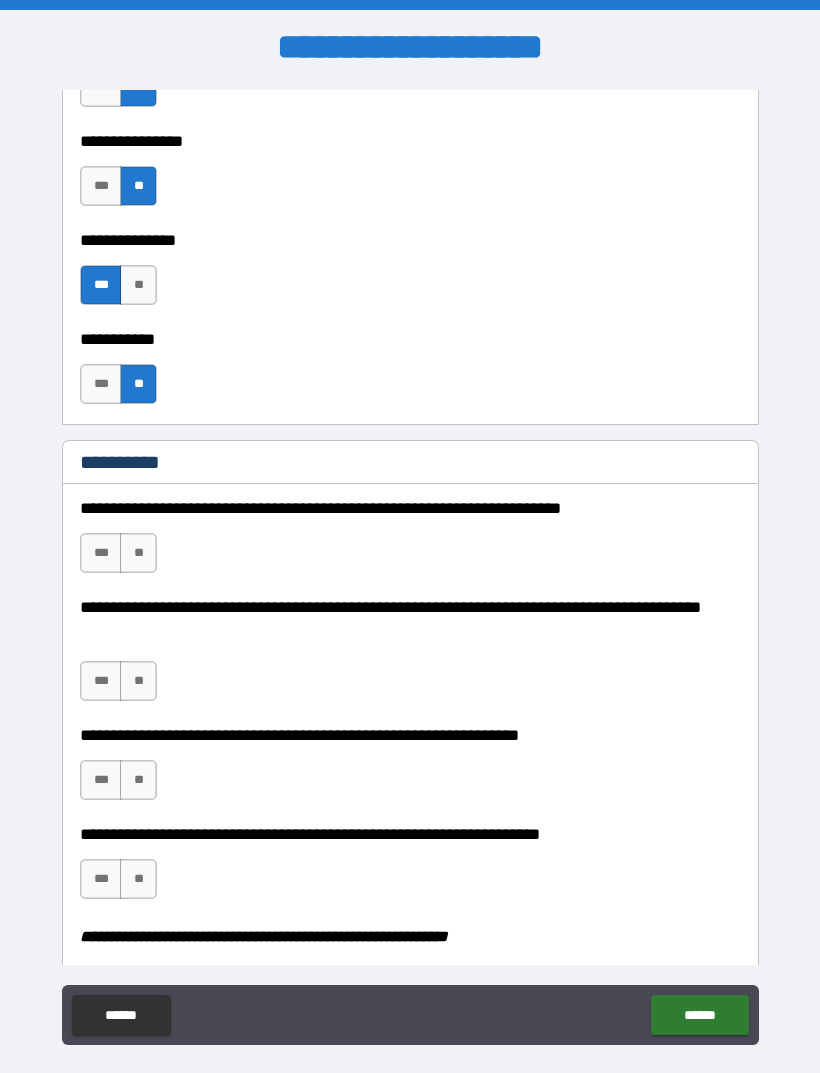 scroll, scrollTop: 1902, scrollLeft: 0, axis: vertical 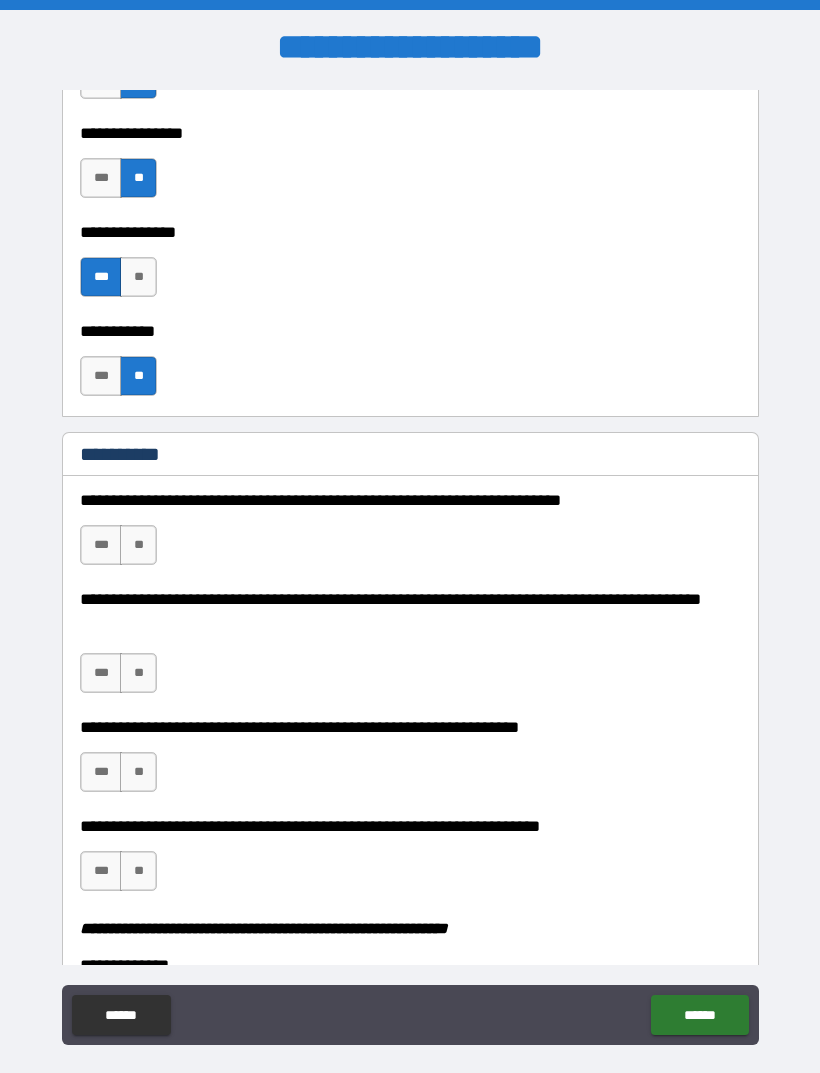 click on "**" at bounding box center (138, 545) 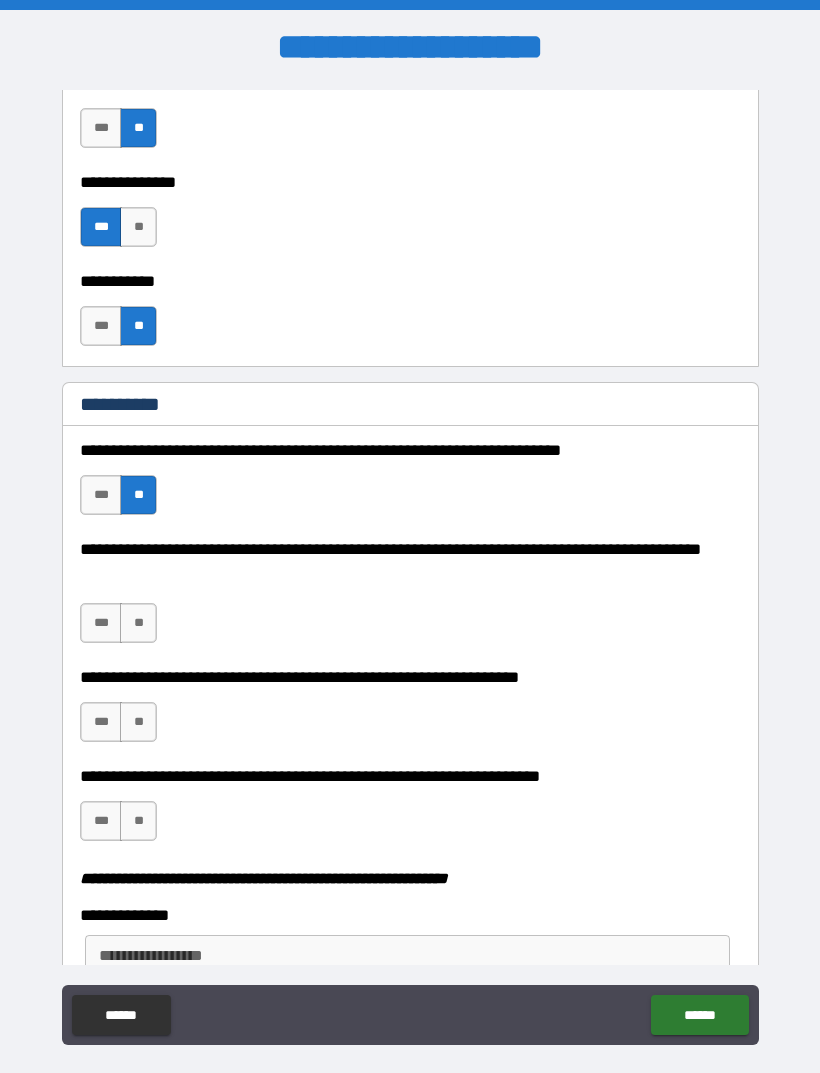 scroll, scrollTop: 1954, scrollLeft: 0, axis: vertical 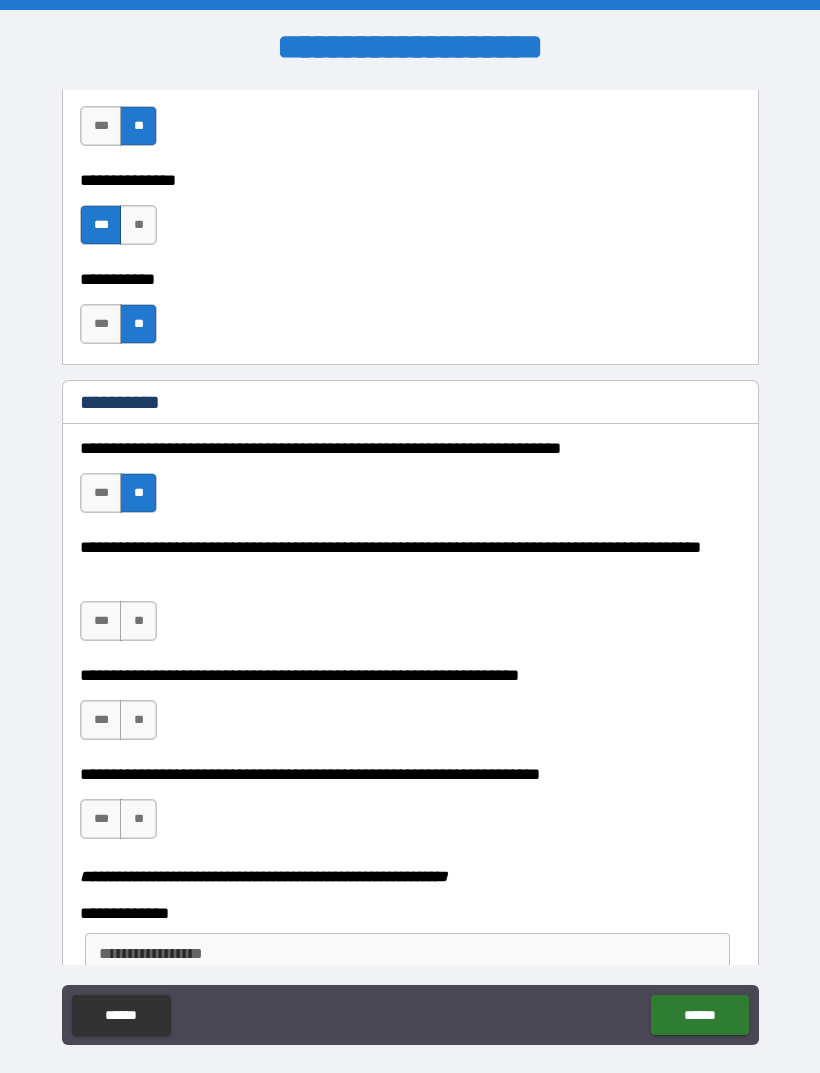 click on "**" at bounding box center [138, 621] 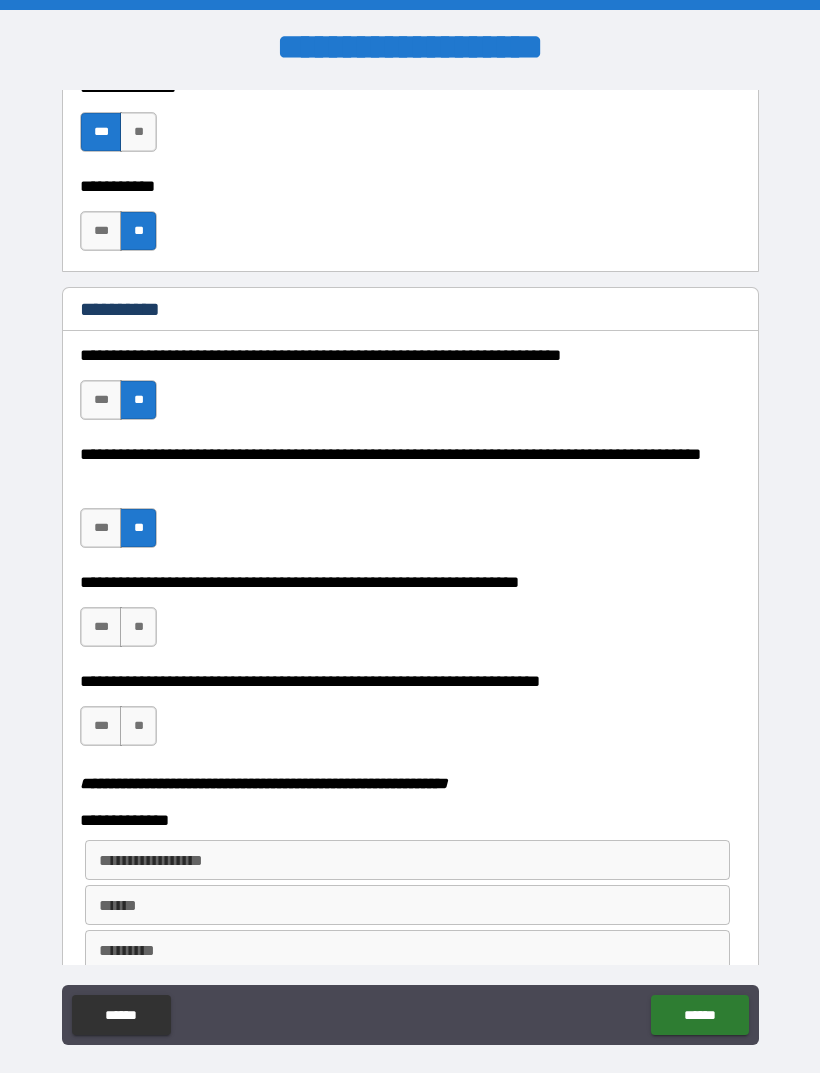 scroll, scrollTop: 2048, scrollLeft: 0, axis: vertical 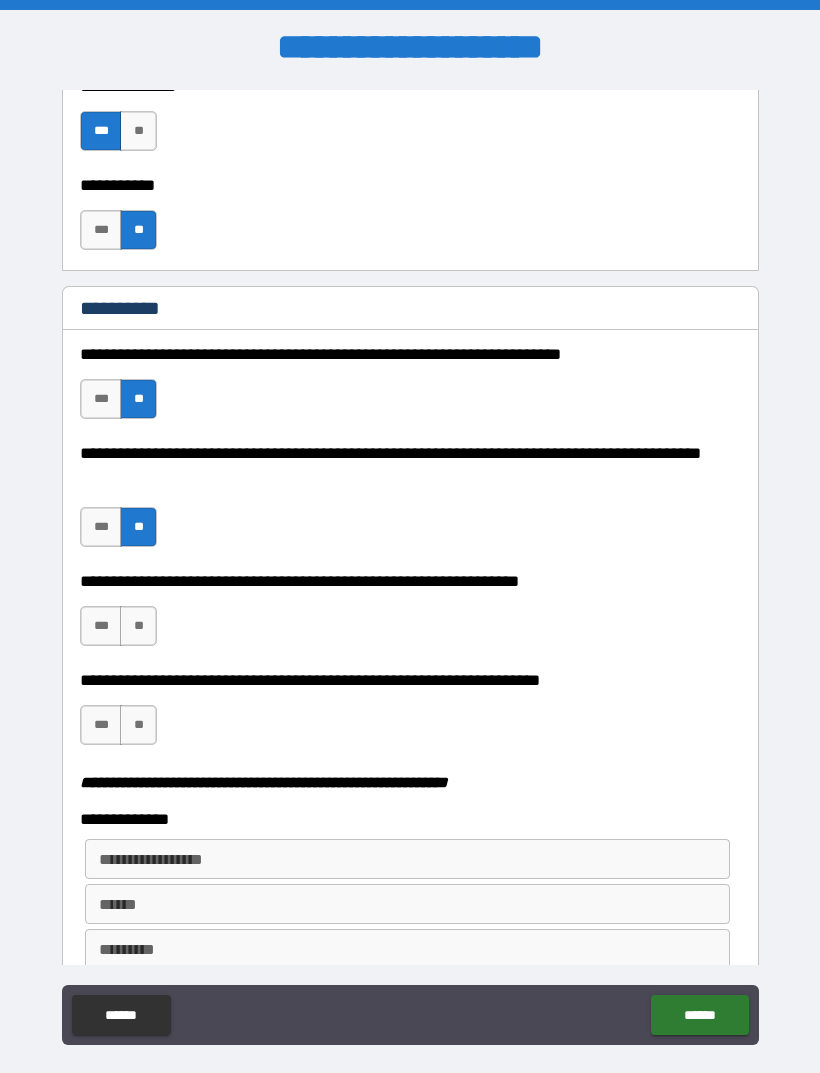 click on "**" at bounding box center [138, 626] 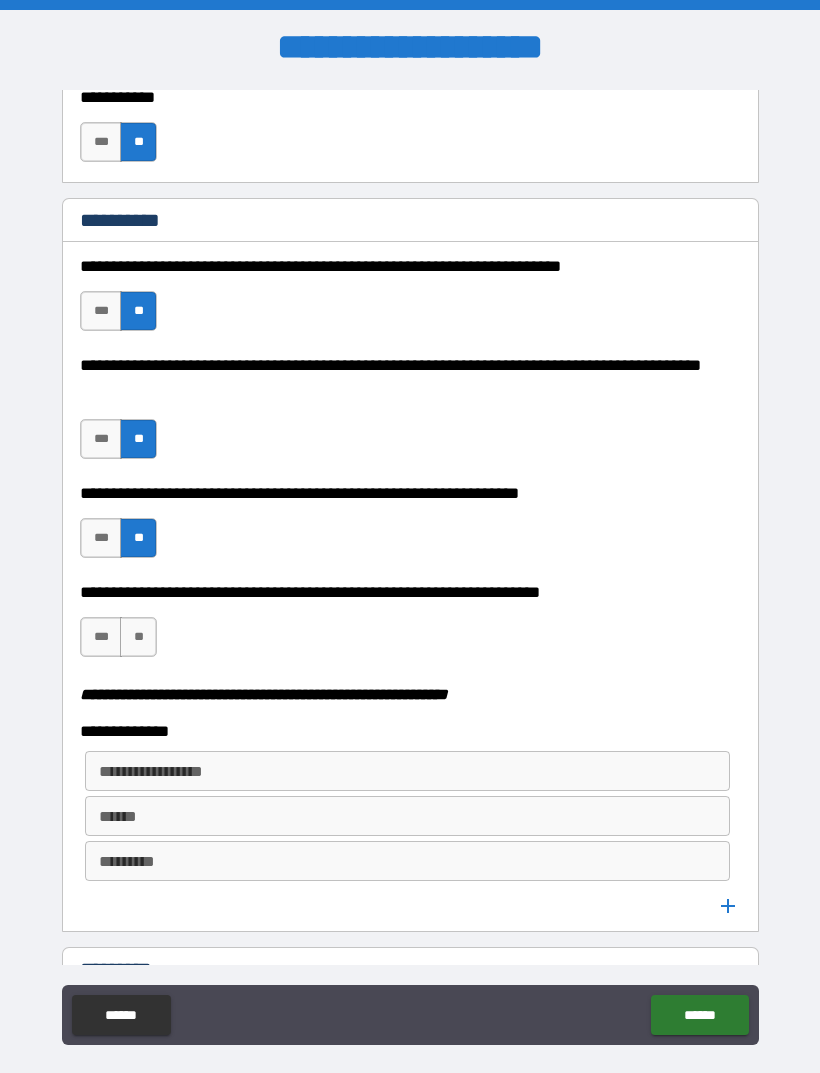 scroll, scrollTop: 2146, scrollLeft: 0, axis: vertical 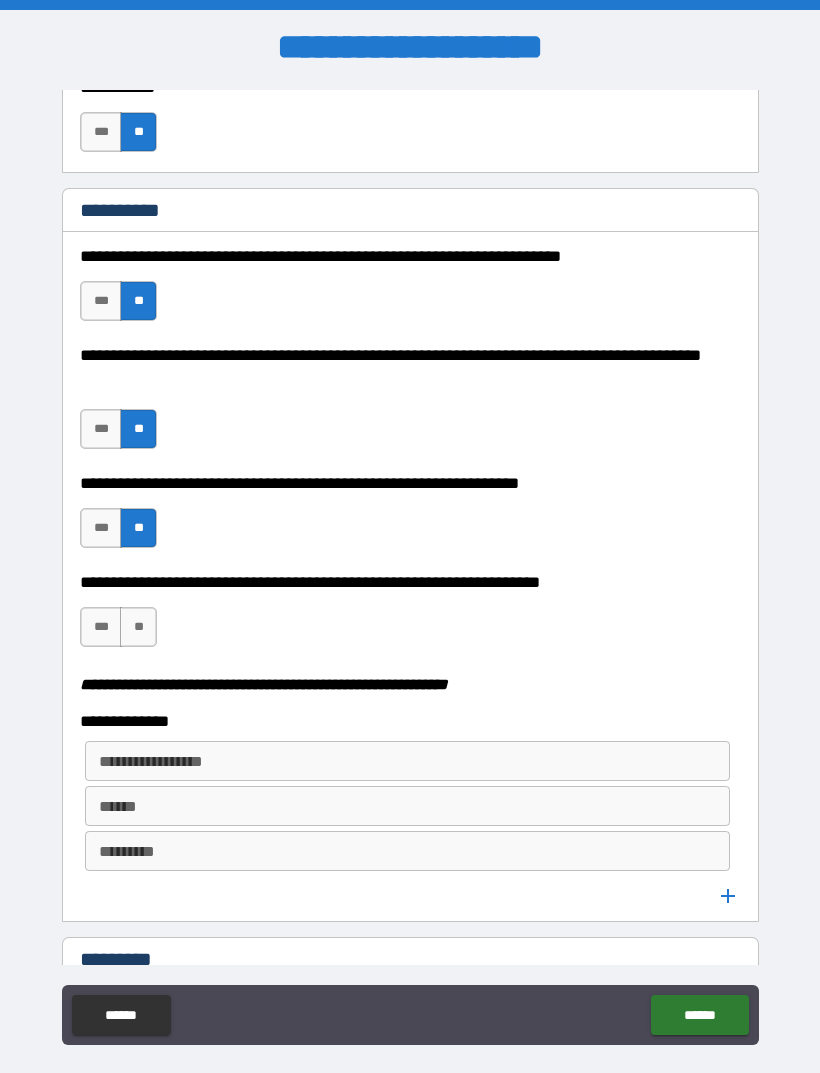 click on "**" at bounding box center (138, 627) 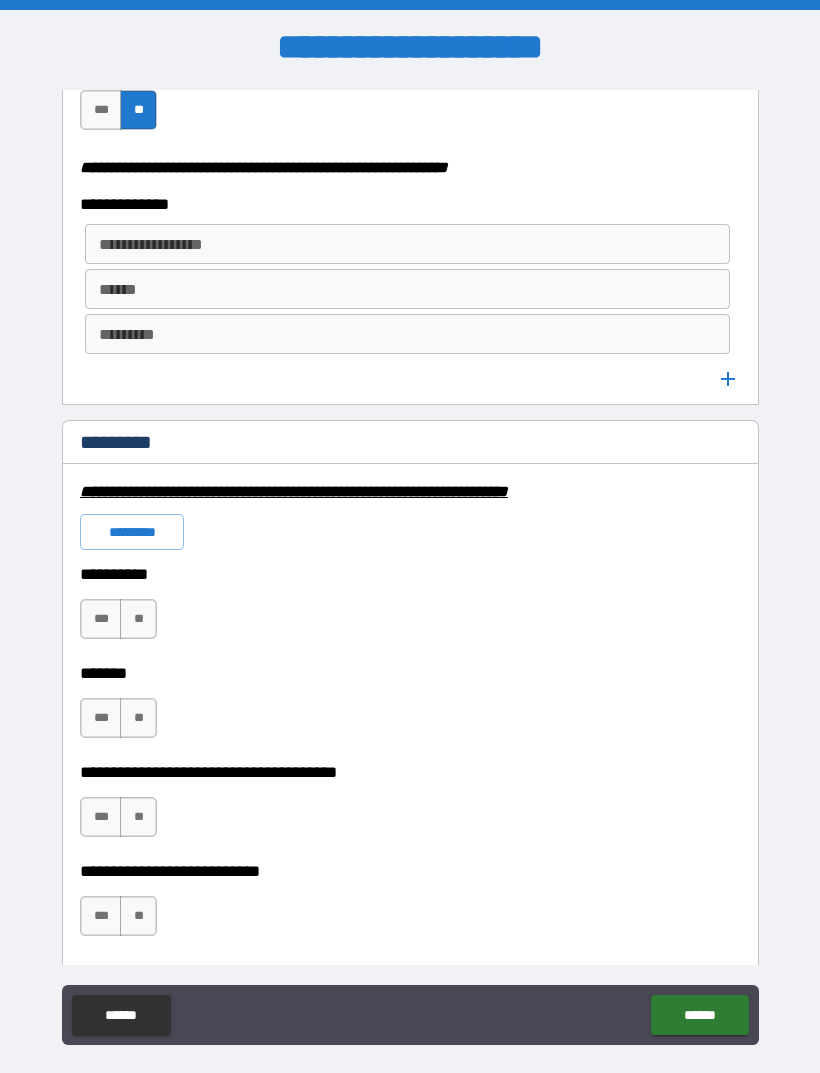 scroll, scrollTop: 2666, scrollLeft: 0, axis: vertical 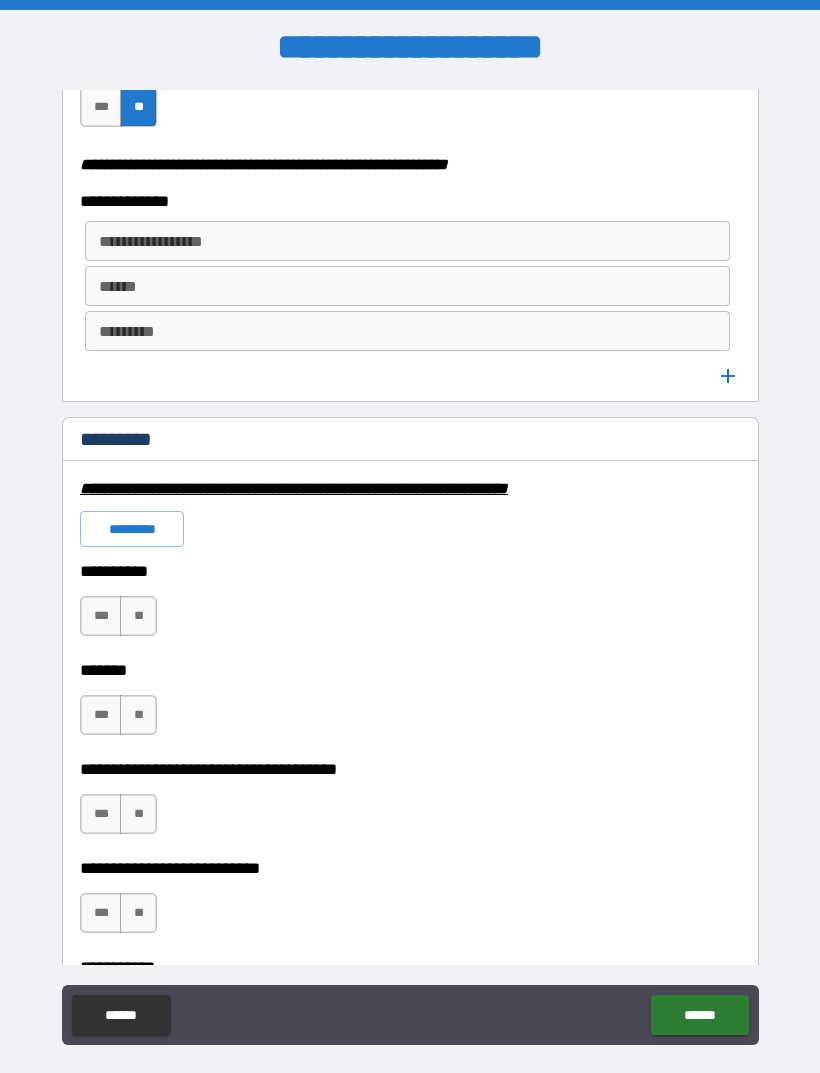 click on "**" at bounding box center [138, 616] 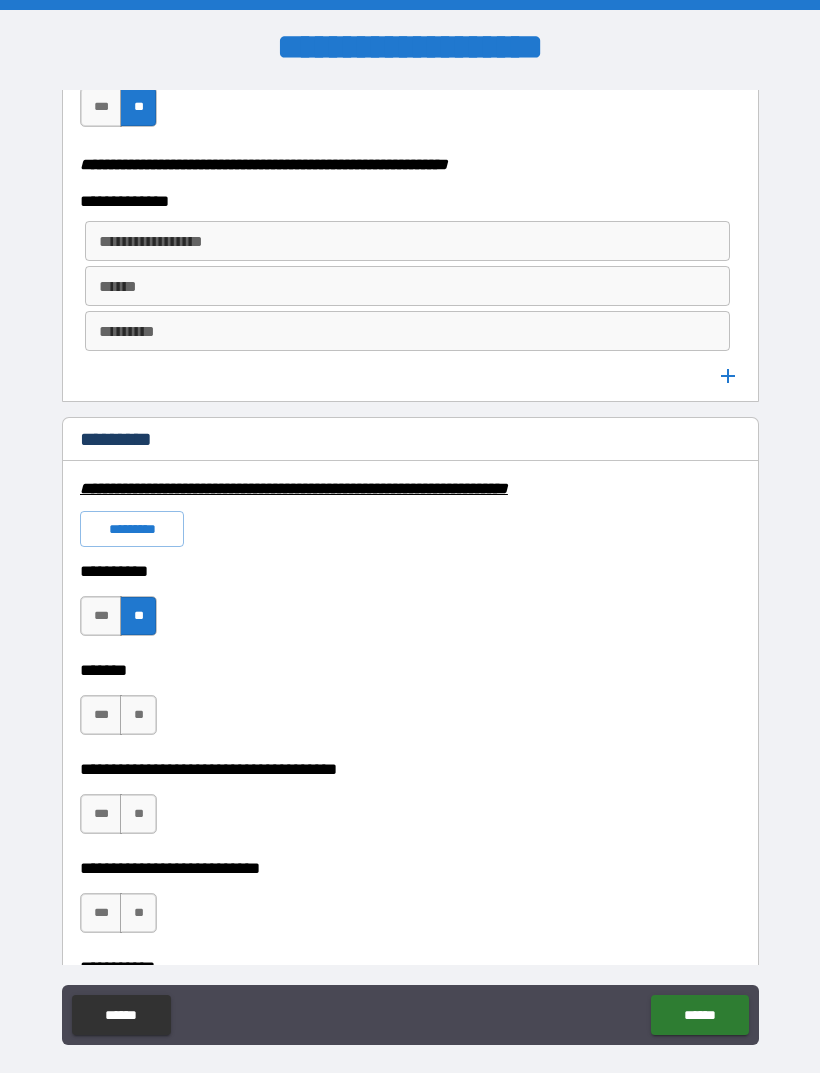 click on "**" at bounding box center (138, 715) 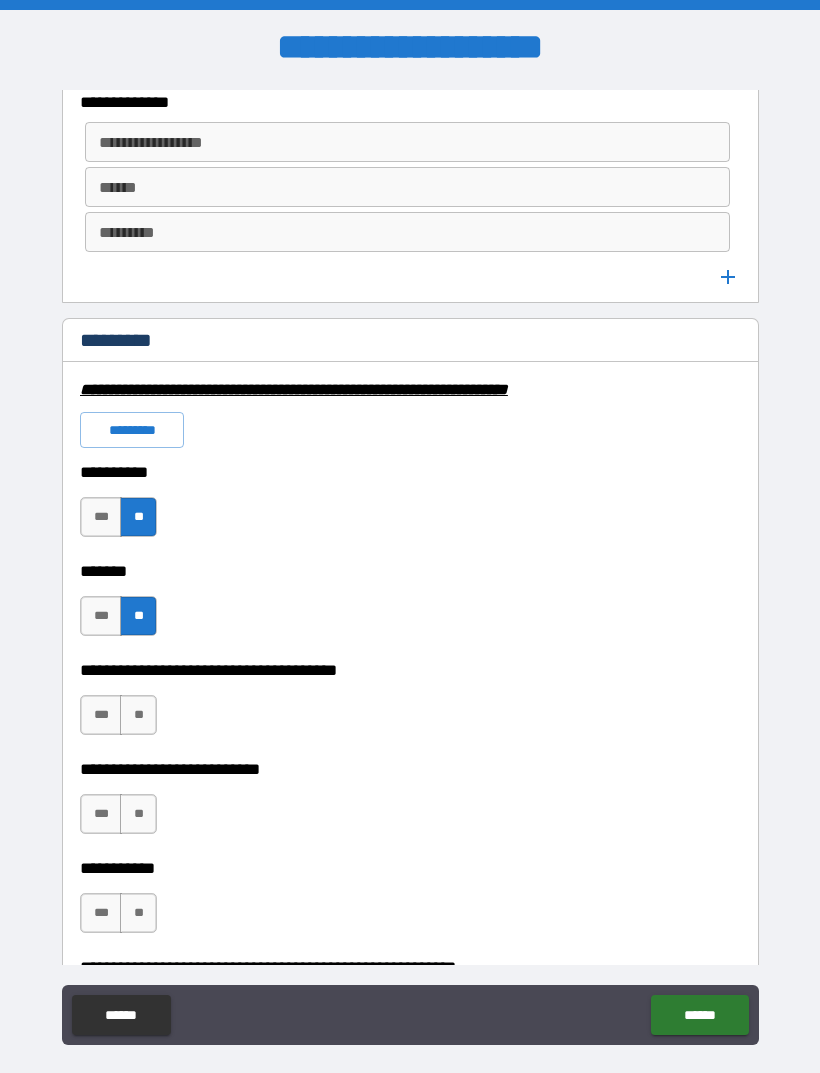 scroll, scrollTop: 2768, scrollLeft: 0, axis: vertical 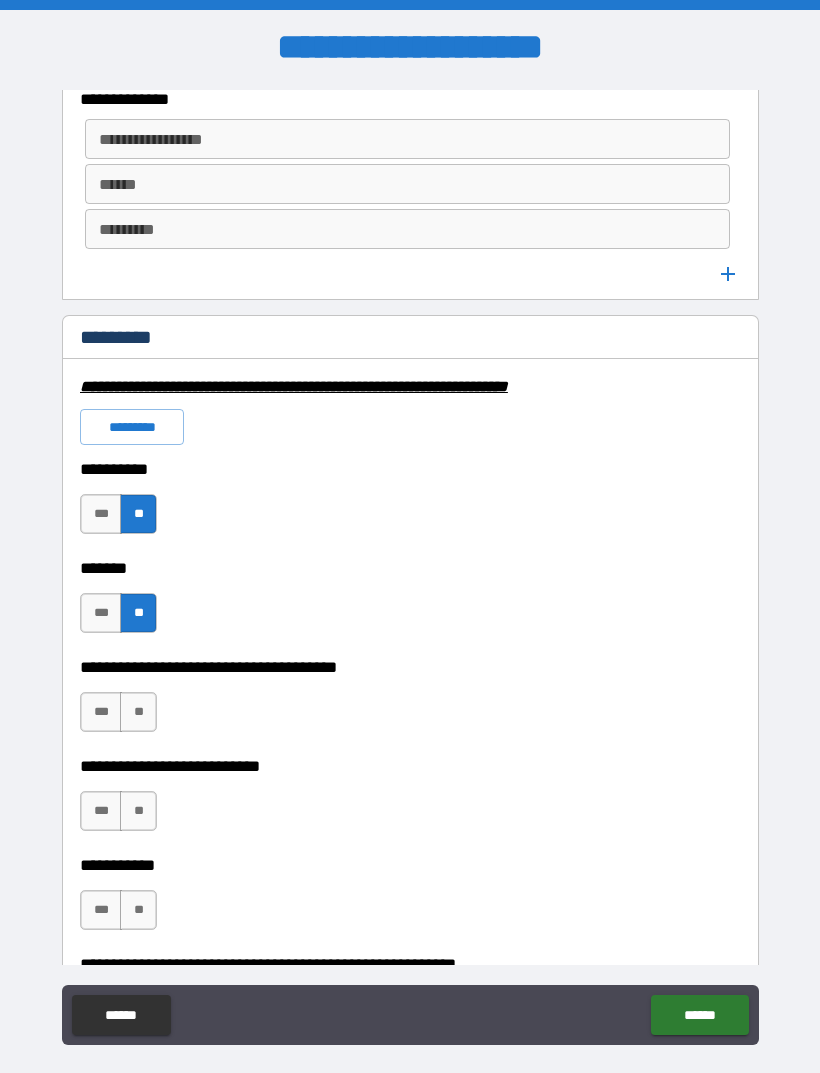 click on "**" at bounding box center (138, 712) 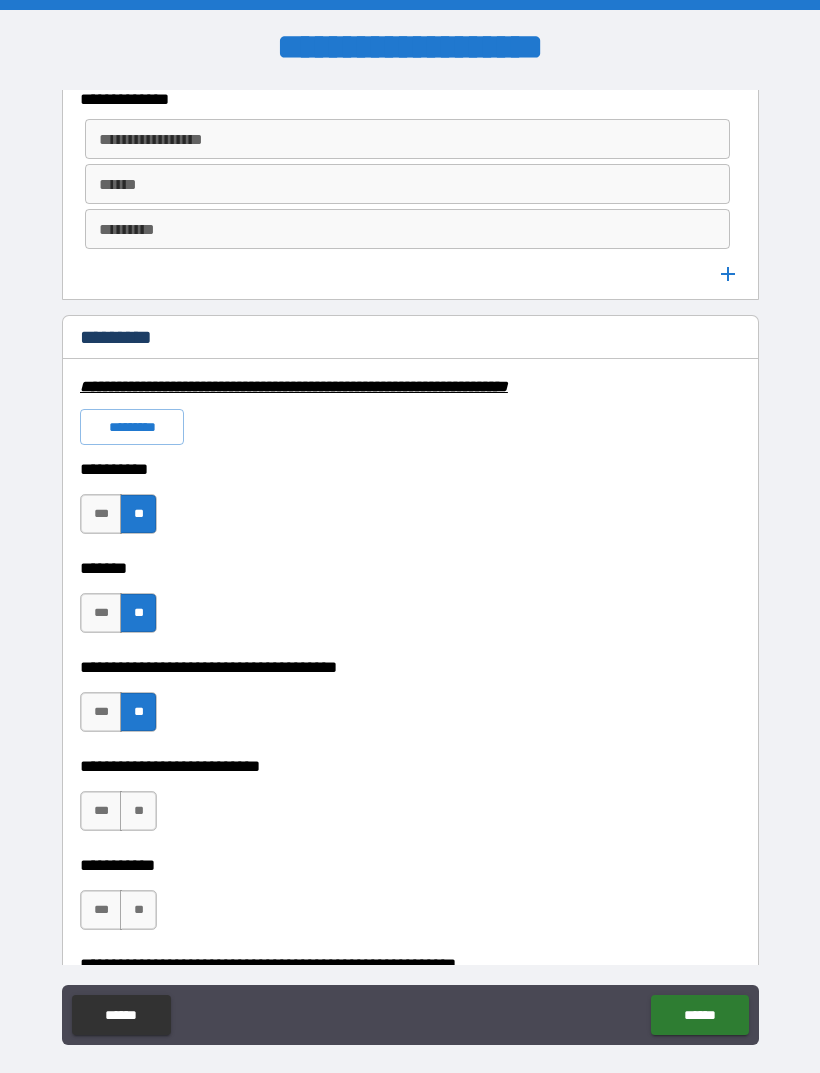 click on "**" at bounding box center (138, 811) 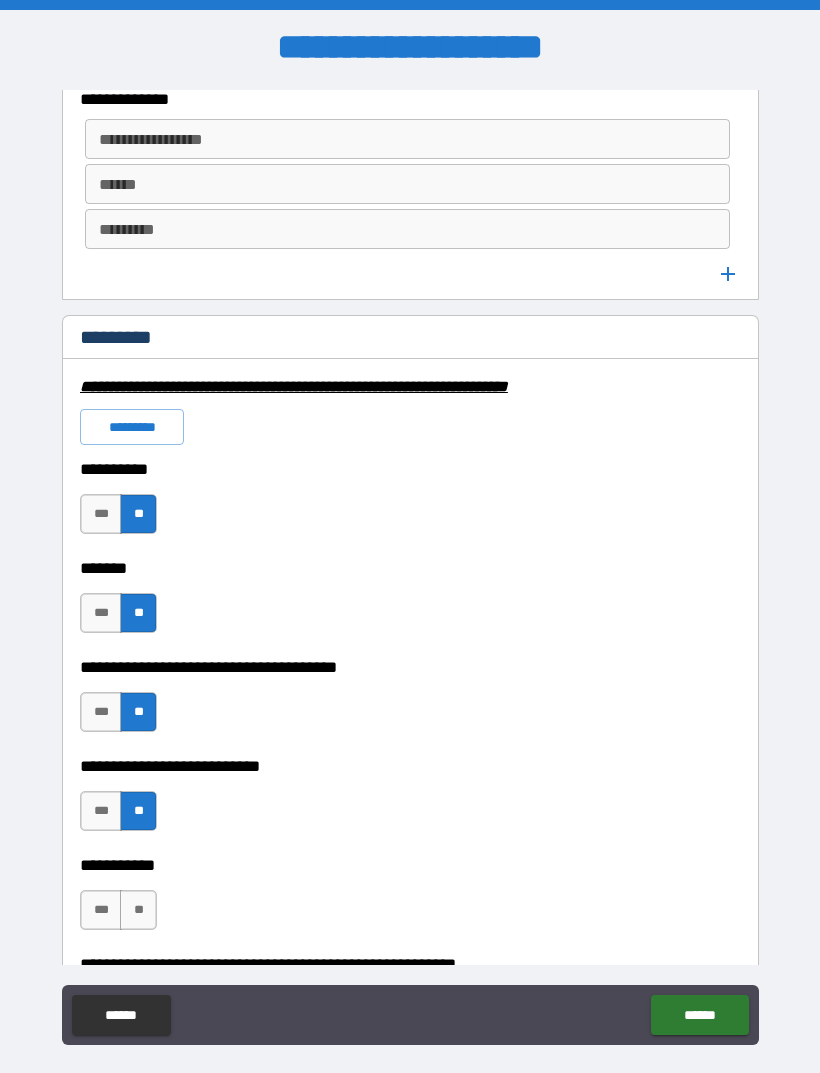 click on "**" at bounding box center (138, 910) 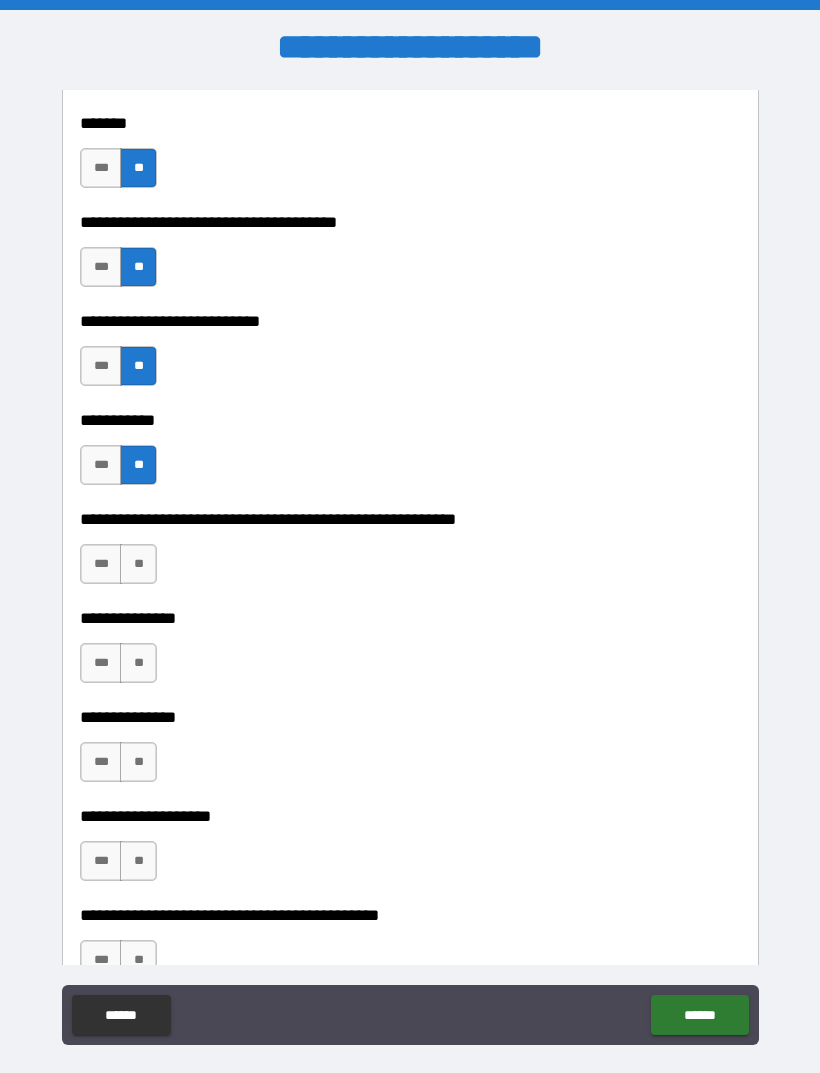 scroll, scrollTop: 3216, scrollLeft: 0, axis: vertical 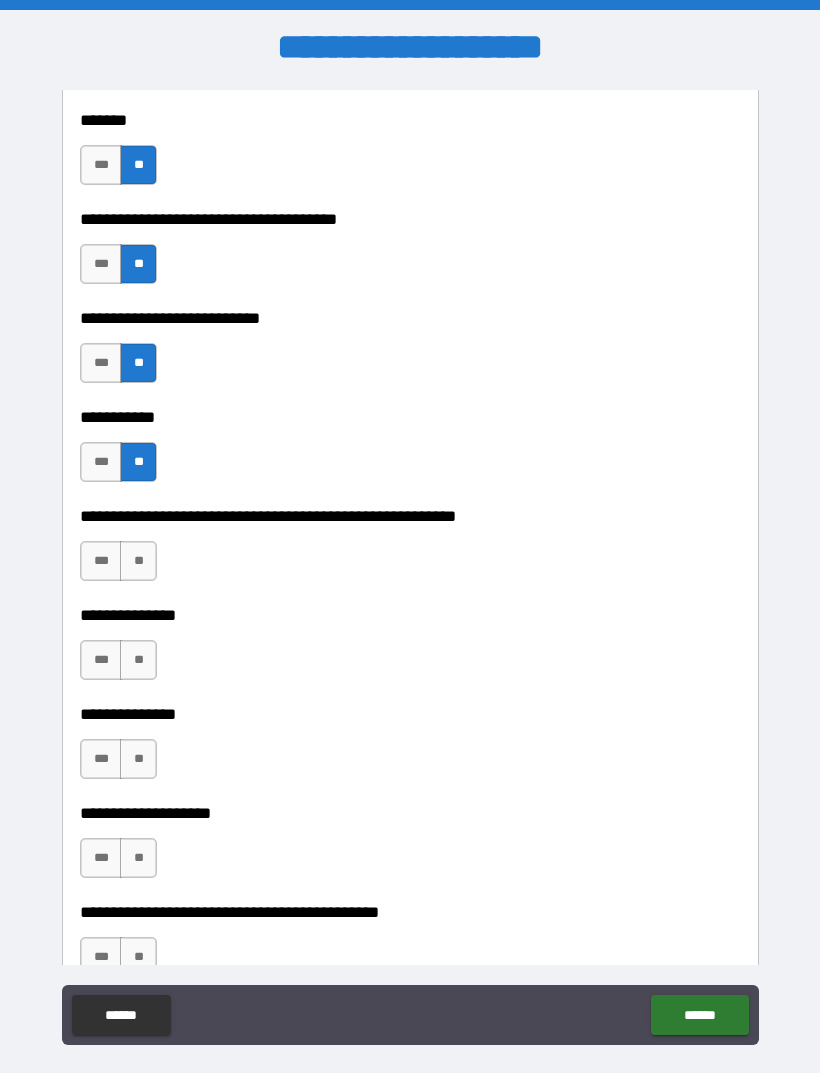 click on "**" at bounding box center [138, 561] 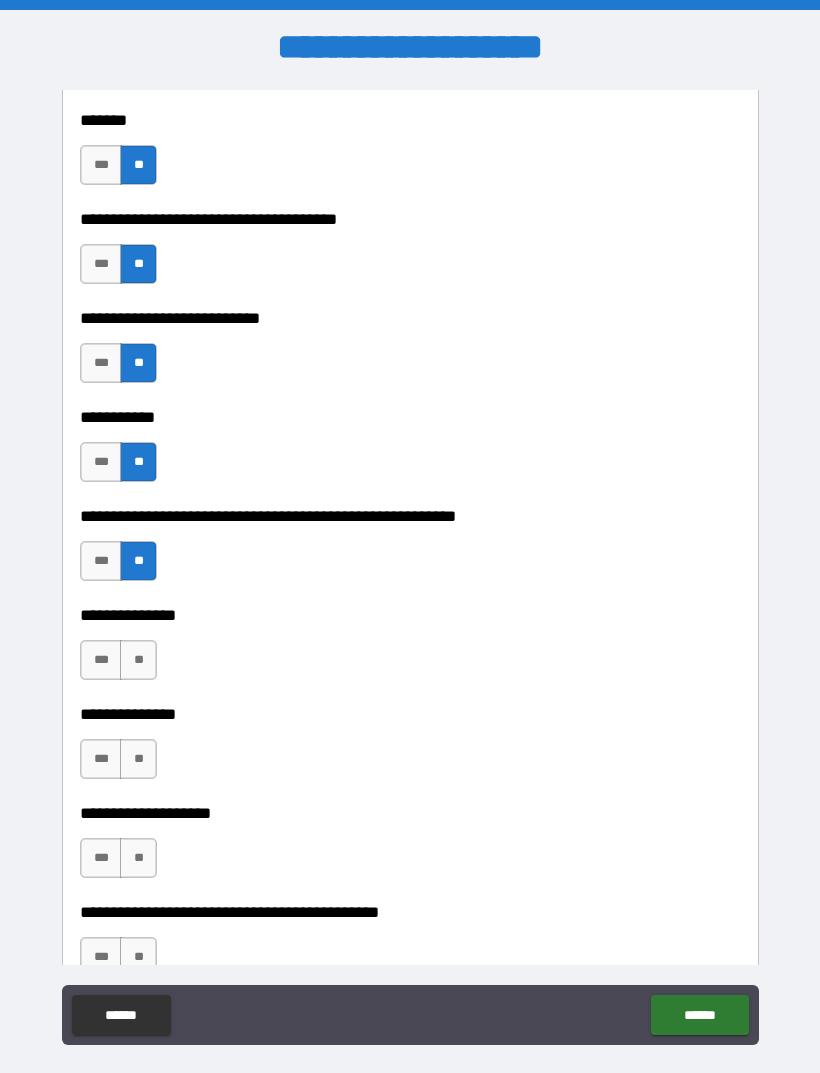 click on "**" at bounding box center [138, 660] 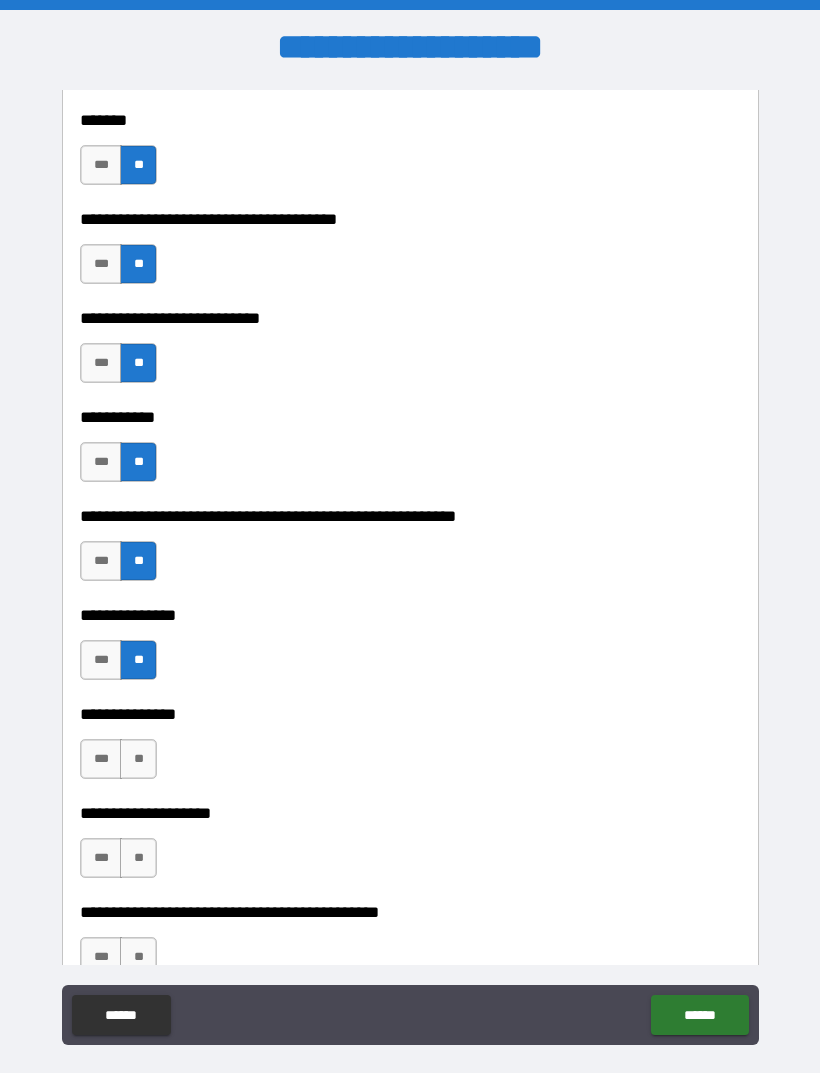 click on "**" at bounding box center [138, 759] 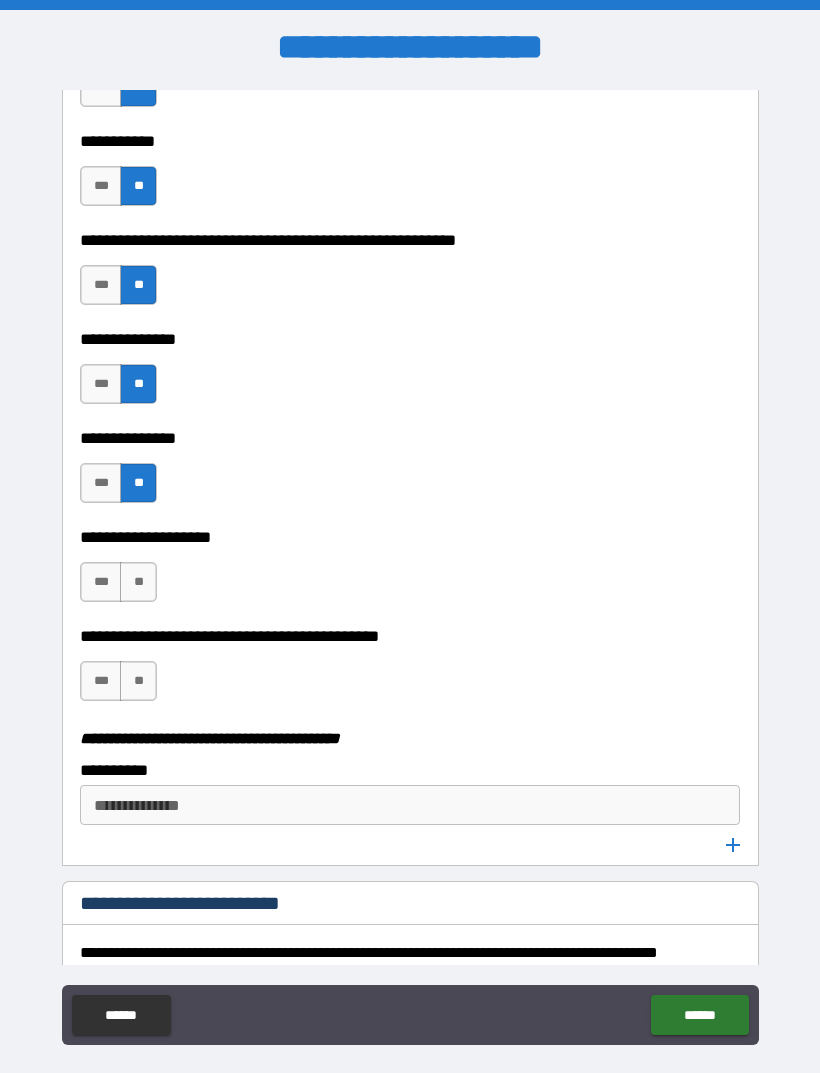 scroll, scrollTop: 3493, scrollLeft: 0, axis: vertical 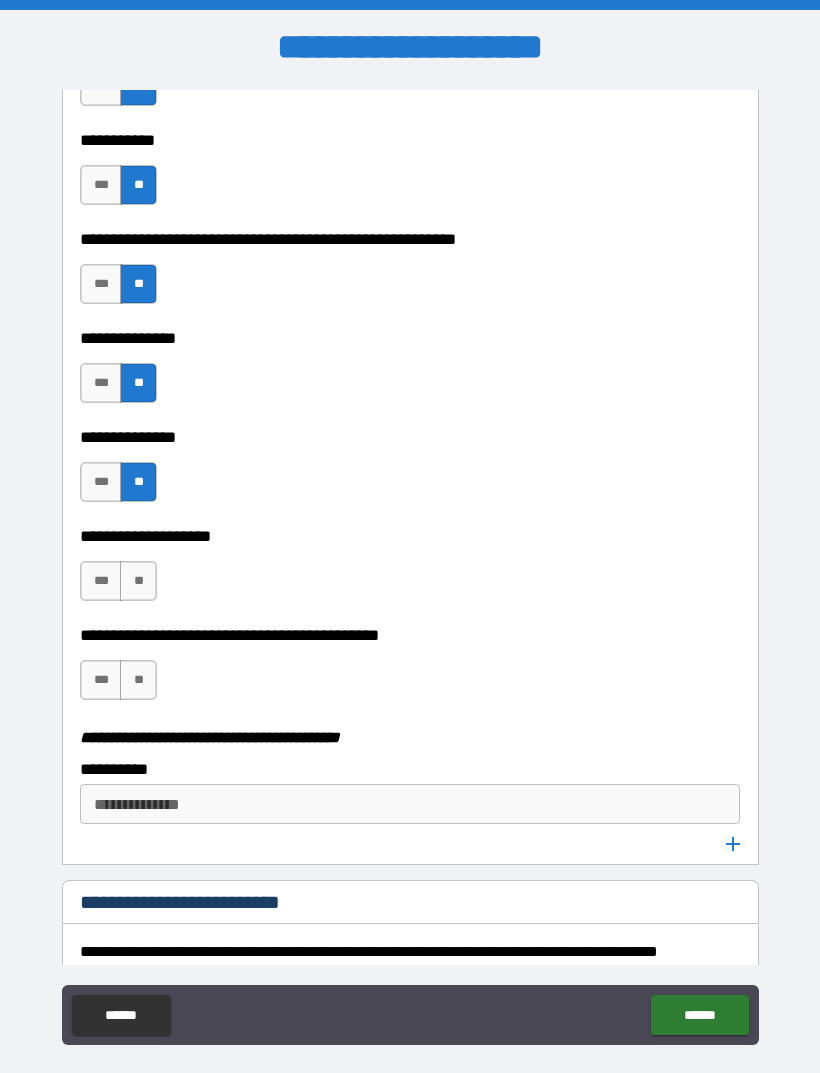 click on "***" at bounding box center [101, 581] 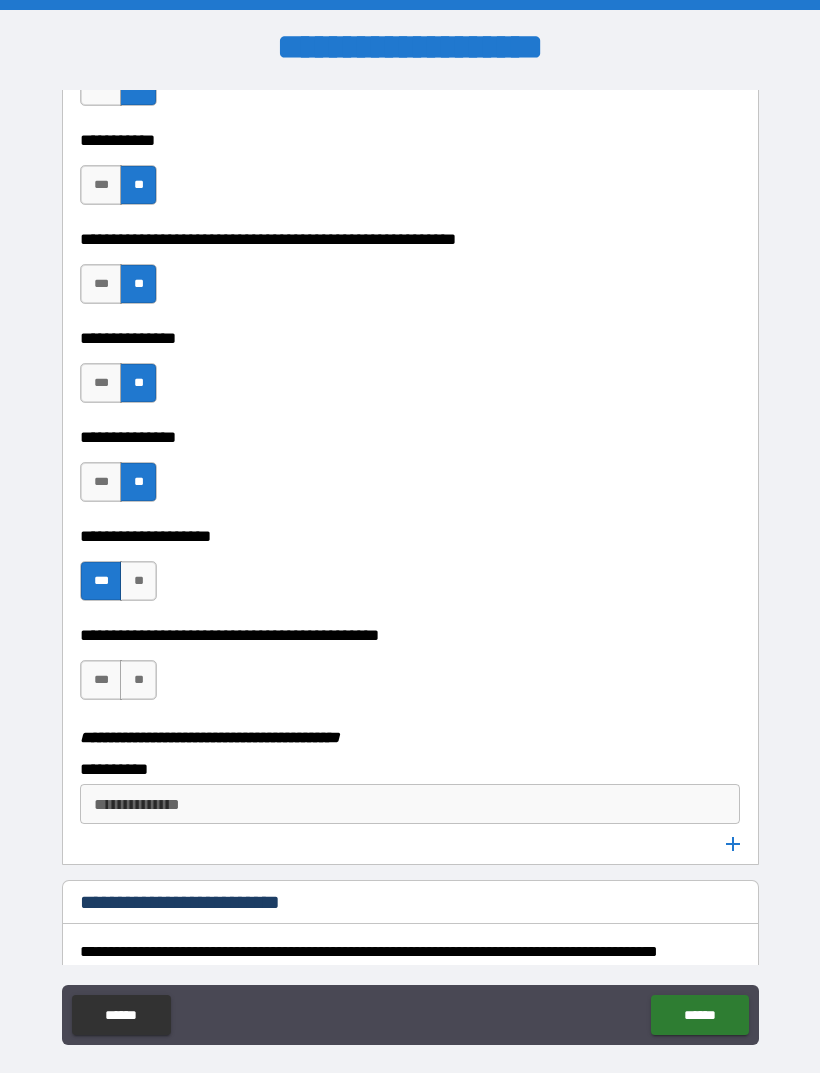click on "**" at bounding box center (138, 680) 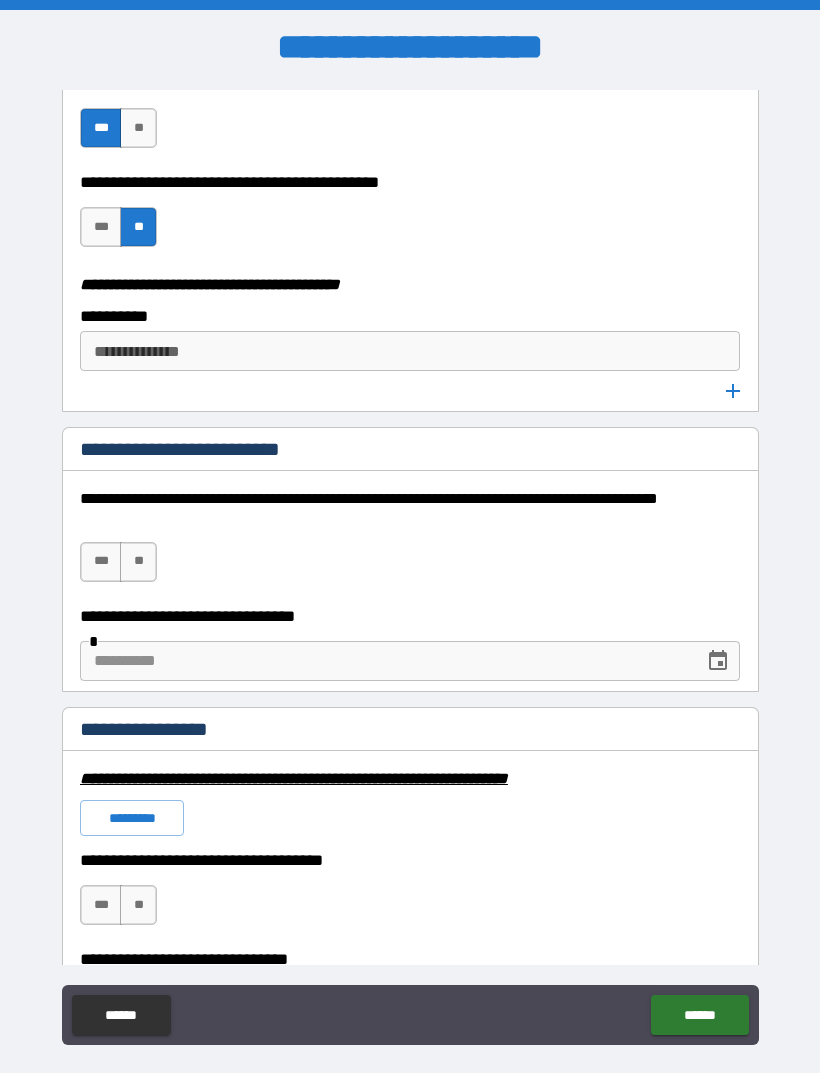 scroll, scrollTop: 3947, scrollLeft: 0, axis: vertical 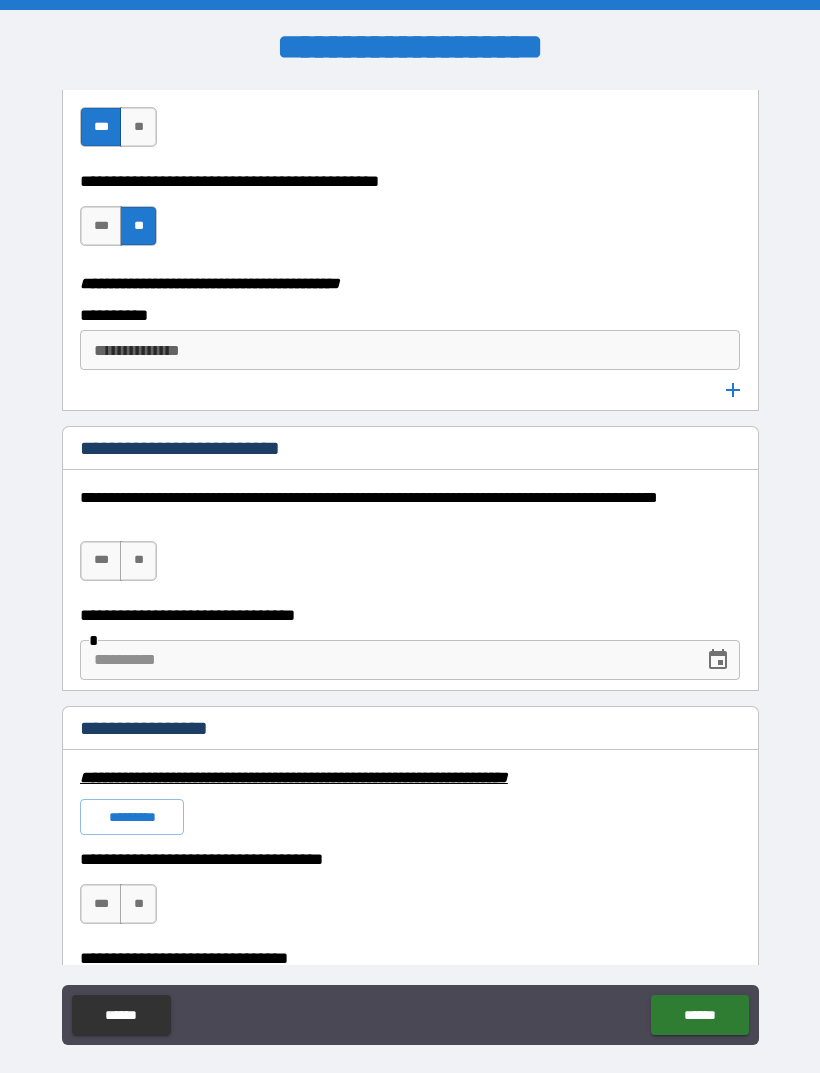 click on "**" at bounding box center [138, 561] 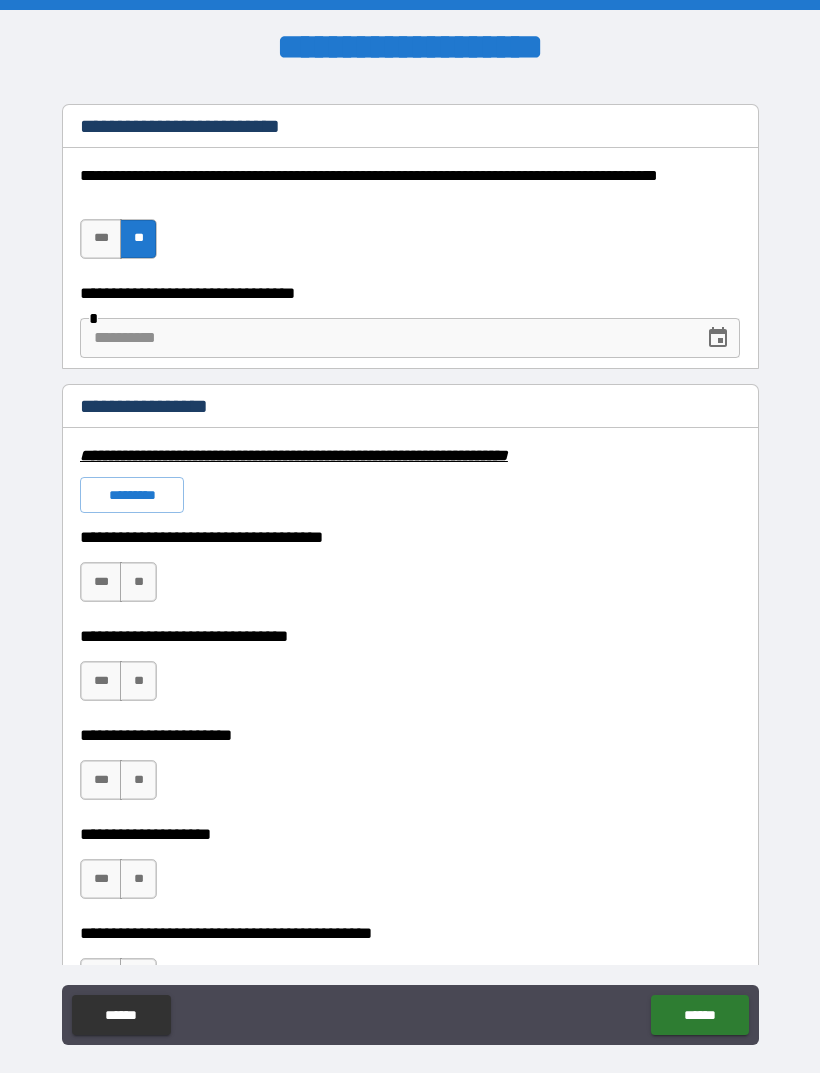 scroll, scrollTop: 4270, scrollLeft: 0, axis: vertical 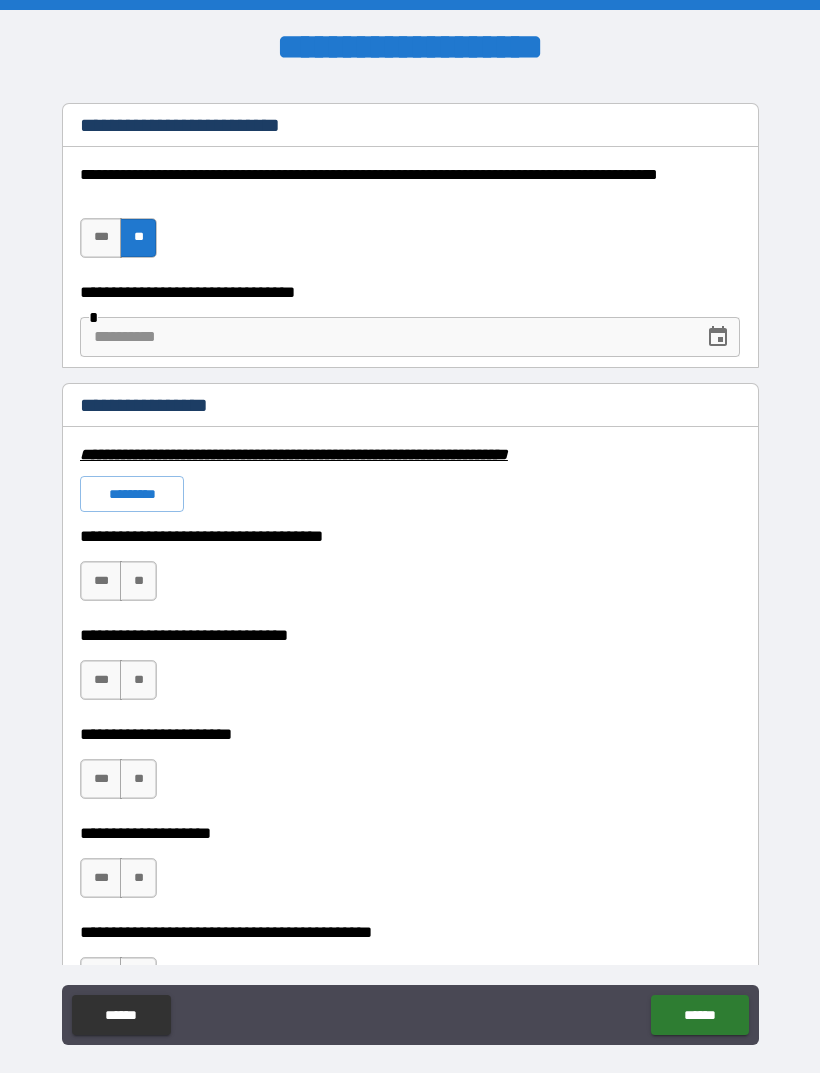 click on "**" at bounding box center [138, 581] 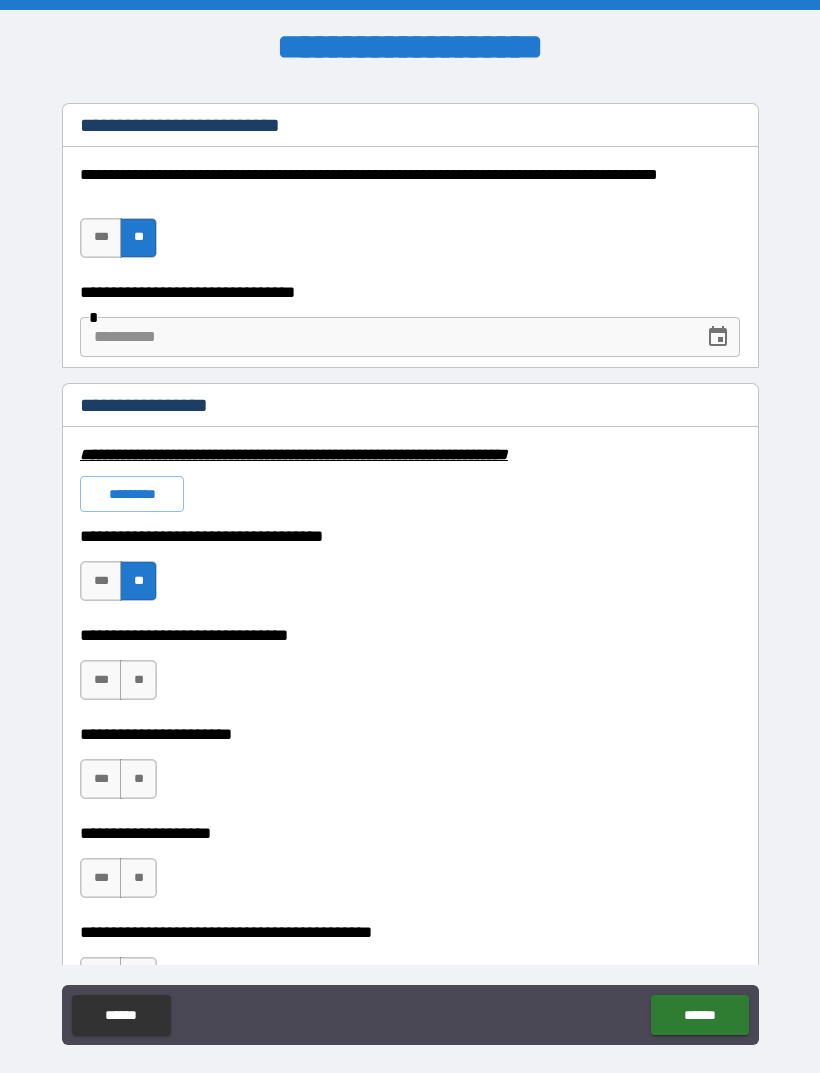 click on "**" at bounding box center [138, 680] 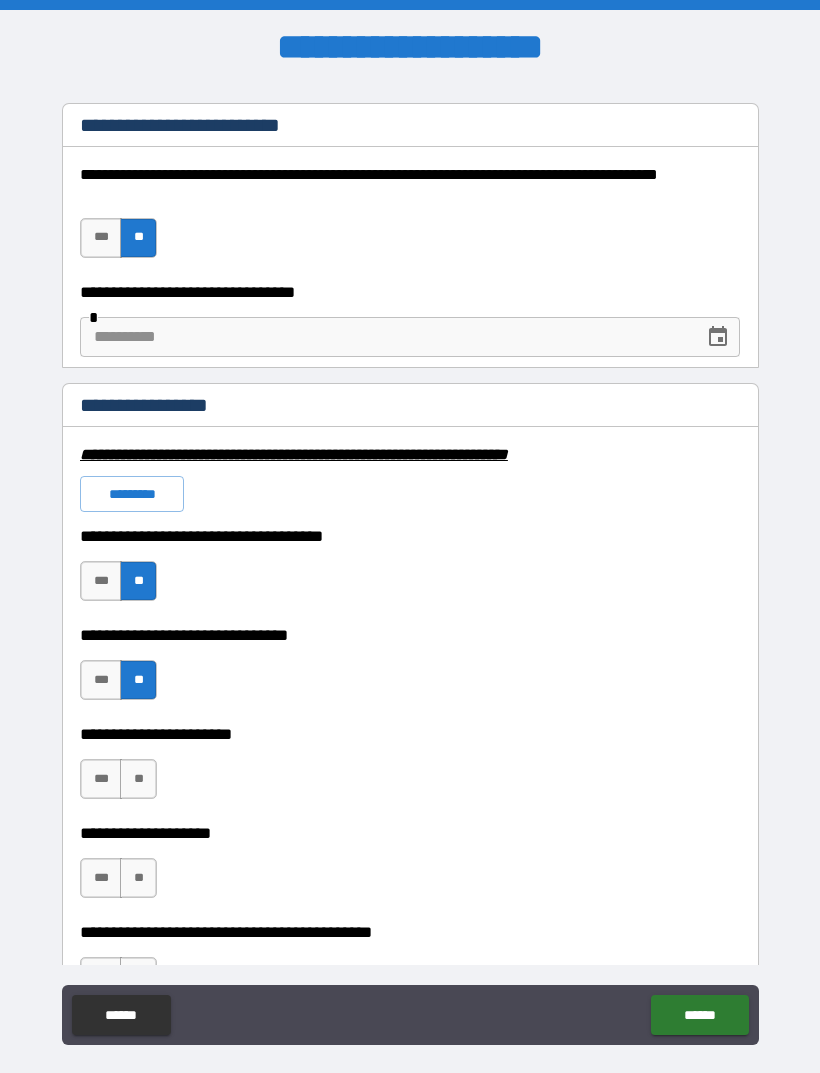 click on "**" at bounding box center [138, 779] 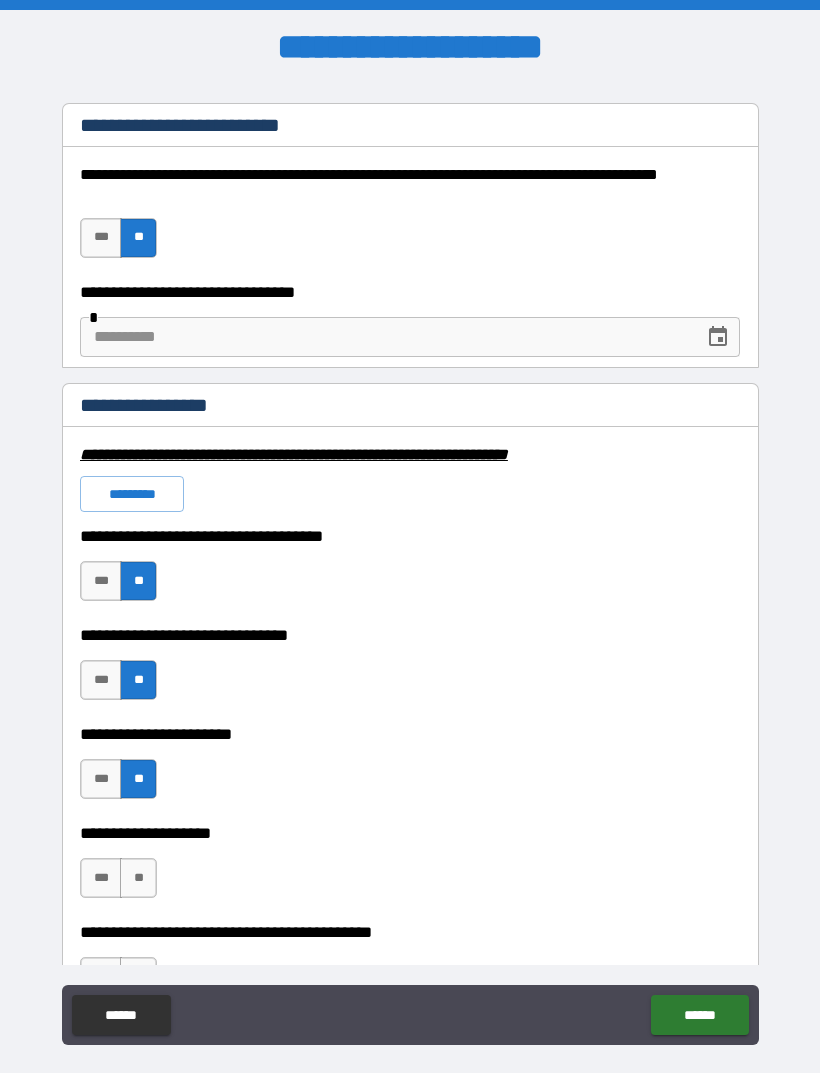 click on "**" at bounding box center [138, 878] 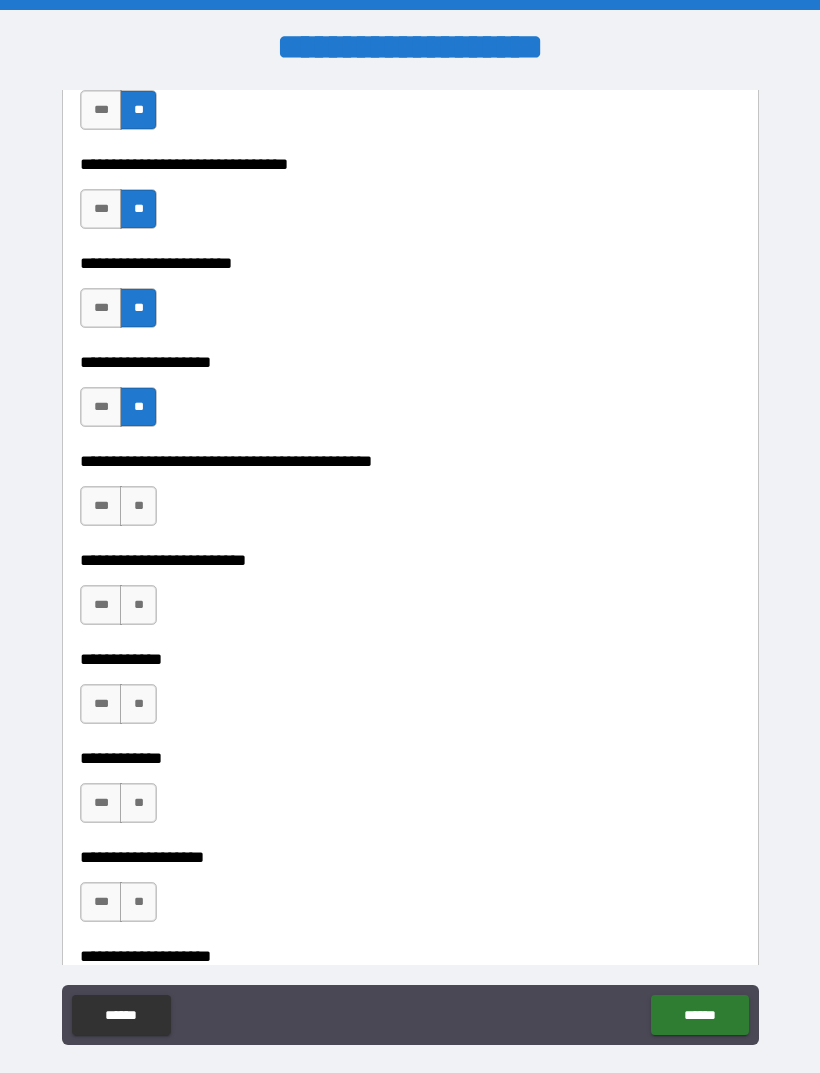 scroll, scrollTop: 4749, scrollLeft: 0, axis: vertical 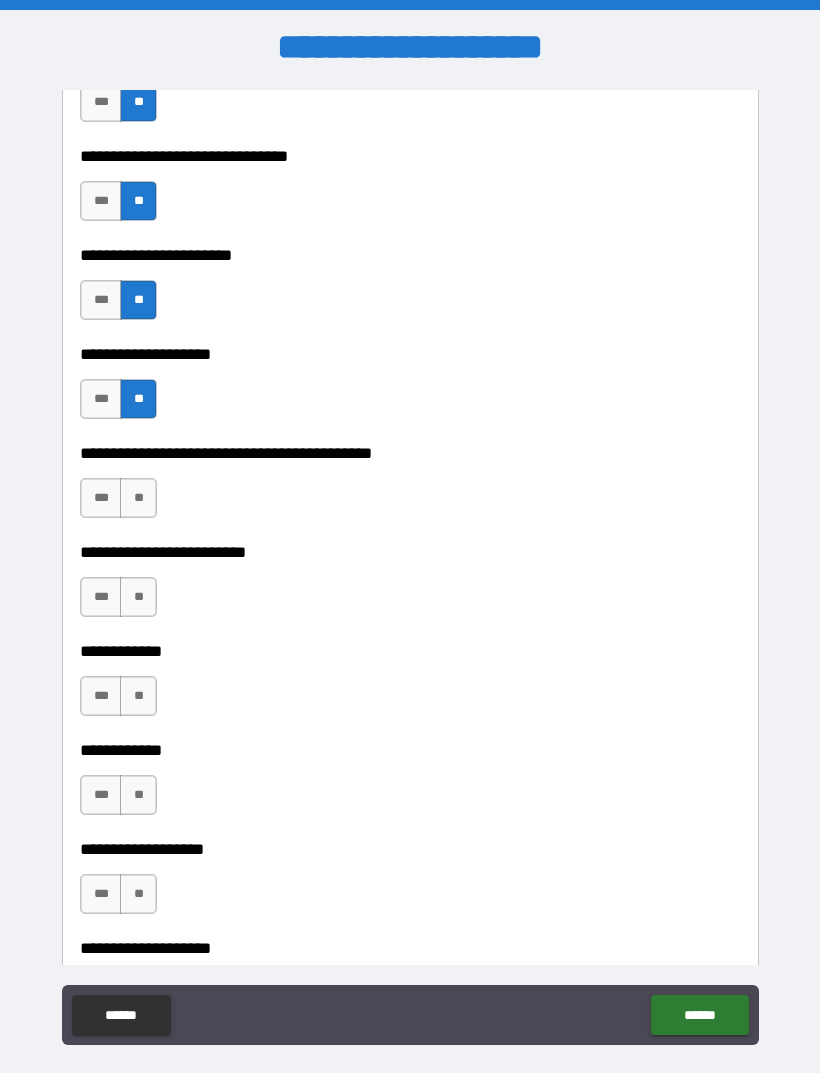 click on "**" at bounding box center (138, 498) 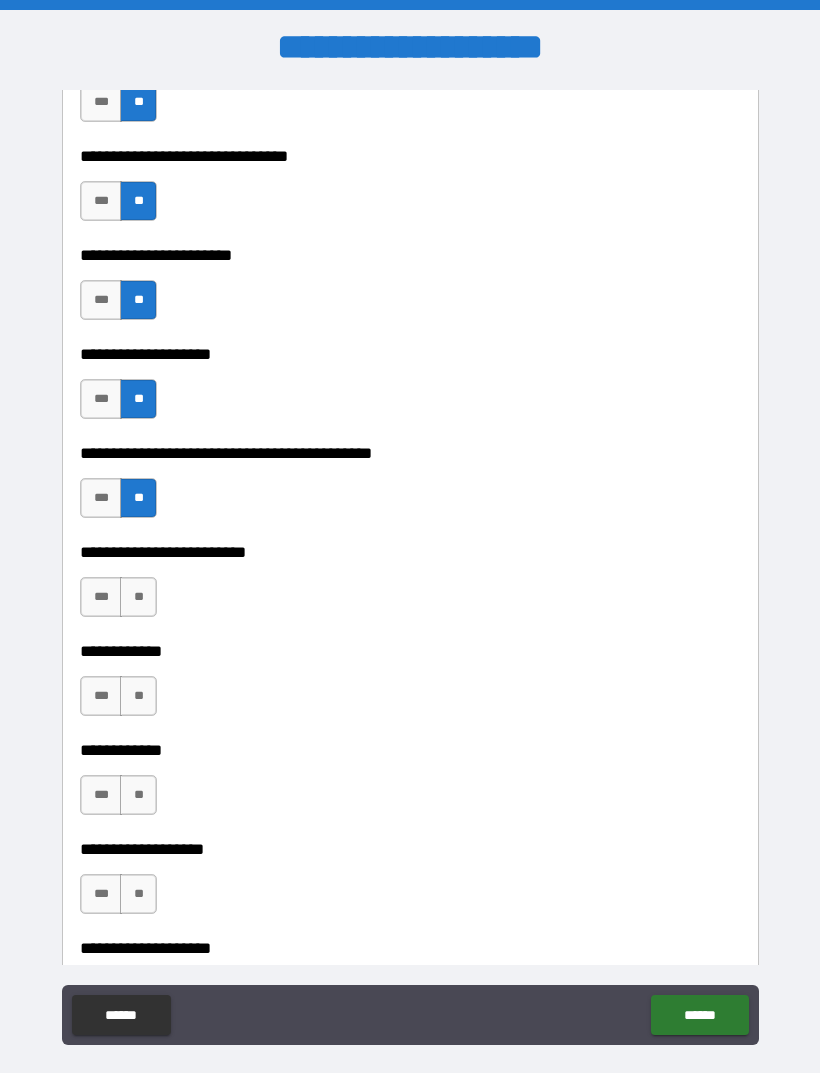 click on "**" at bounding box center (138, 597) 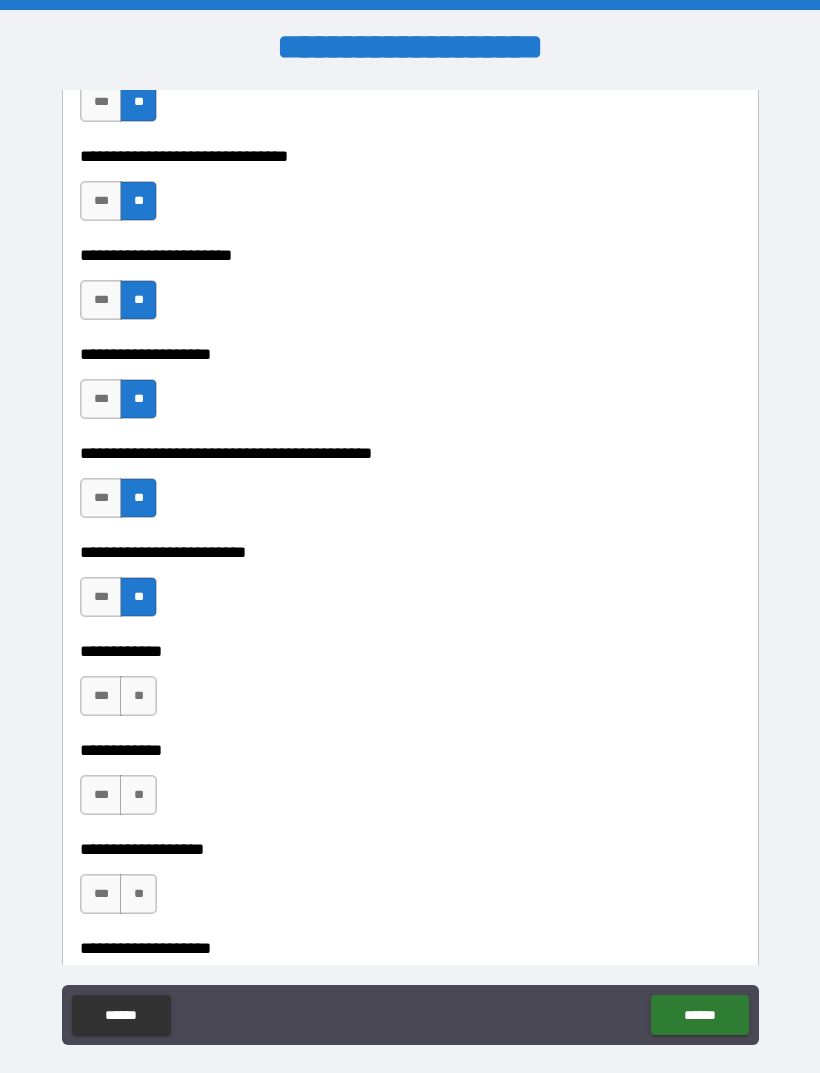 click on "**" at bounding box center (138, 696) 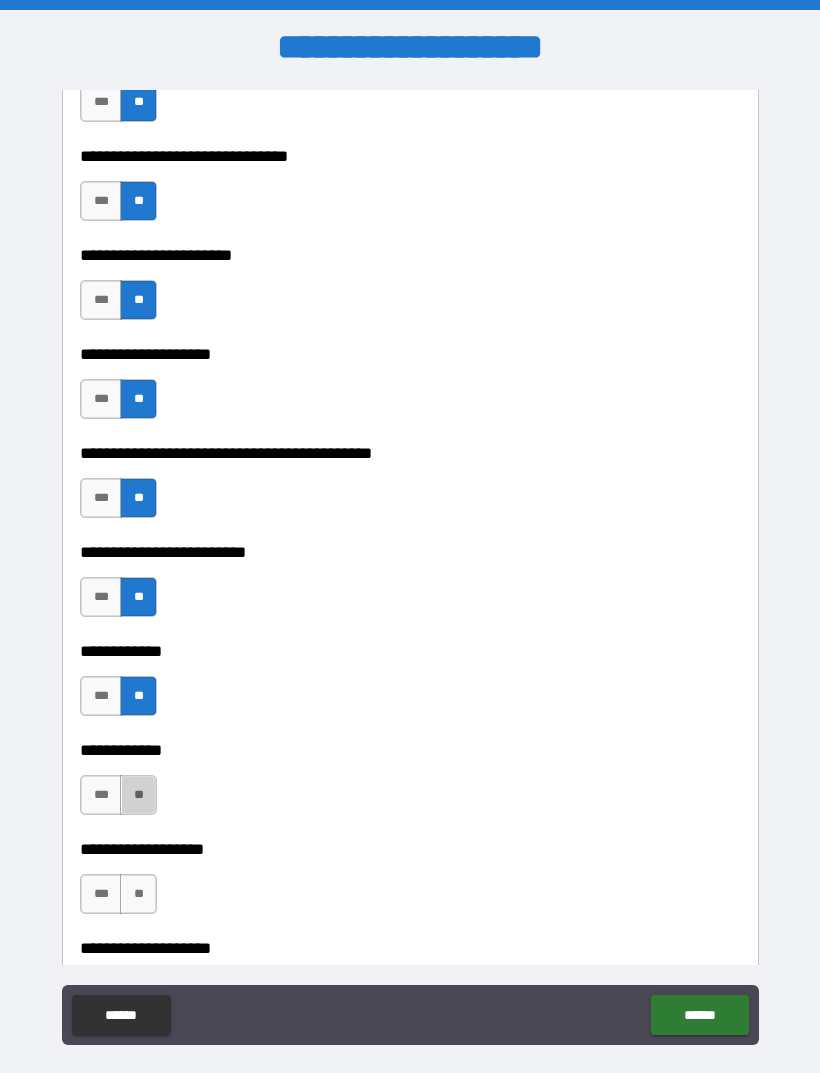 click on "**" at bounding box center [138, 795] 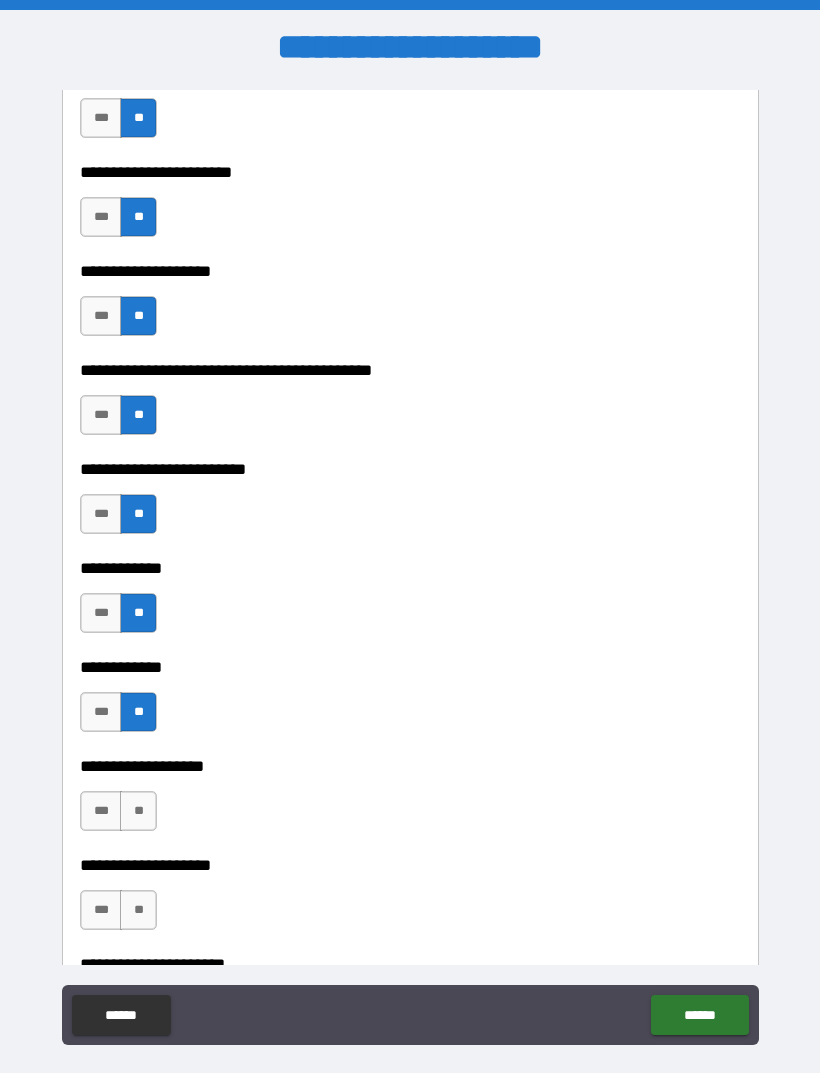 scroll, scrollTop: 4940, scrollLeft: 0, axis: vertical 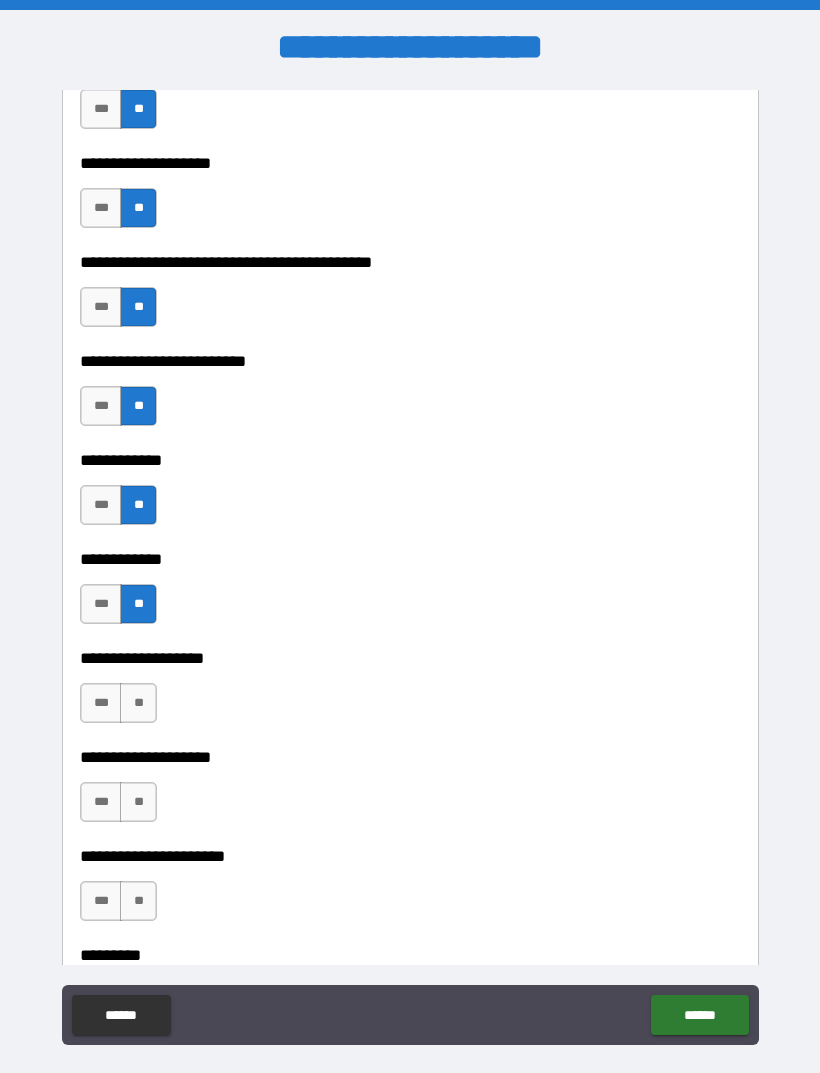 click on "**" at bounding box center [138, 703] 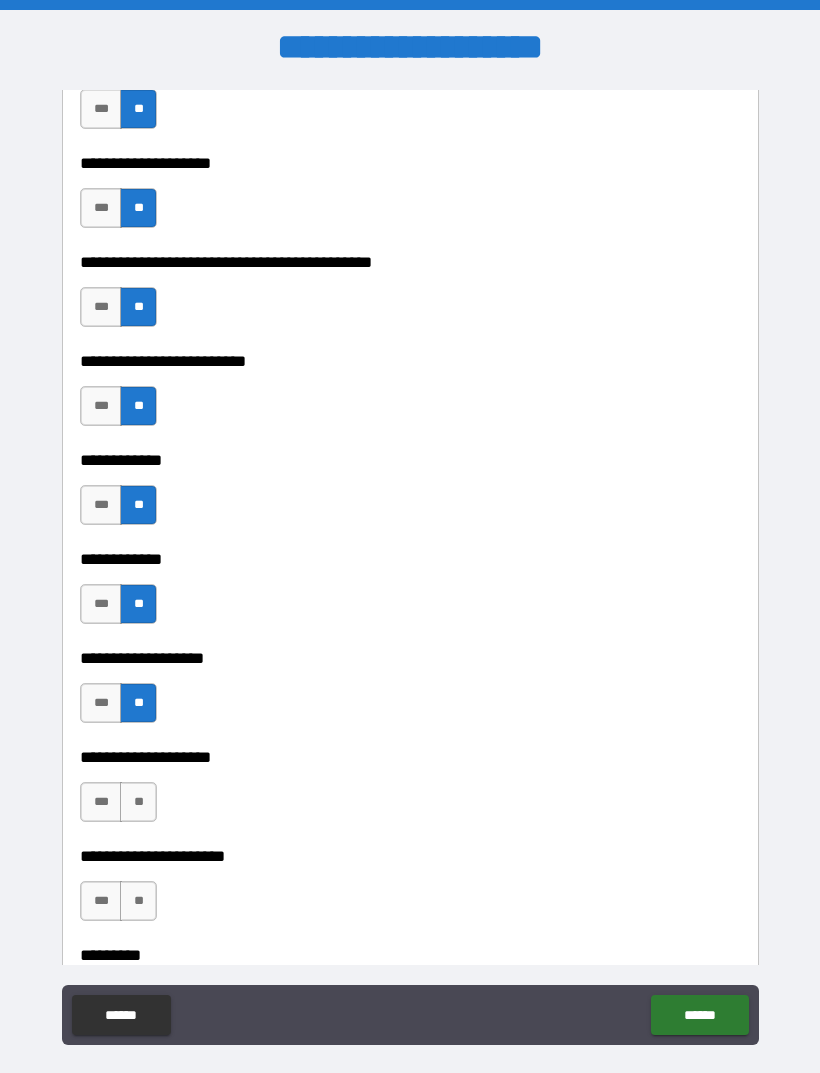 click on "**" at bounding box center [138, 802] 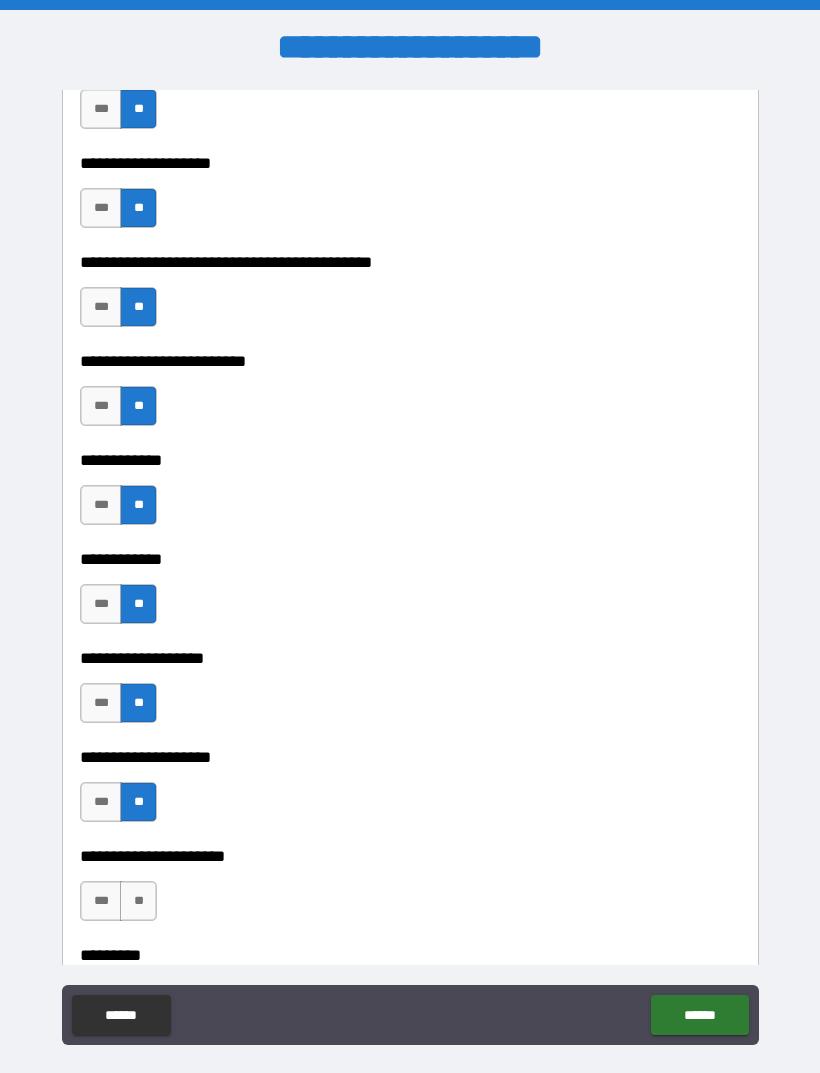 click on "**" at bounding box center (138, 901) 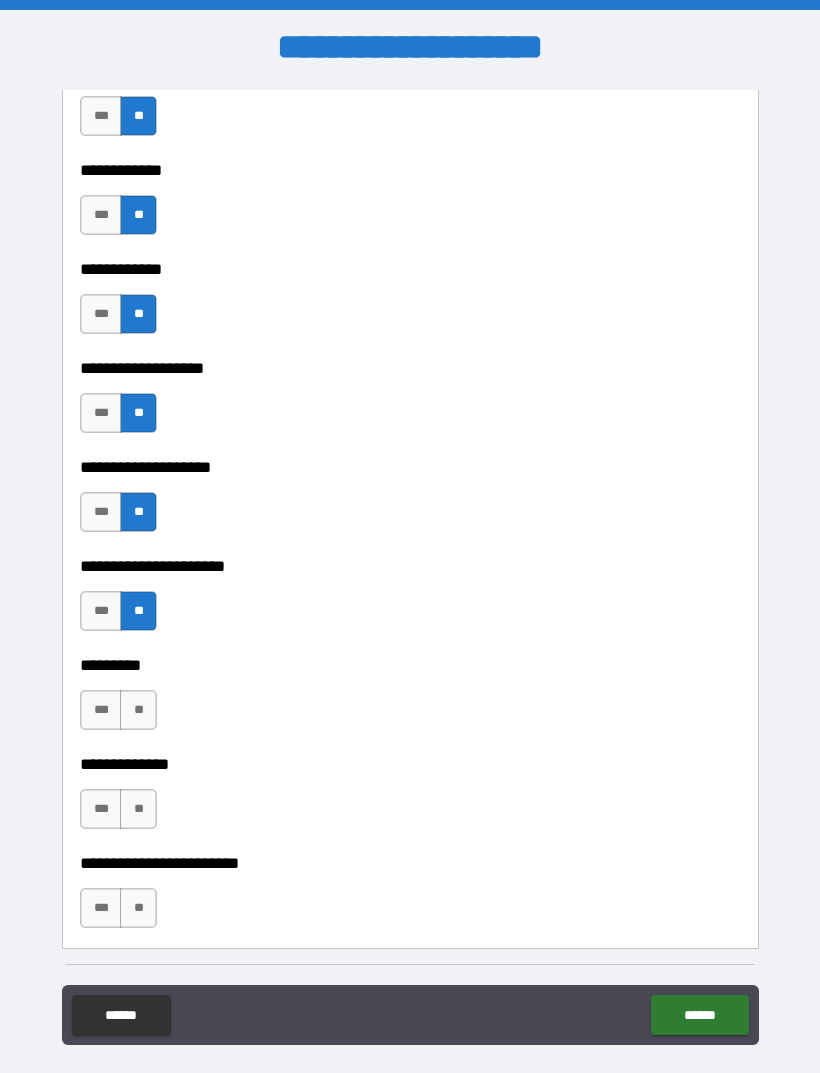 scroll, scrollTop: 5231, scrollLeft: 0, axis: vertical 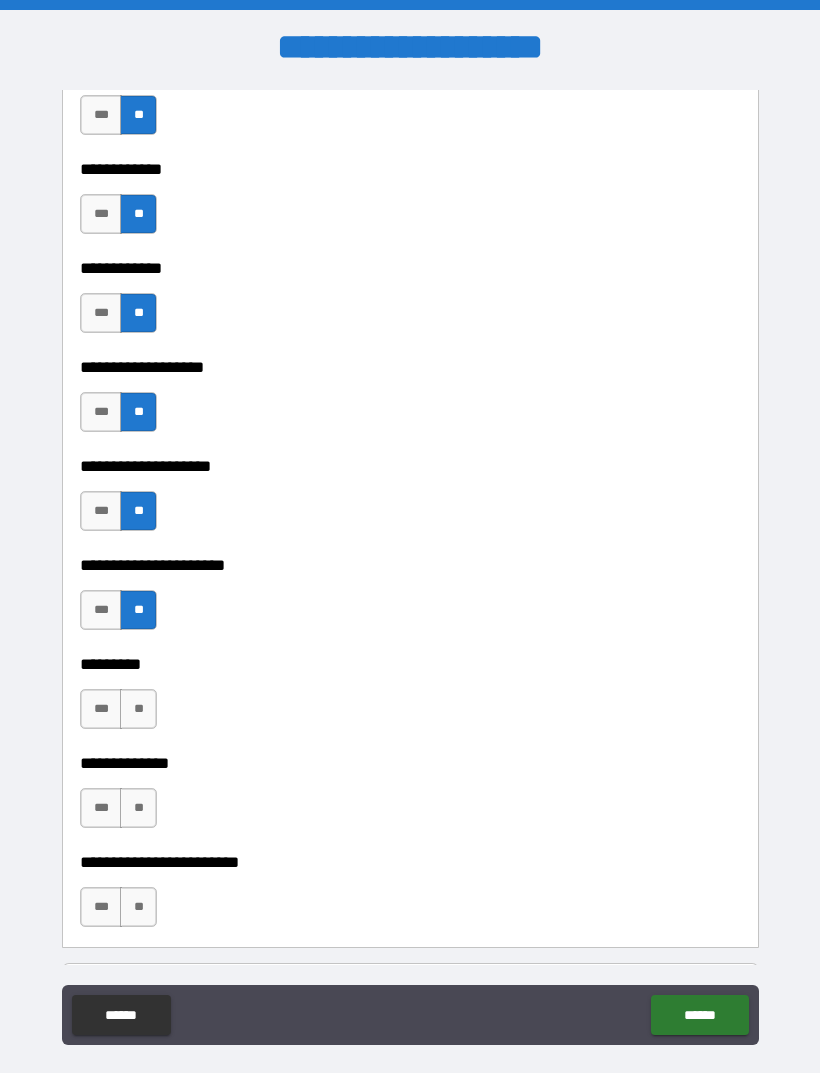 click on "**" at bounding box center [138, 709] 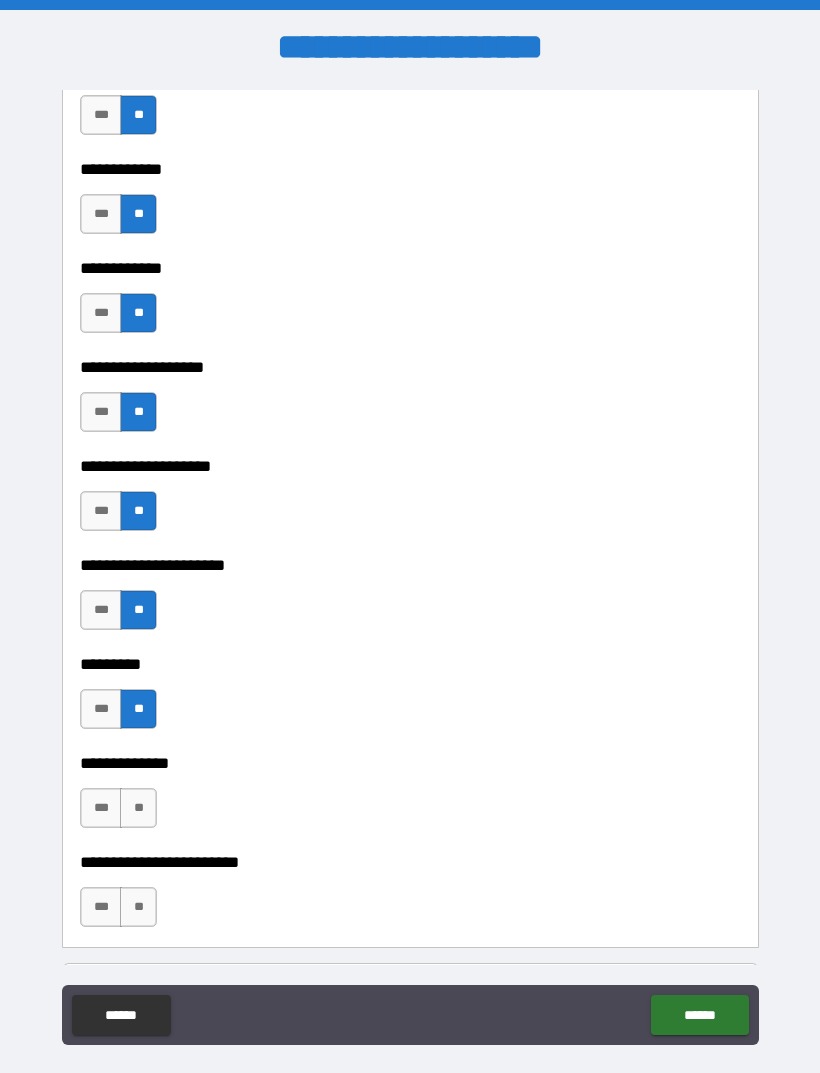 click on "**" at bounding box center (138, 808) 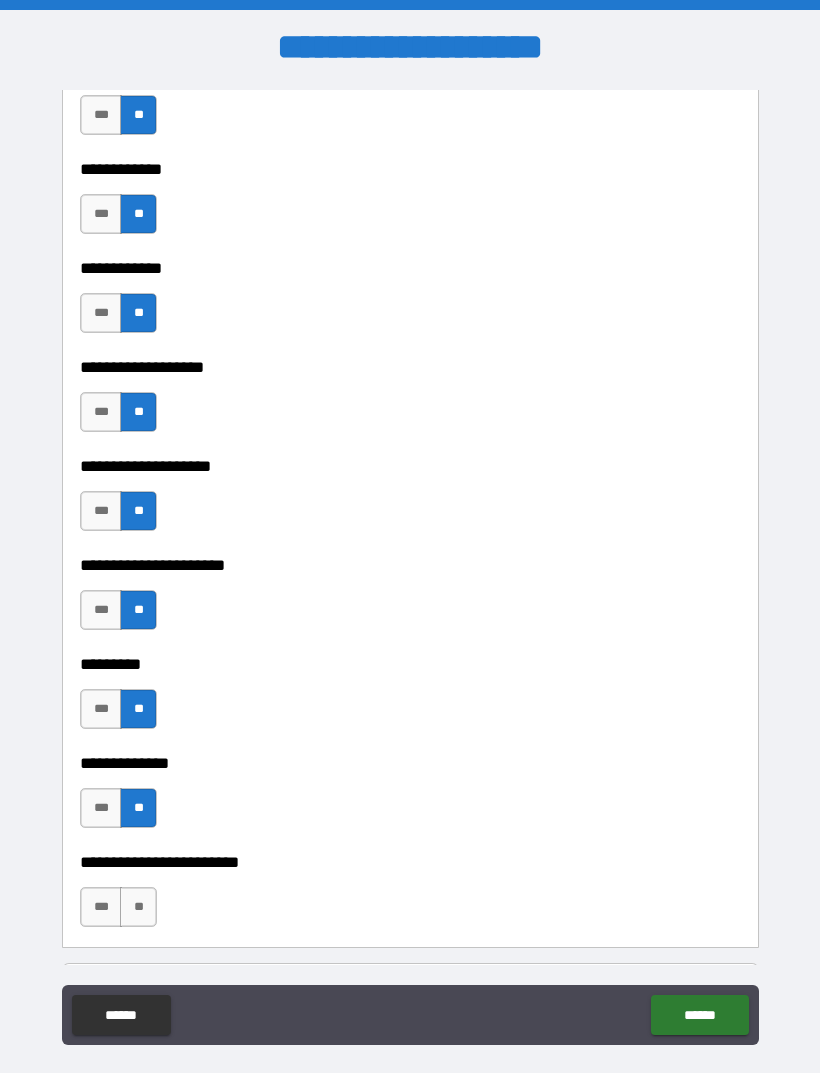 click on "**" at bounding box center [138, 907] 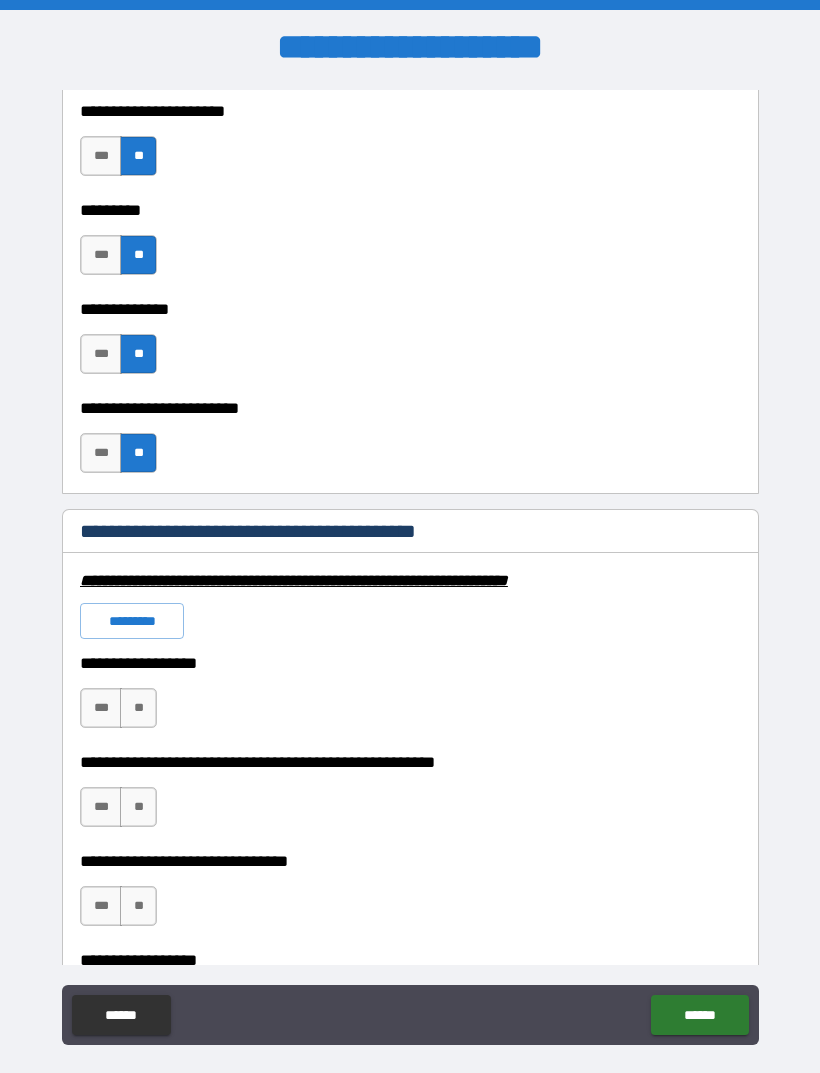 scroll, scrollTop: 5686, scrollLeft: 0, axis: vertical 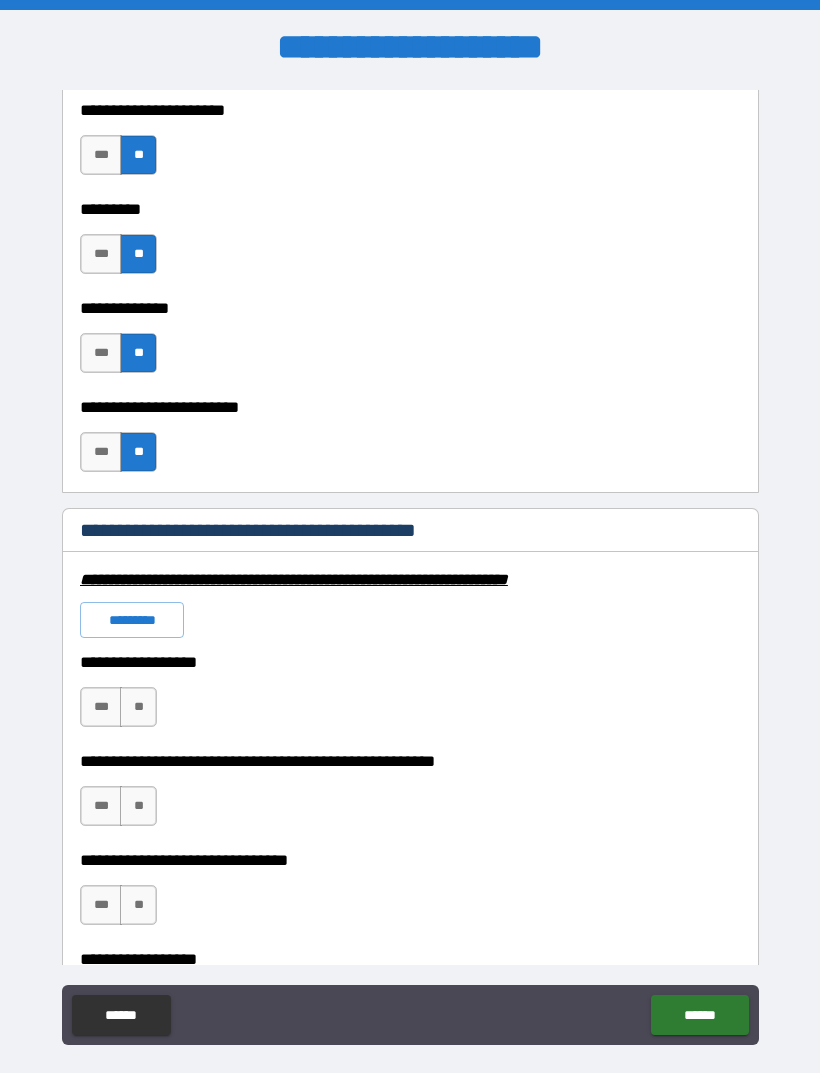click on "**" at bounding box center (138, 707) 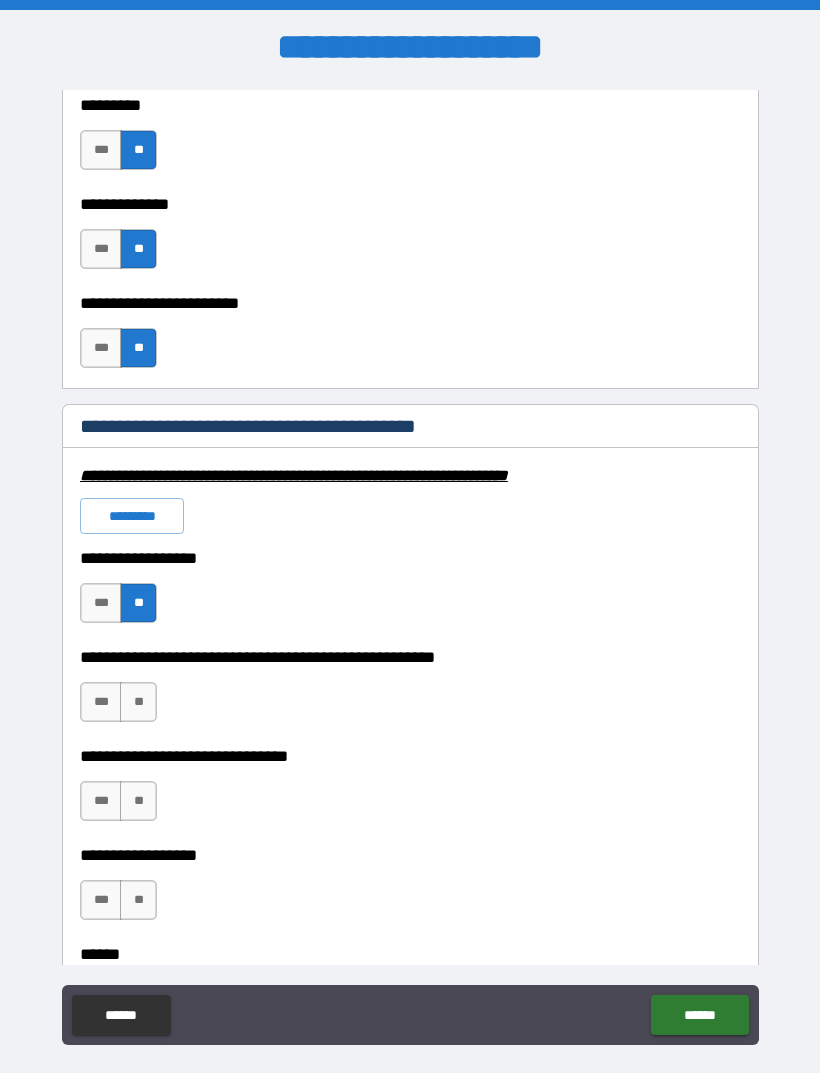 scroll, scrollTop: 5794, scrollLeft: 0, axis: vertical 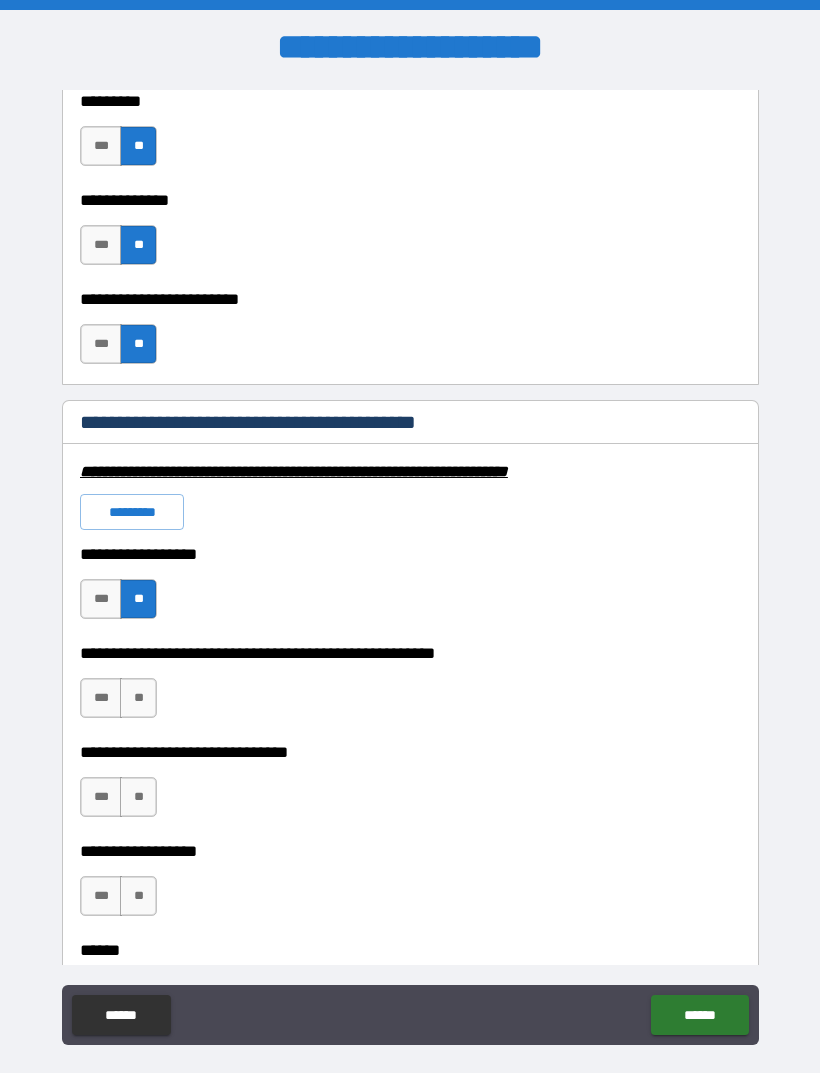 click on "**" at bounding box center [138, 698] 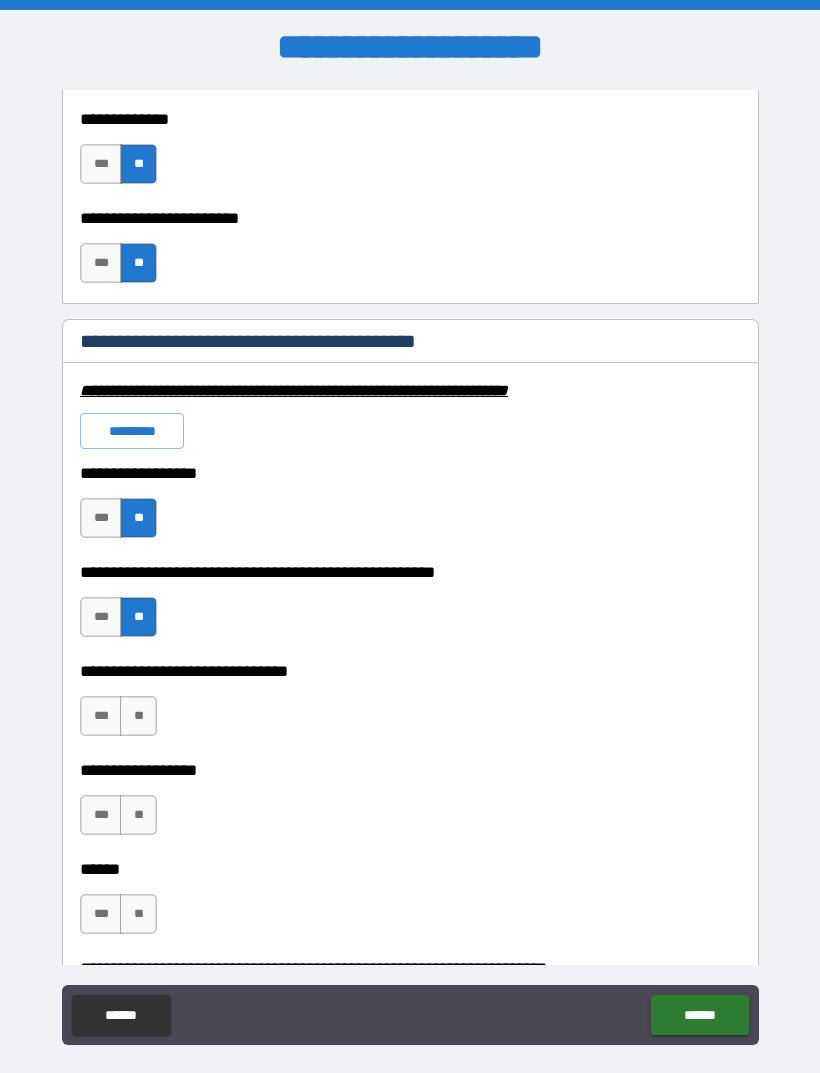 scroll, scrollTop: 5878, scrollLeft: 0, axis: vertical 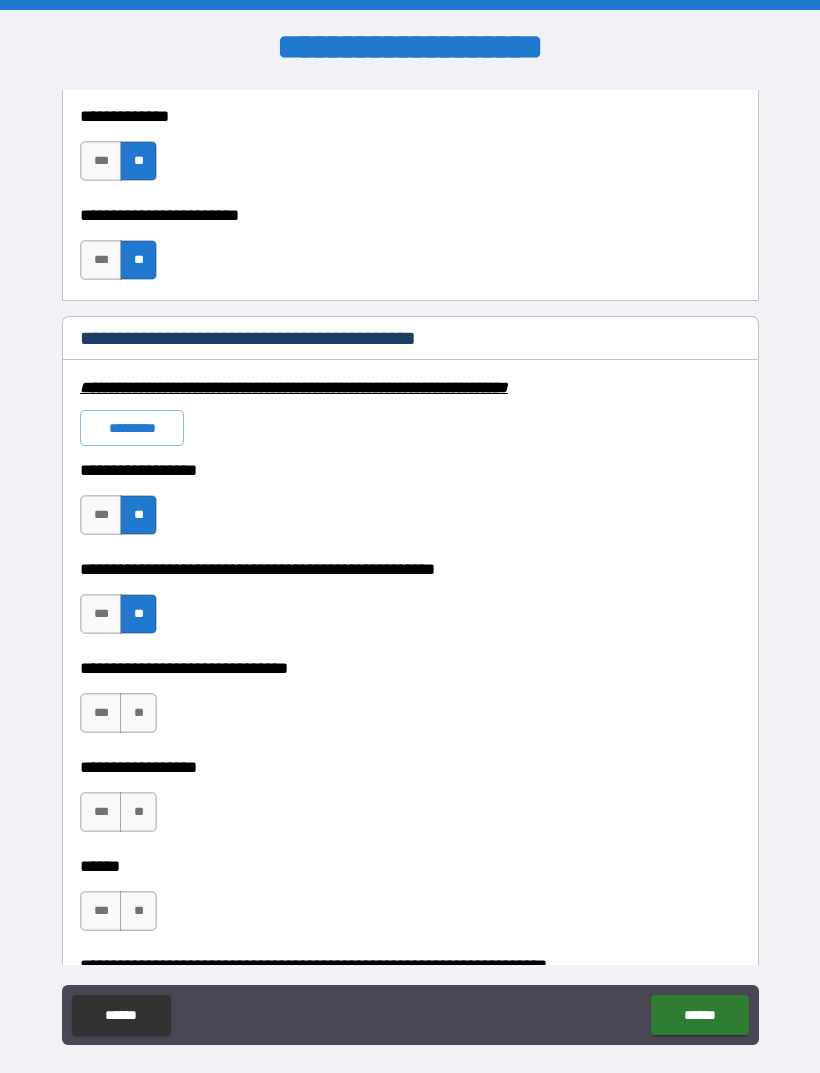 click on "**" at bounding box center [138, 713] 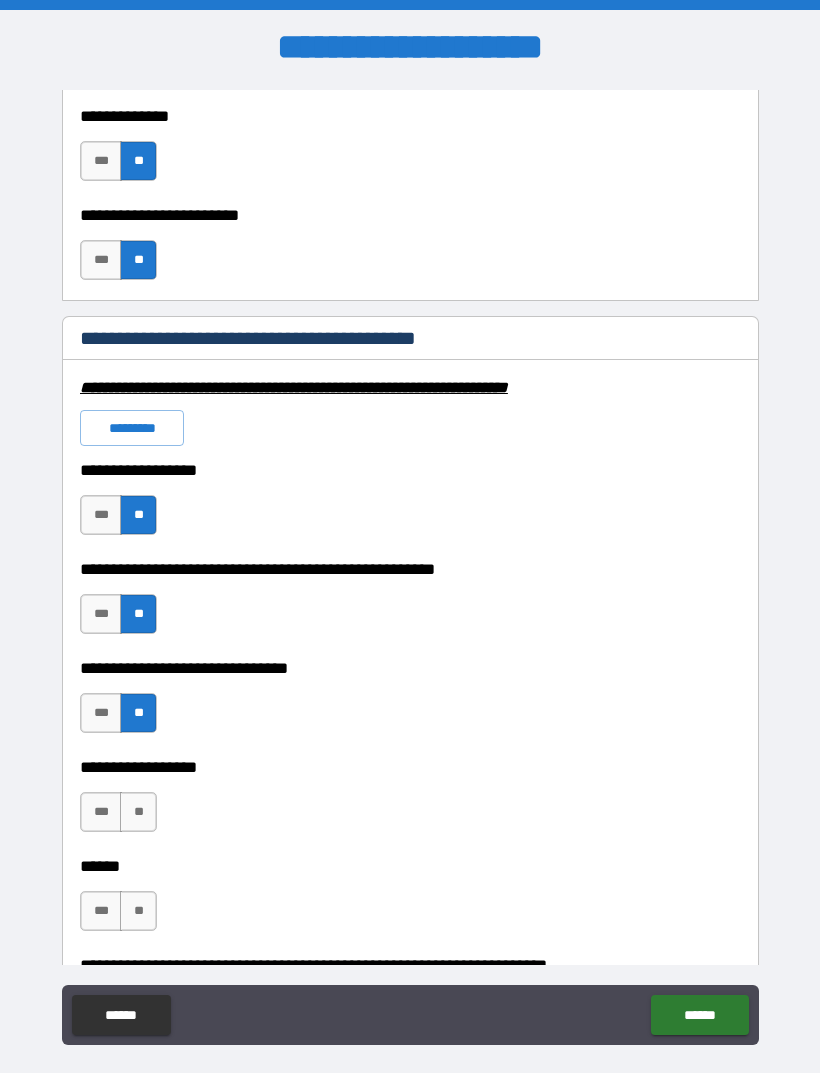 click on "**" at bounding box center (138, 812) 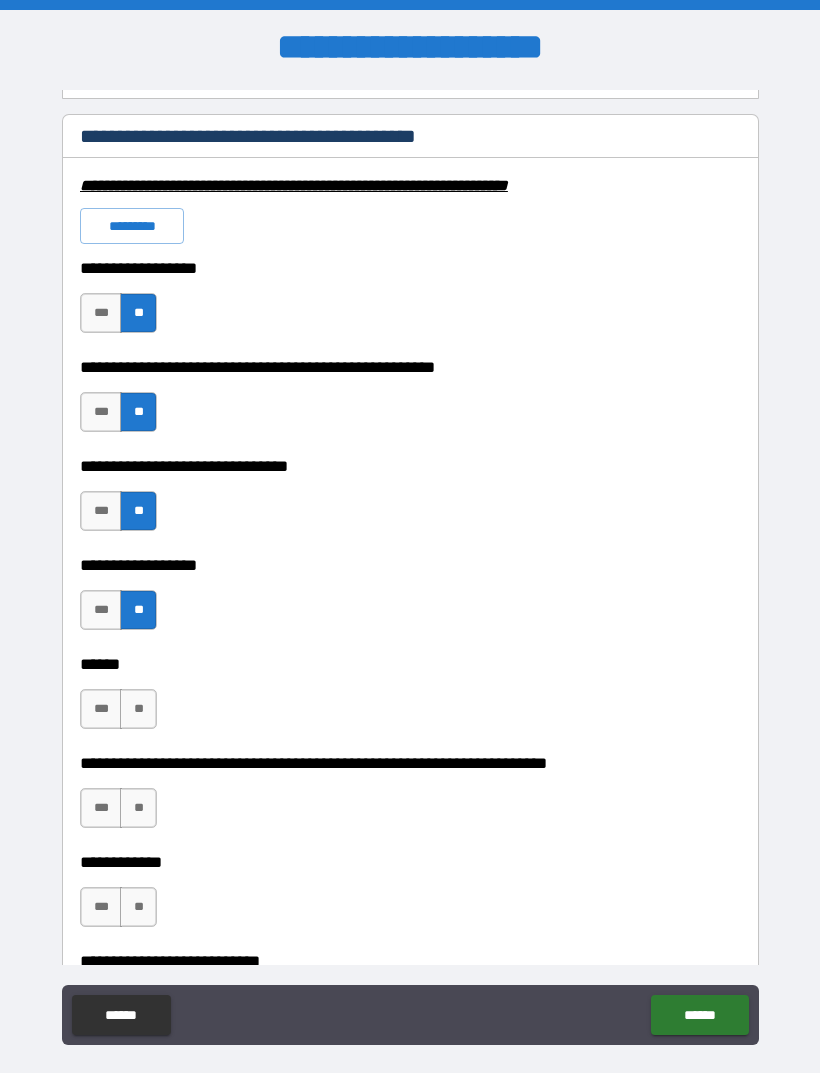 scroll, scrollTop: 6076, scrollLeft: 0, axis: vertical 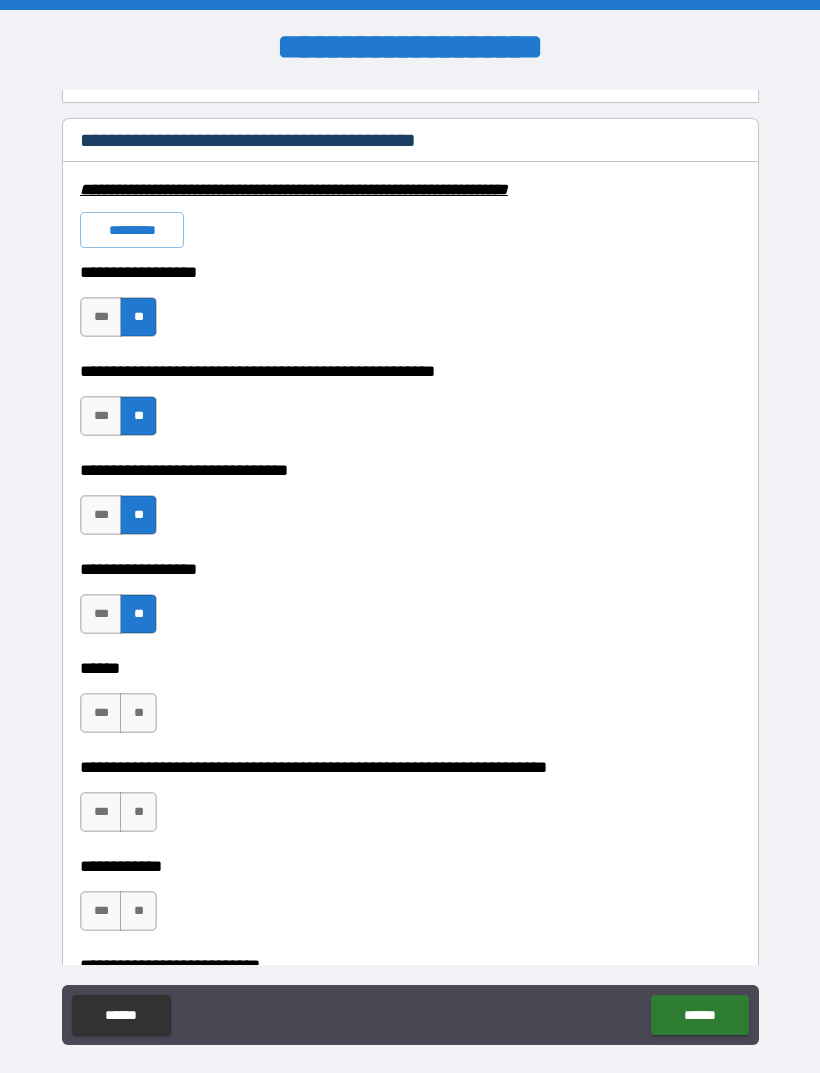 click on "**" at bounding box center [138, 713] 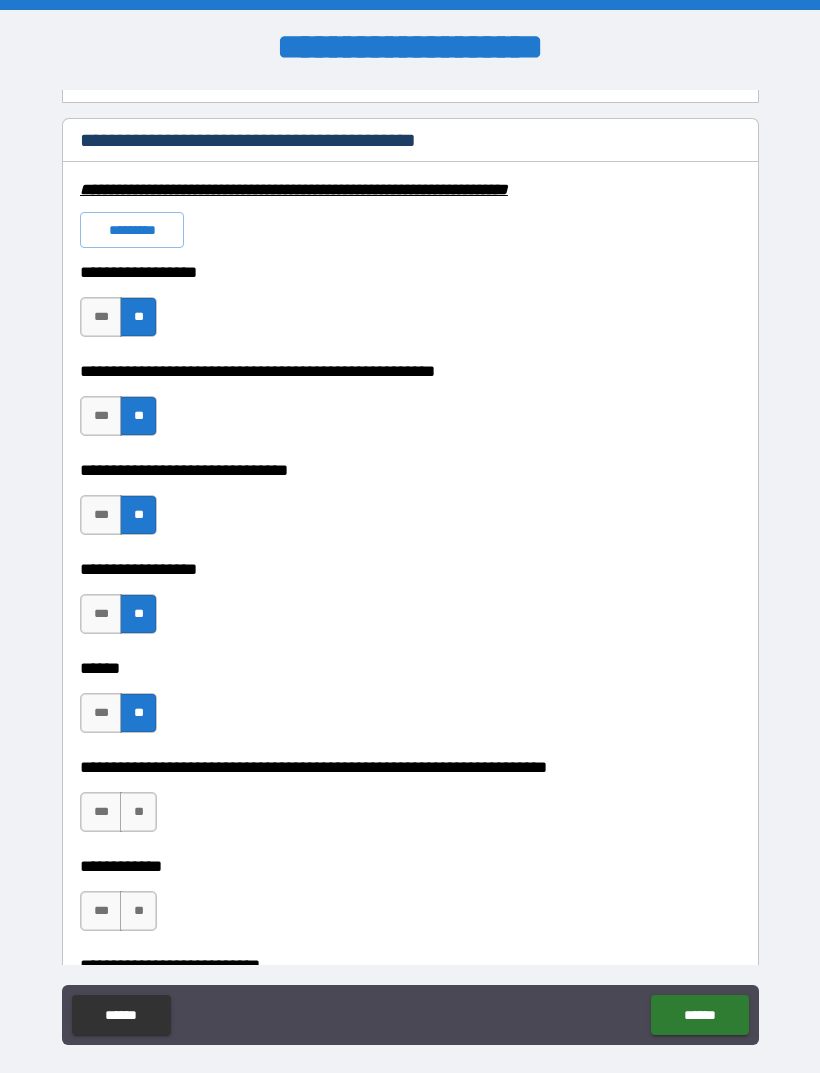 click on "**" at bounding box center [138, 812] 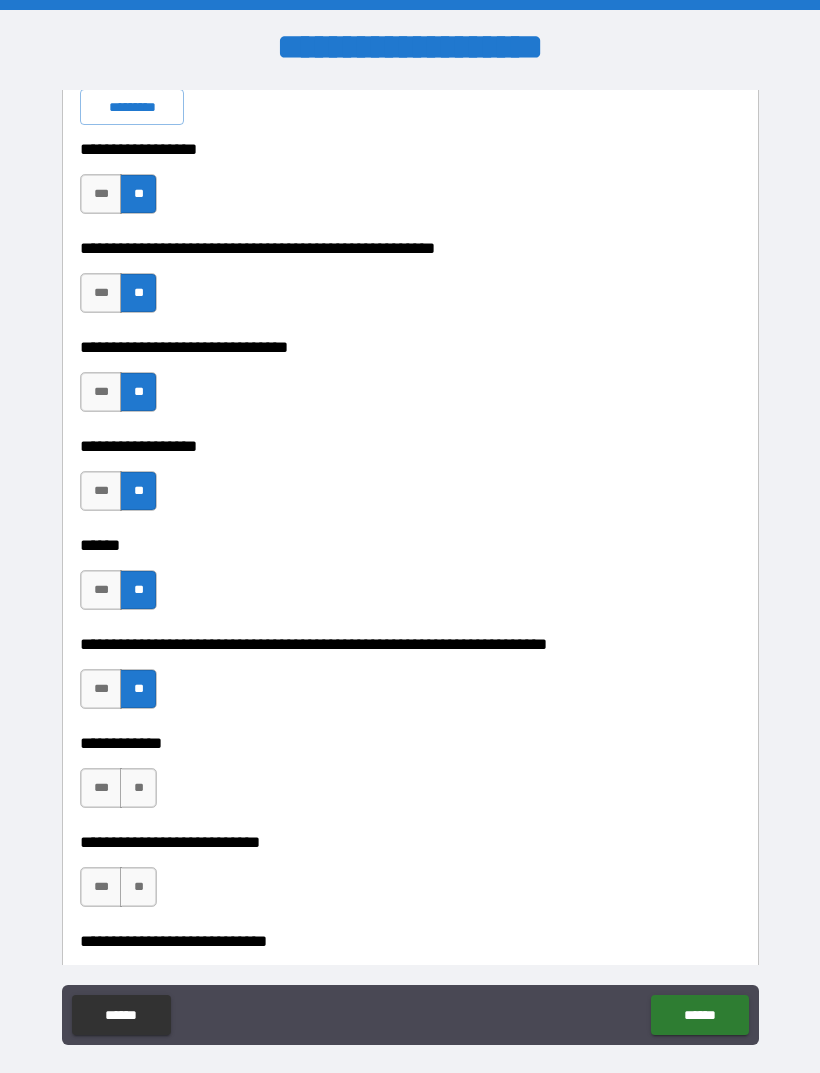 scroll, scrollTop: 6205, scrollLeft: 0, axis: vertical 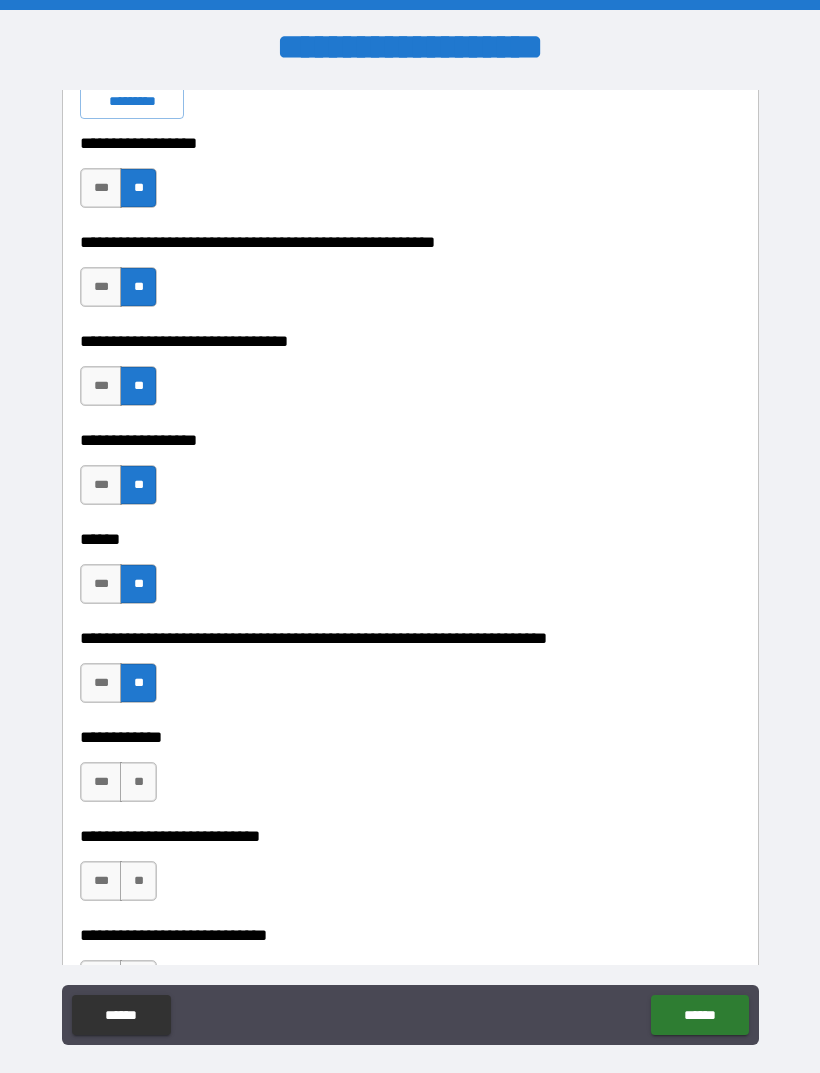 click on "**" at bounding box center [138, 782] 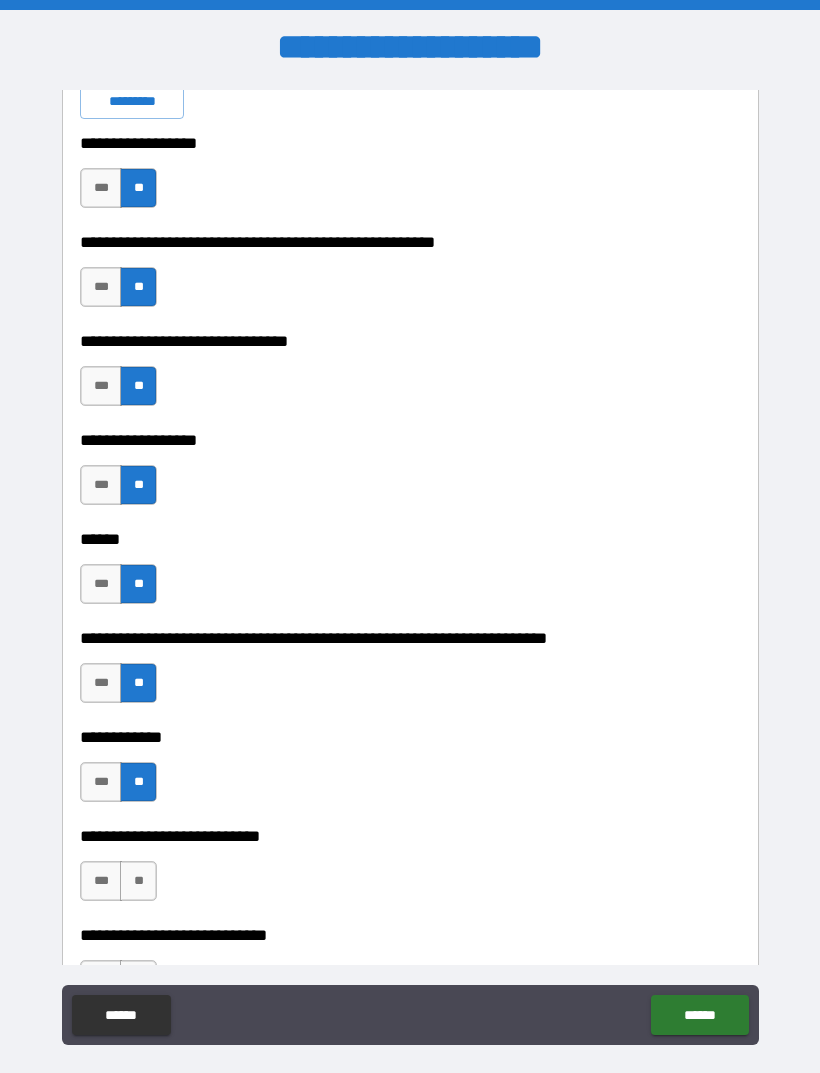 click on "**" at bounding box center [138, 881] 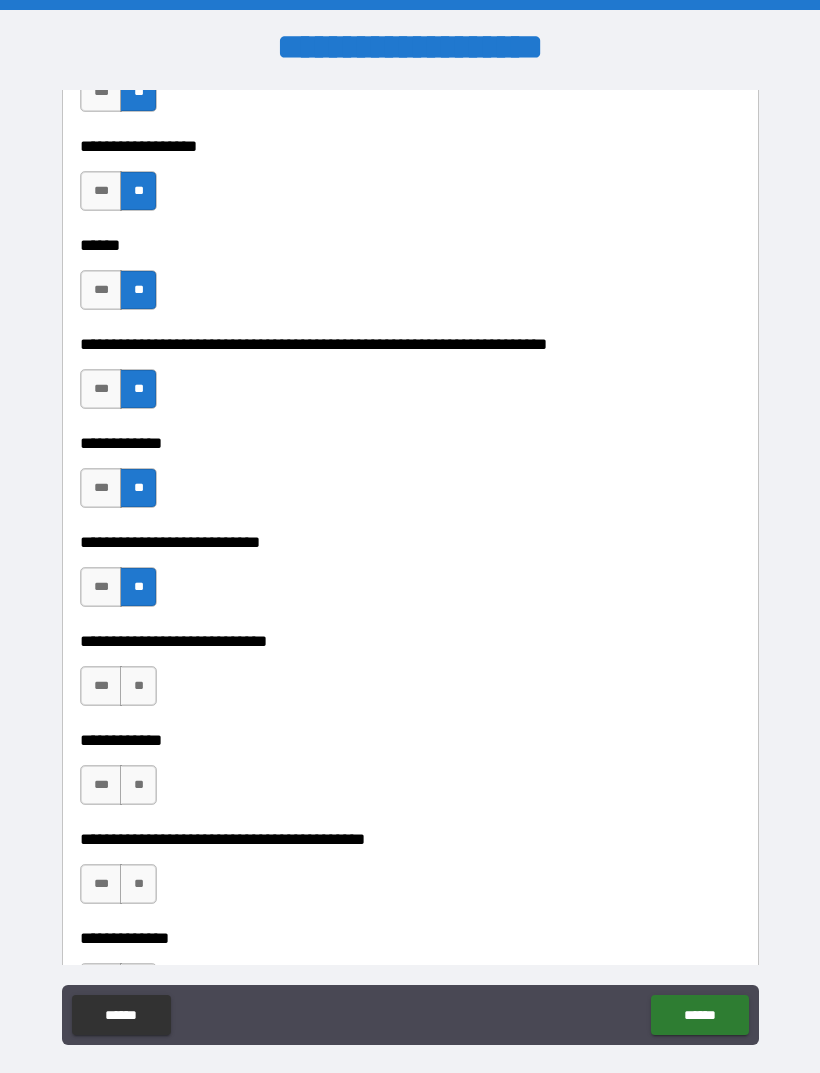 scroll, scrollTop: 6524, scrollLeft: 0, axis: vertical 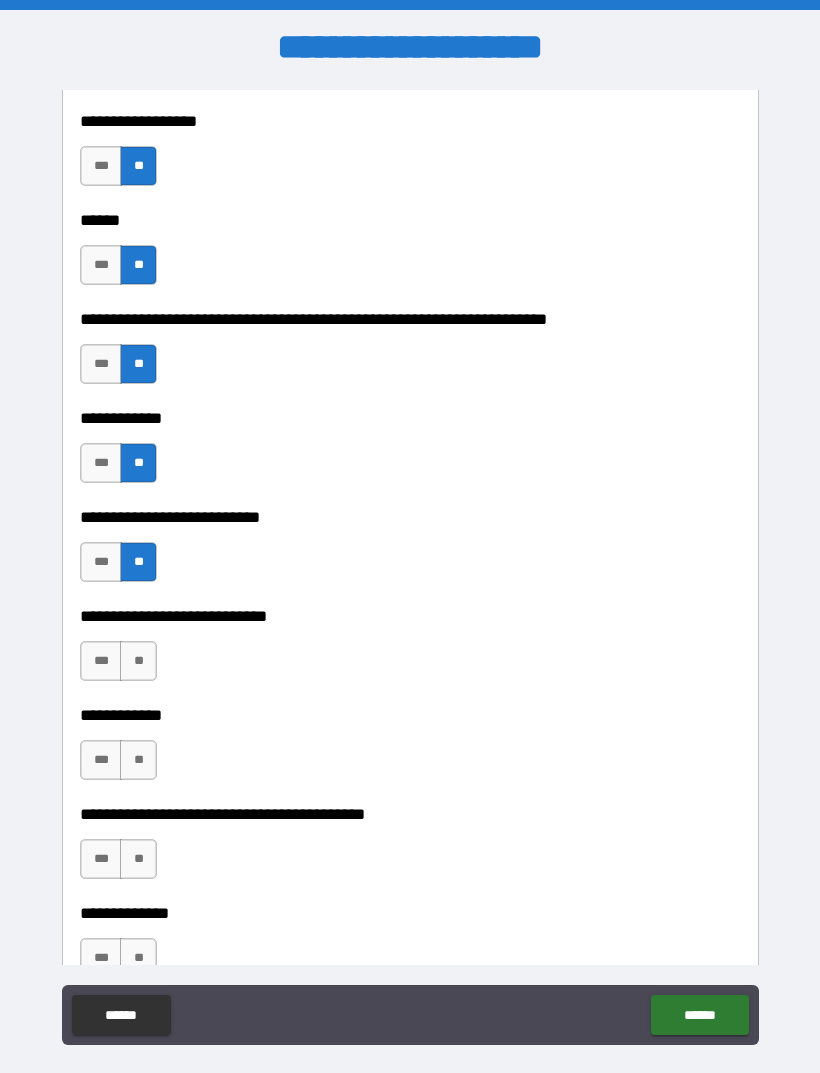 click on "**" at bounding box center [138, 661] 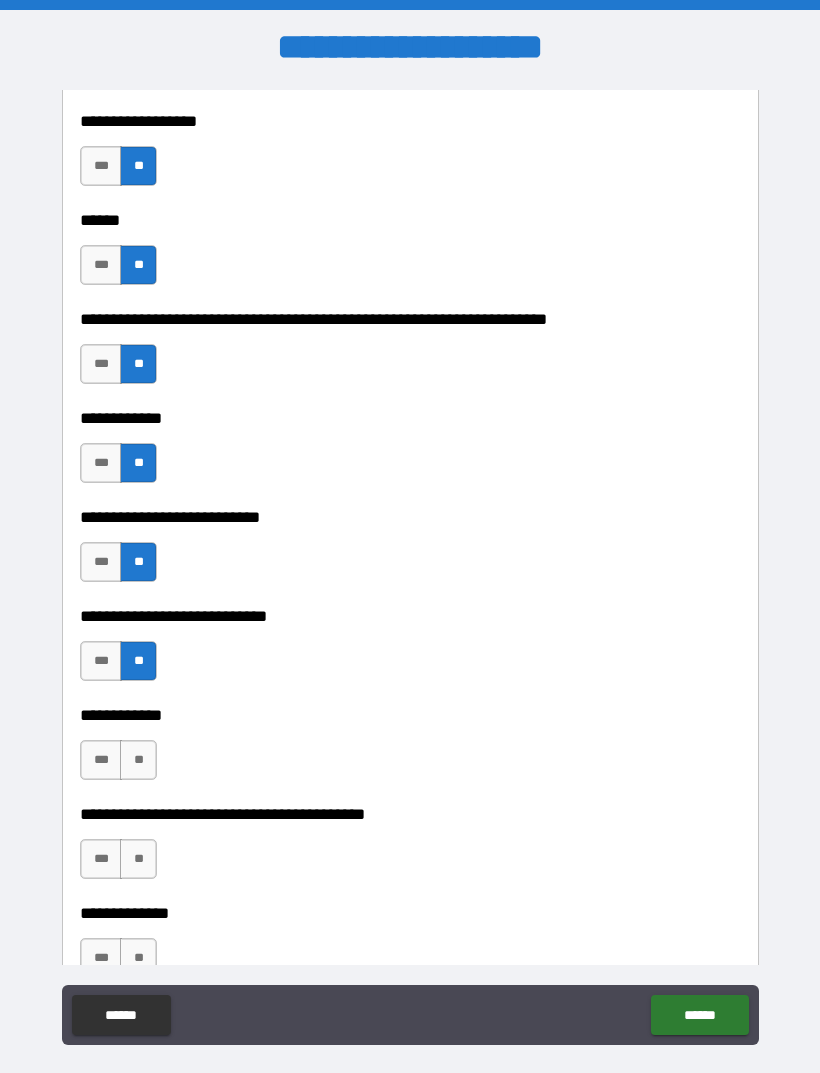 click on "**" at bounding box center (138, 760) 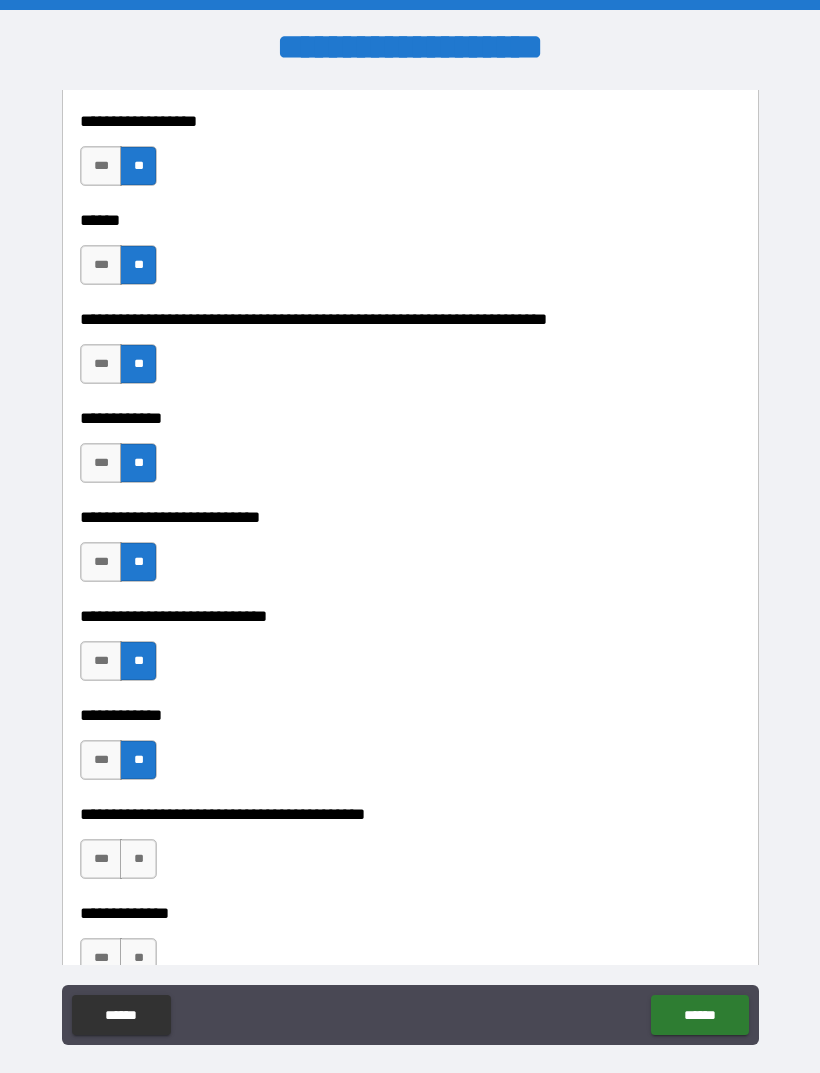 click on "**" at bounding box center (138, 859) 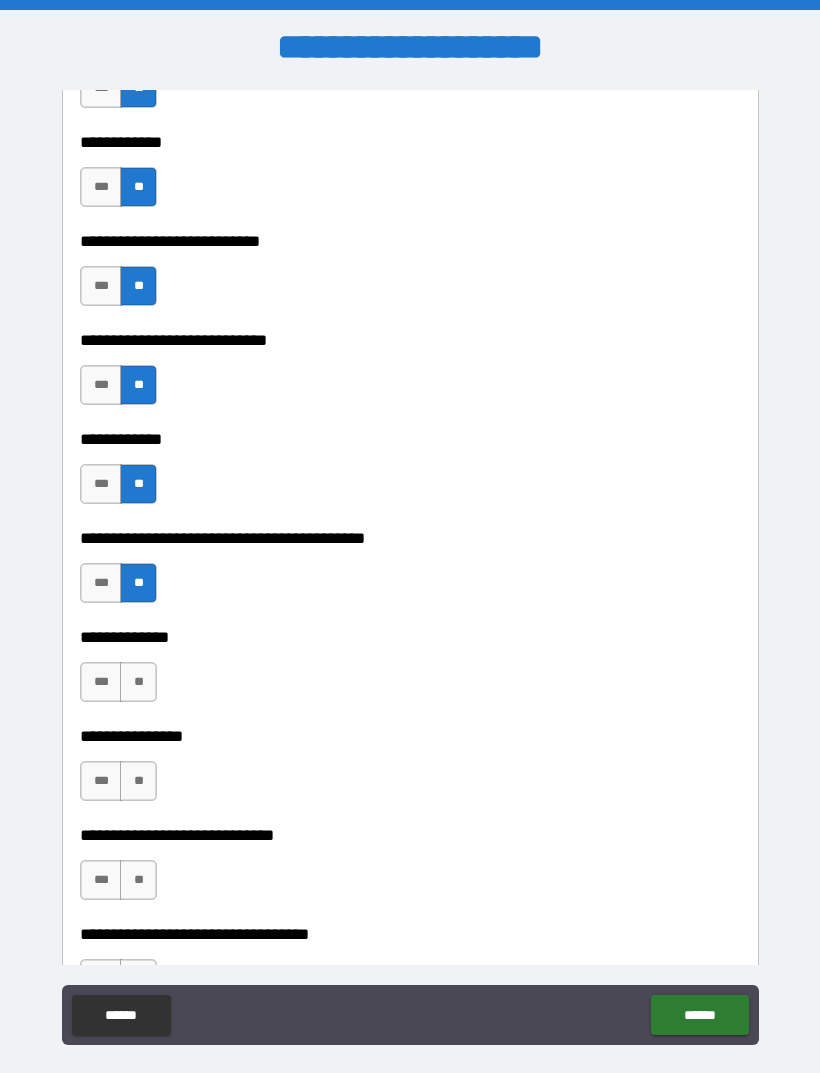 scroll, scrollTop: 6799, scrollLeft: 0, axis: vertical 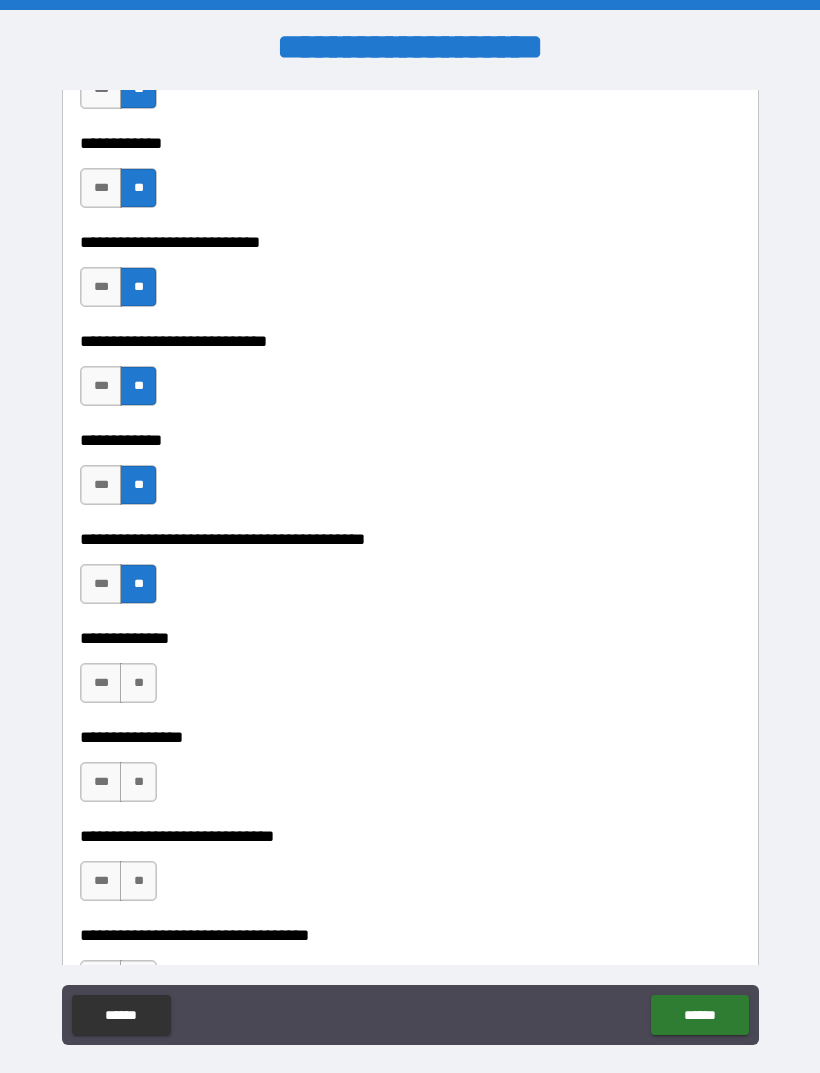 click on "**" at bounding box center (138, 683) 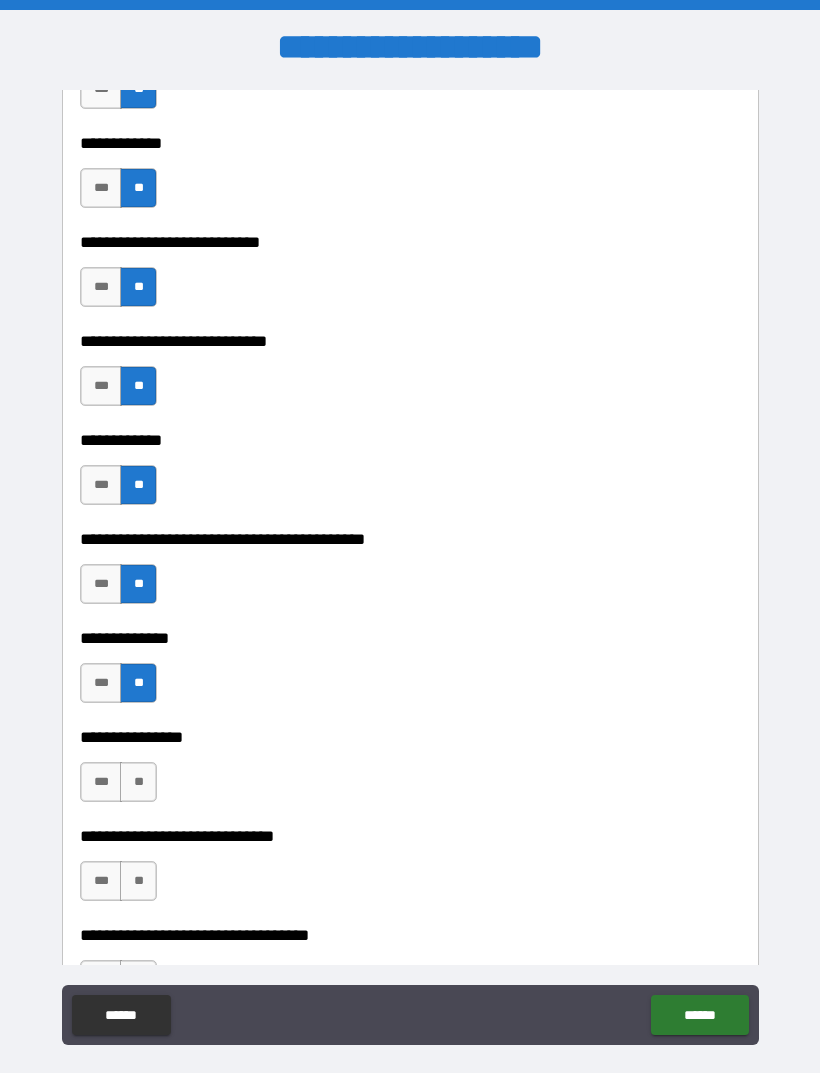 click on "**" at bounding box center [138, 782] 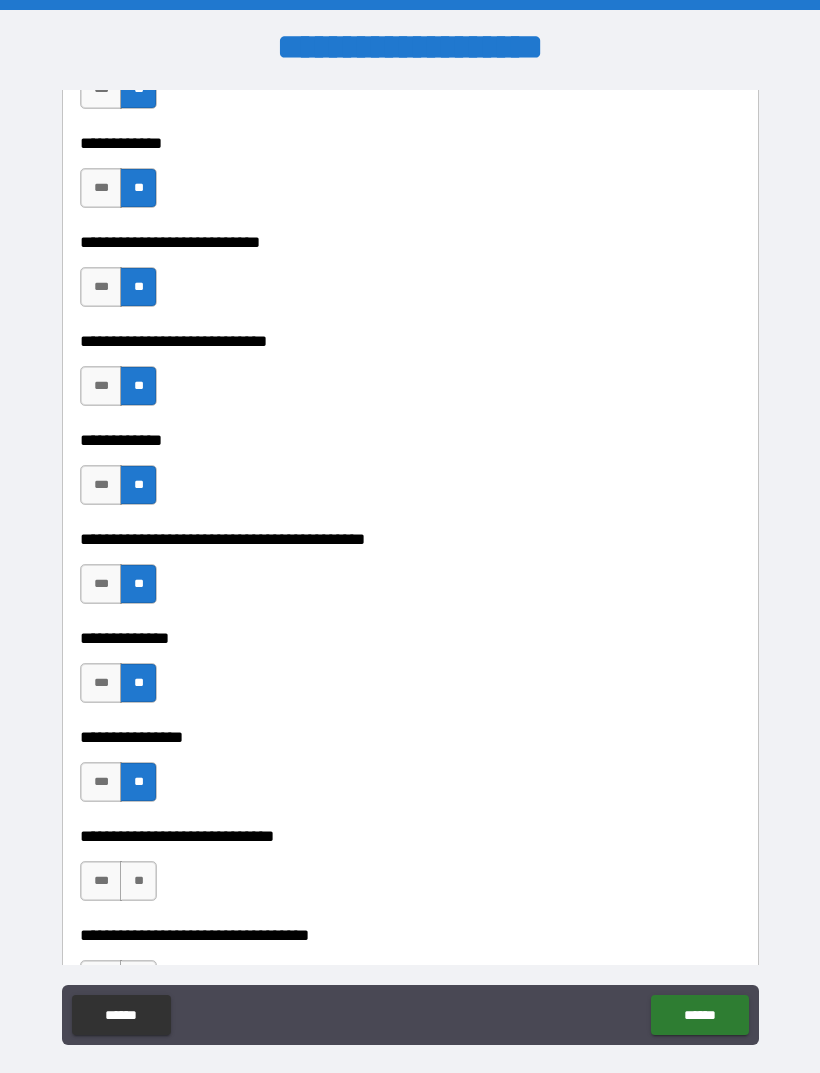 click on "**" at bounding box center [138, 881] 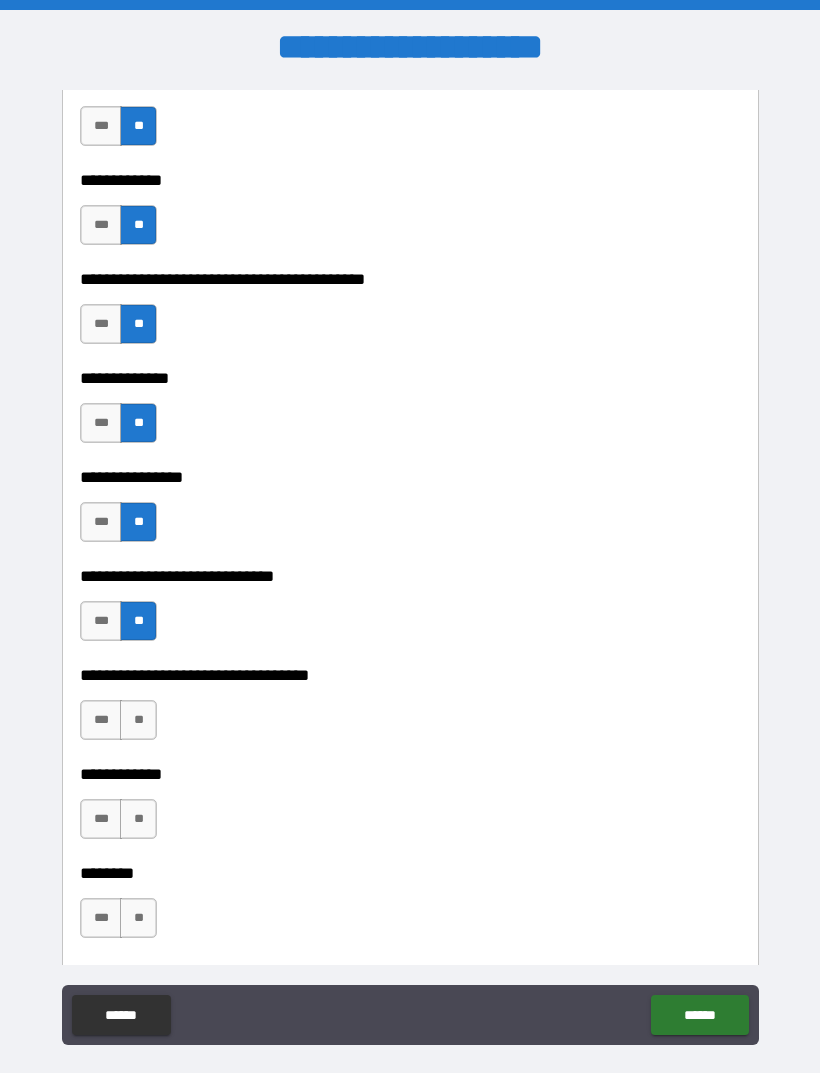 scroll, scrollTop: 7060, scrollLeft: 0, axis: vertical 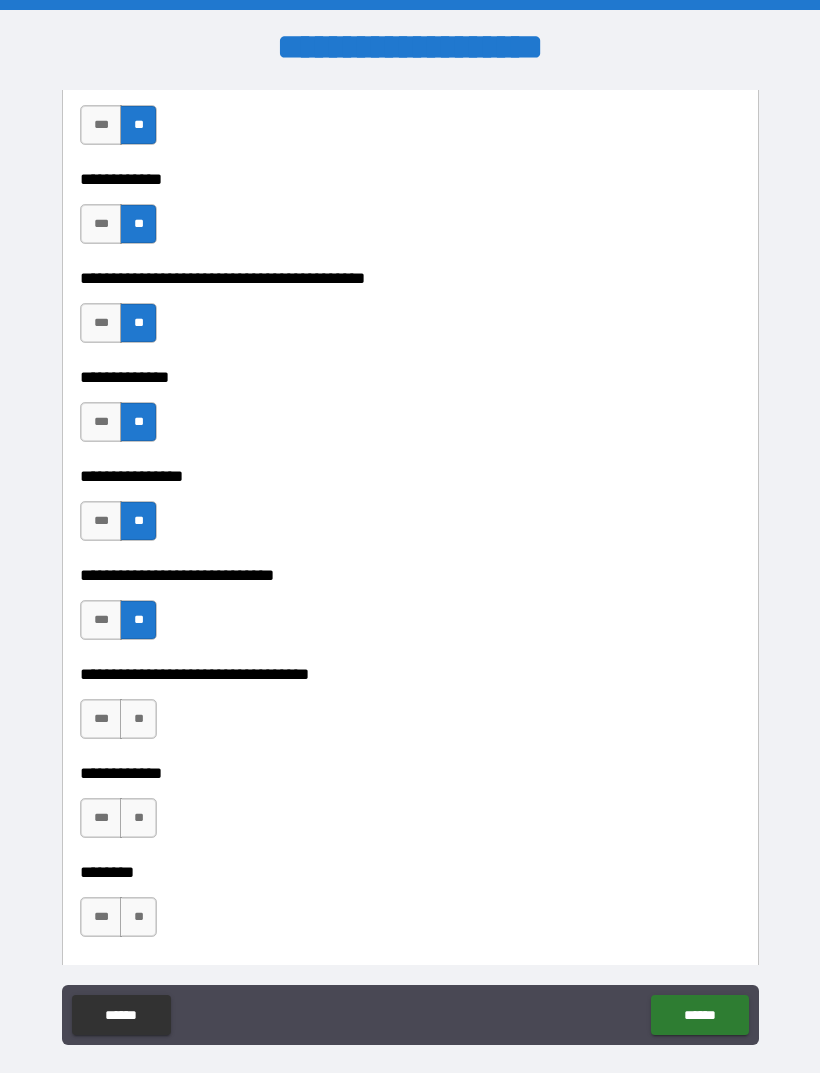 click on "**" at bounding box center [138, 719] 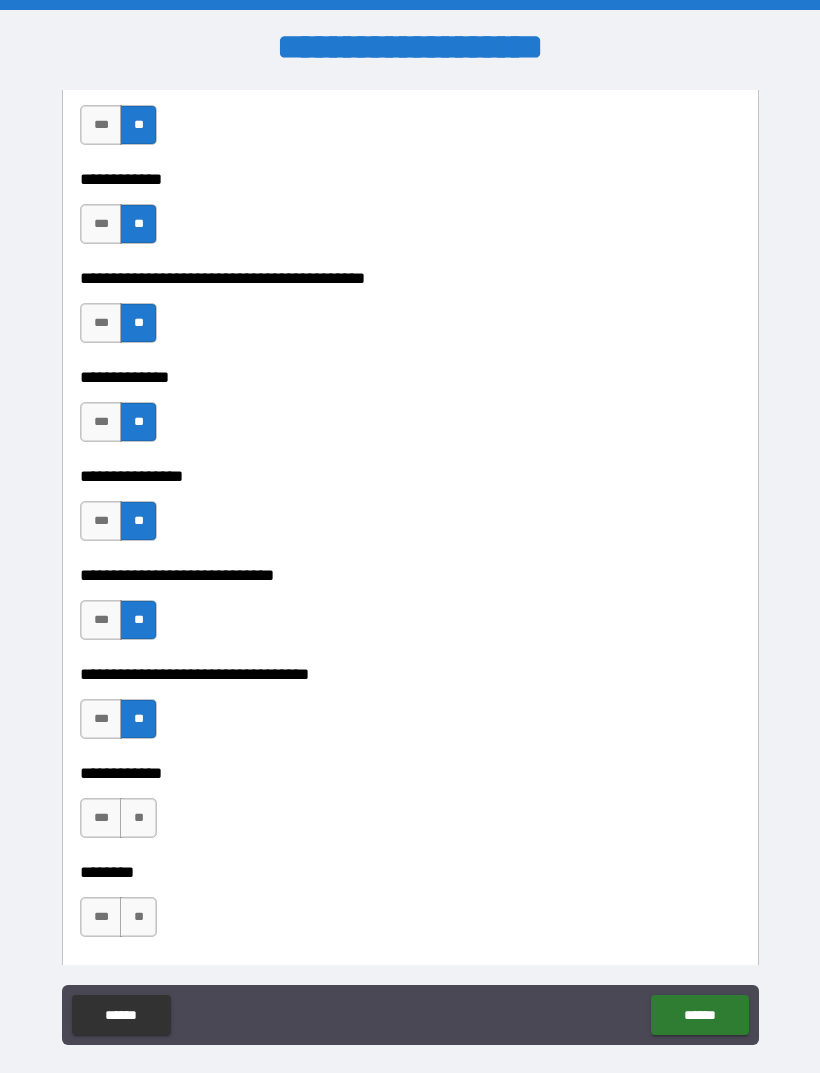 click on "**" at bounding box center (138, 818) 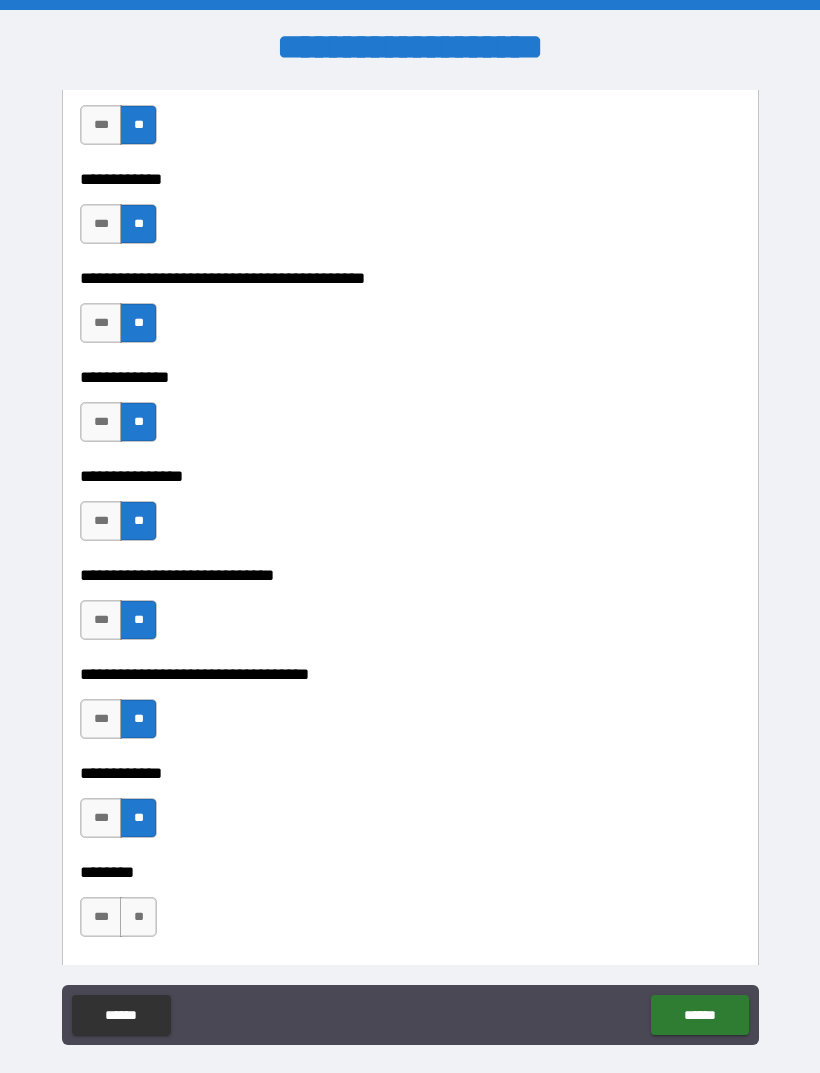 click on "**" at bounding box center [138, 917] 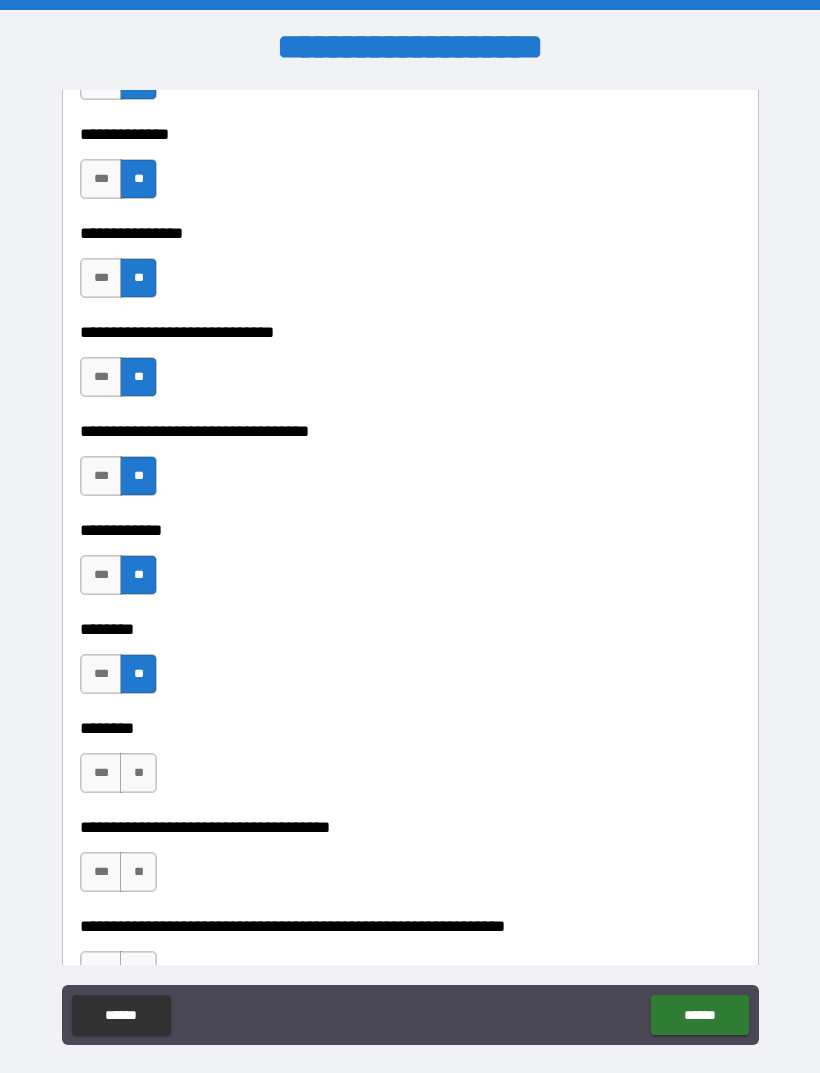 scroll, scrollTop: 7305, scrollLeft: 0, axis: vertical 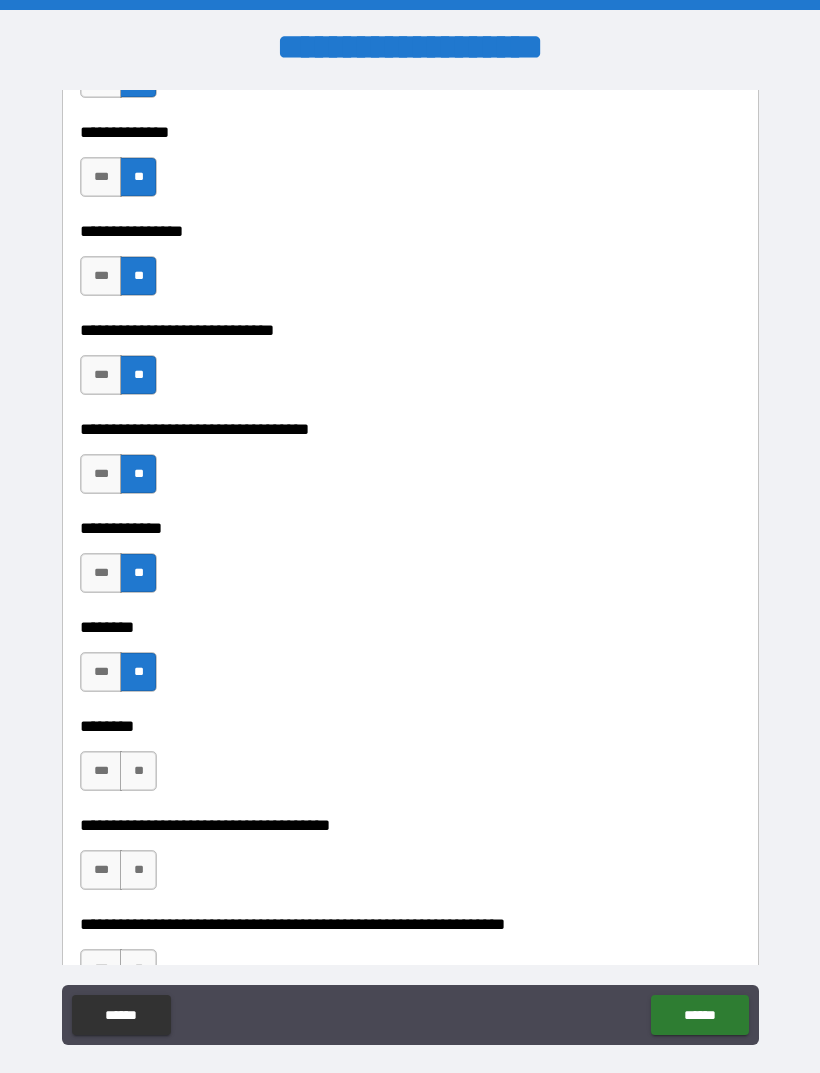 click on "**" at bounding box center [138, 771] 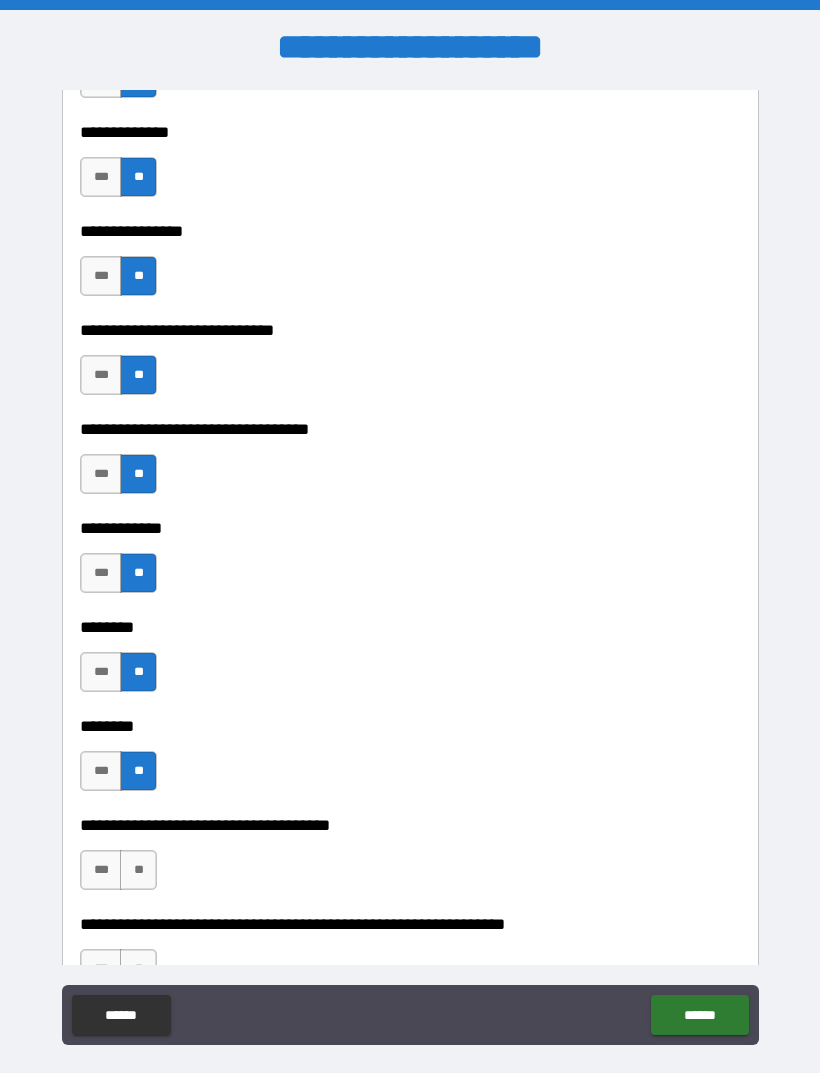 click on "**" at bounding box center (138, 870) 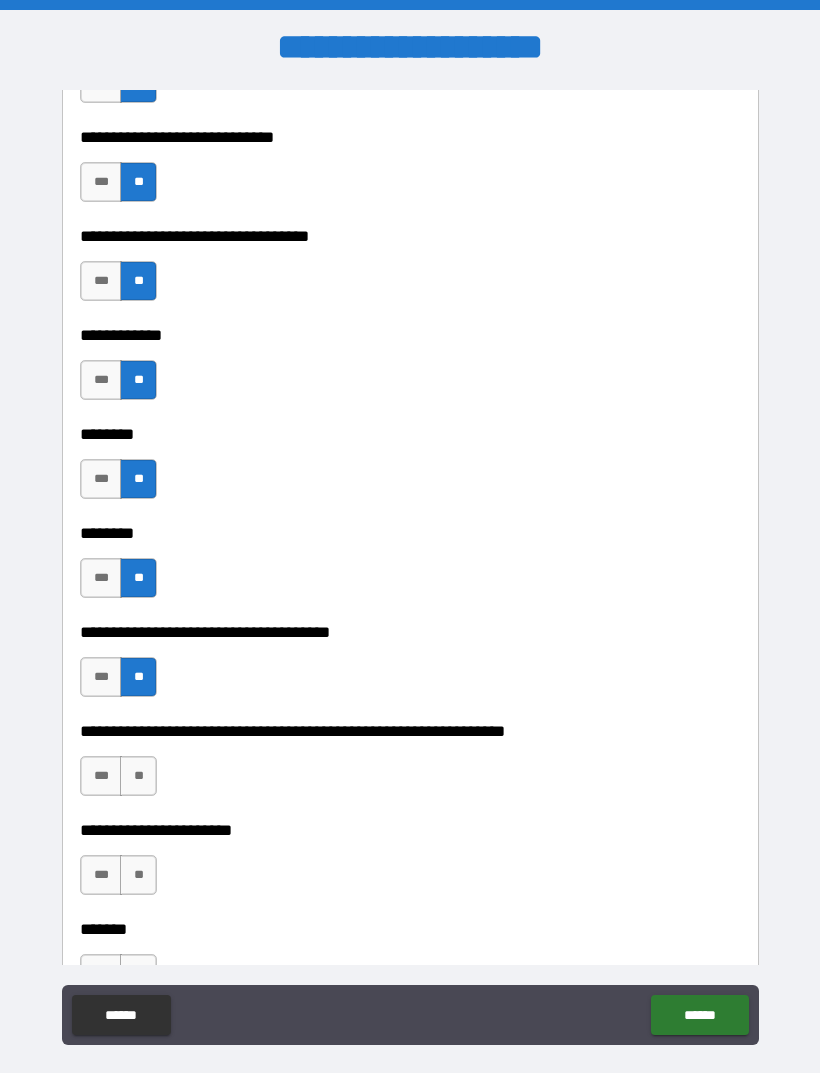 scroll, scrollTop: 7519, scrollLeft: 0, axis: vertical 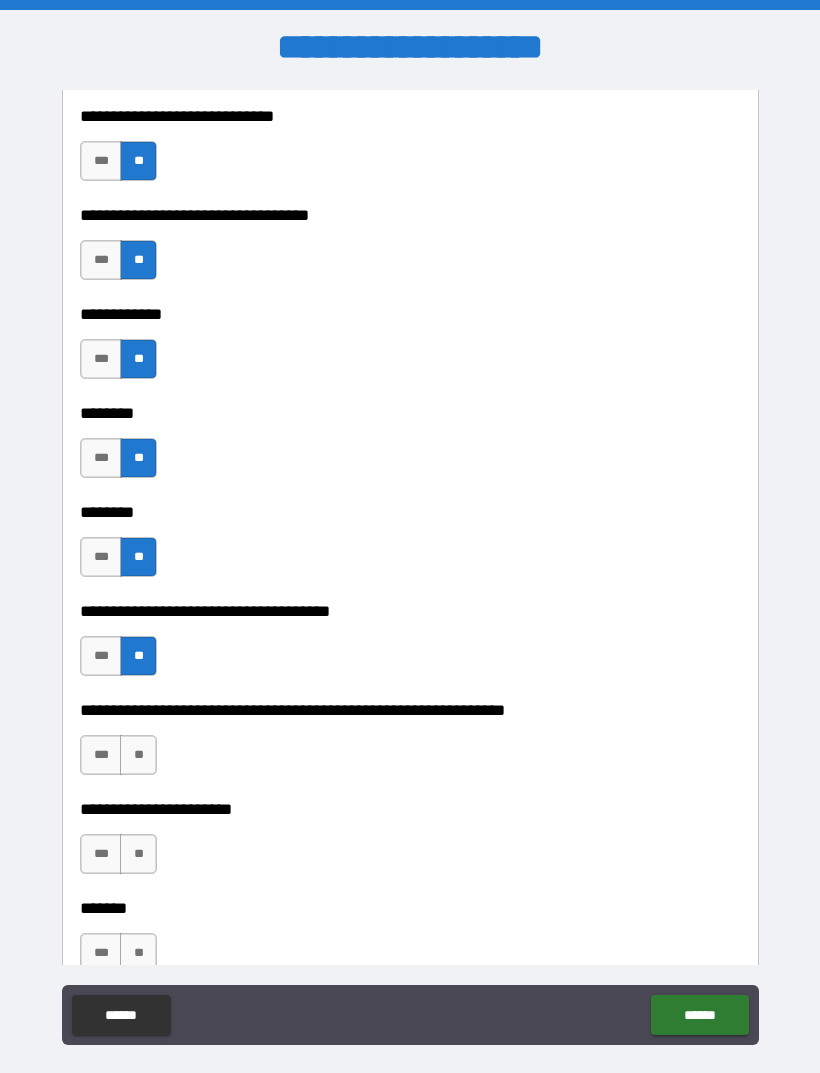 click on "**" at bounding box center (138, 755) 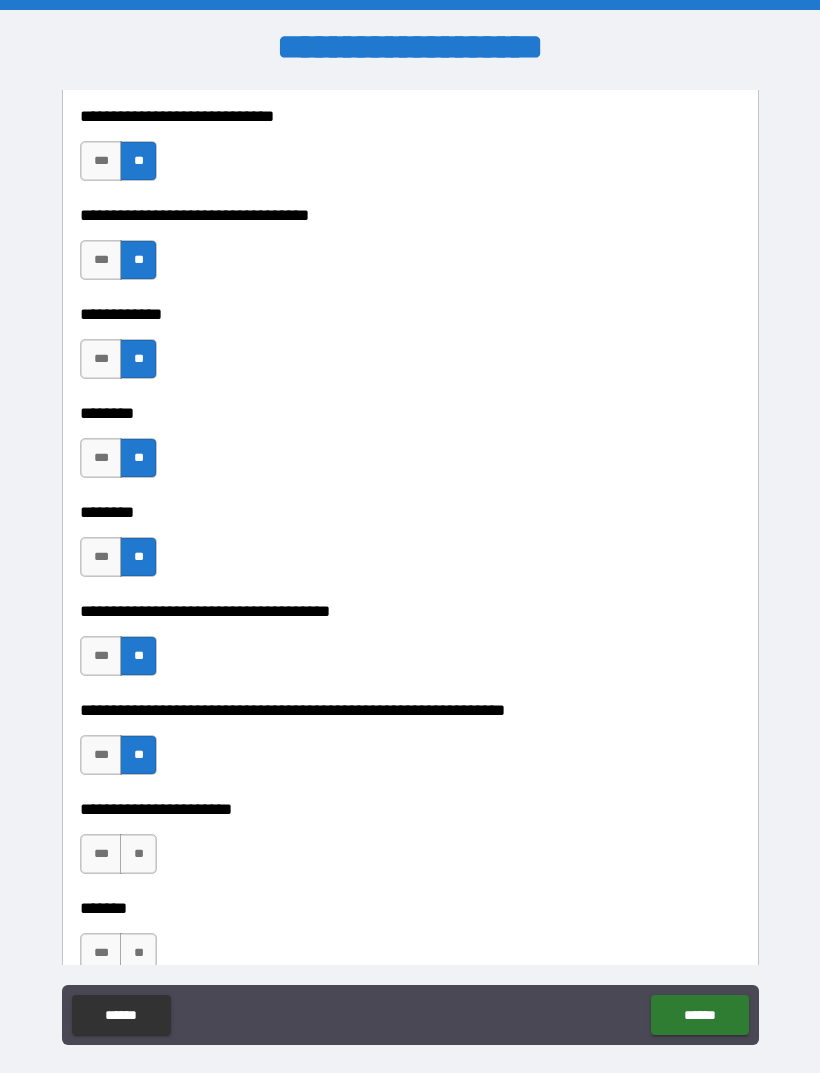 click on "**" at bounding box center [138, 854] 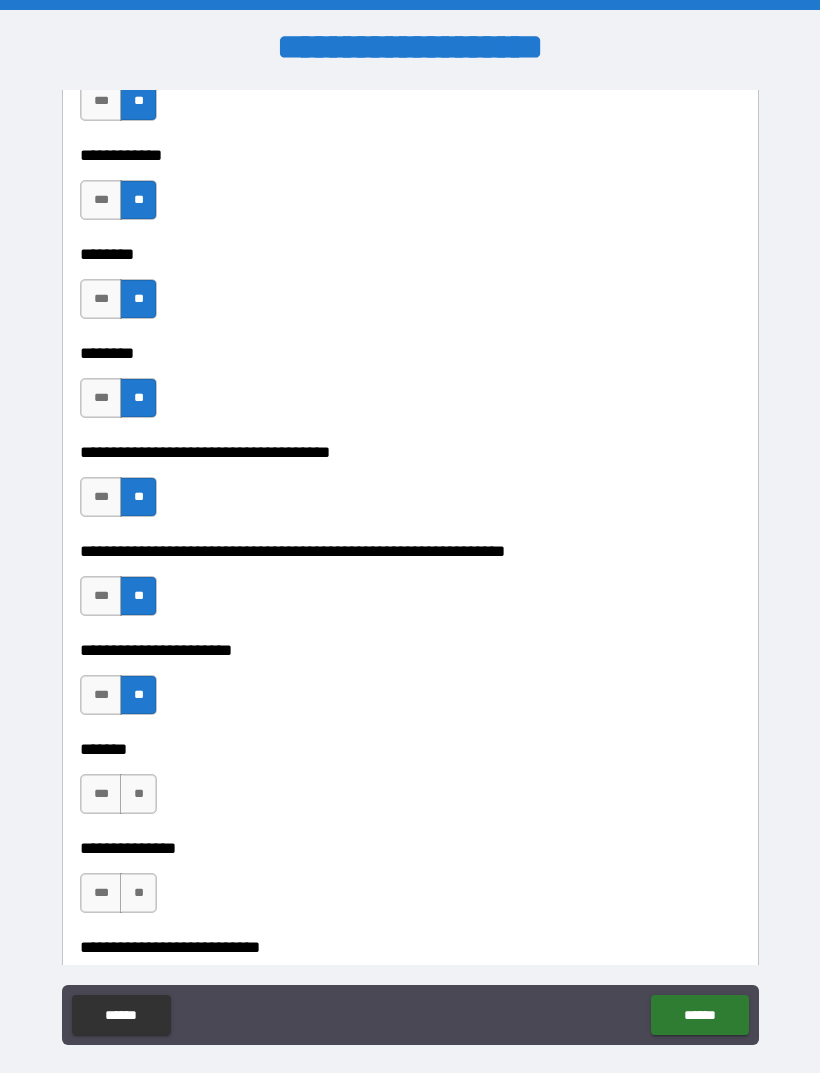 scroll, scrollTop: 7679, scrollLeft: 0, axis: vertical 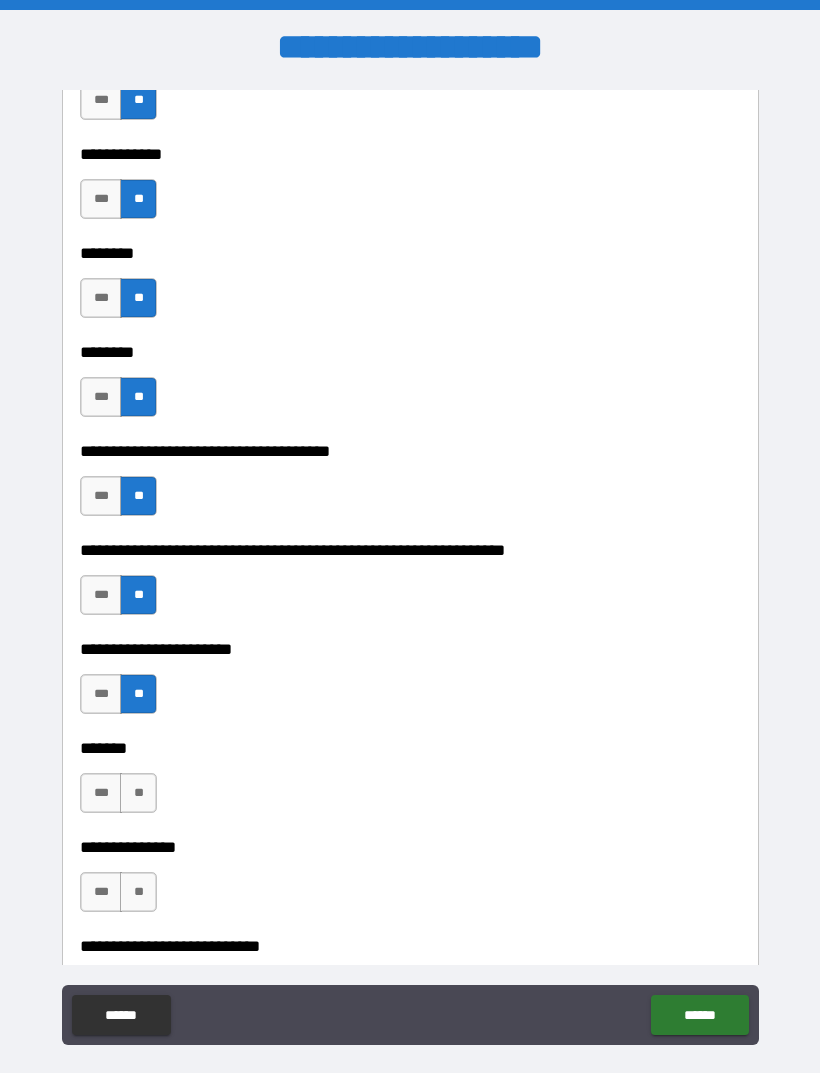 click on "**" at bounding box center [138, 793] 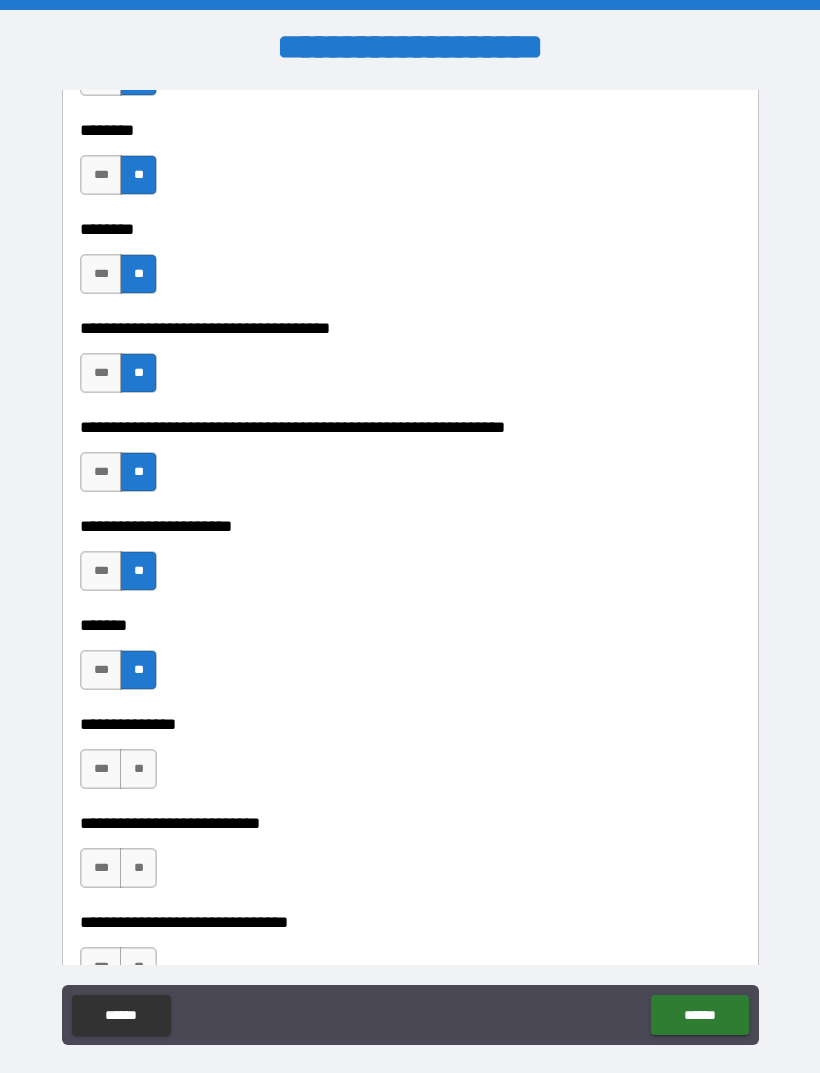 scroll, scrollTop: 7803, scrollLeft: 0, axis: vertical 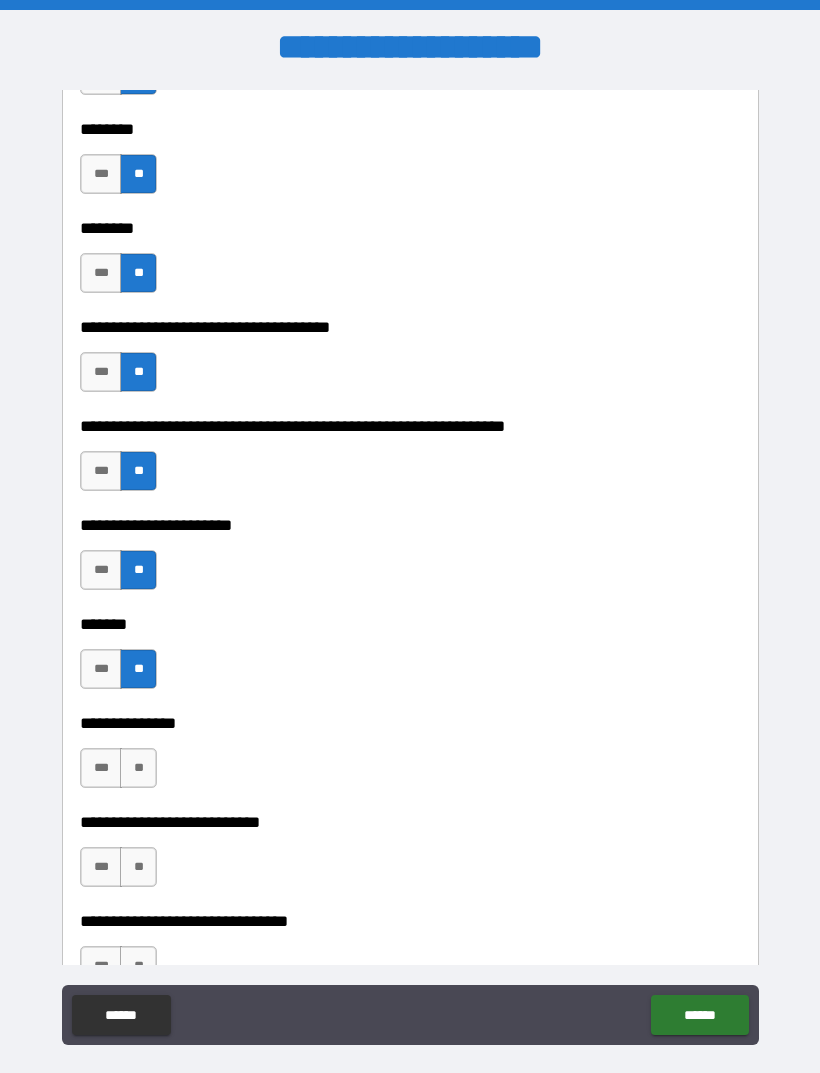 click on "**" at bounding box center (138, 768) 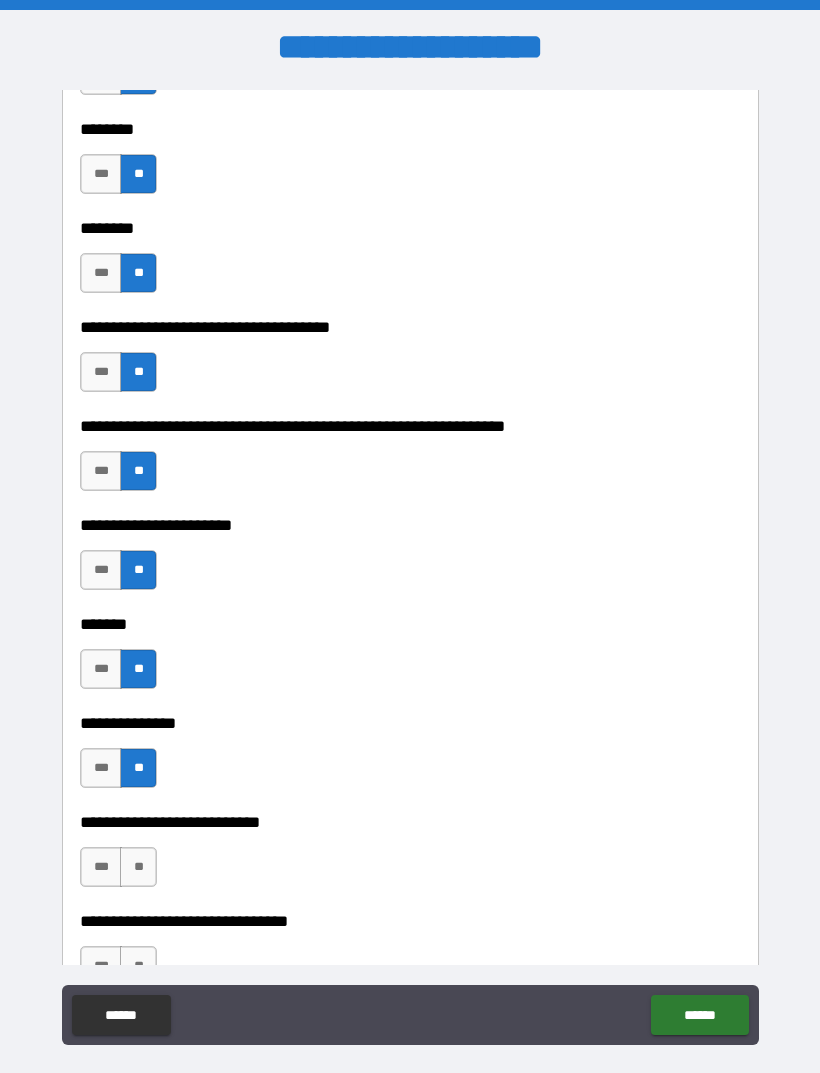 click on "**" at bounding box center (138, 867) 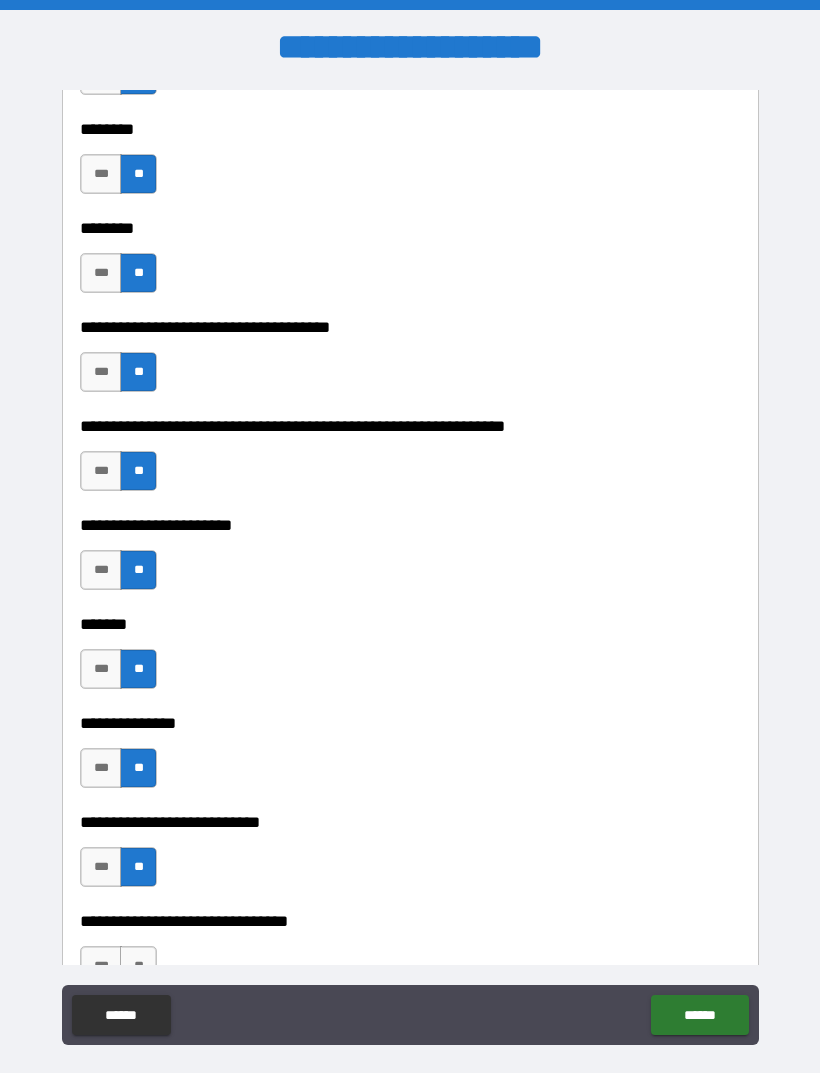 click on "***" at bounding box center [101, 669] 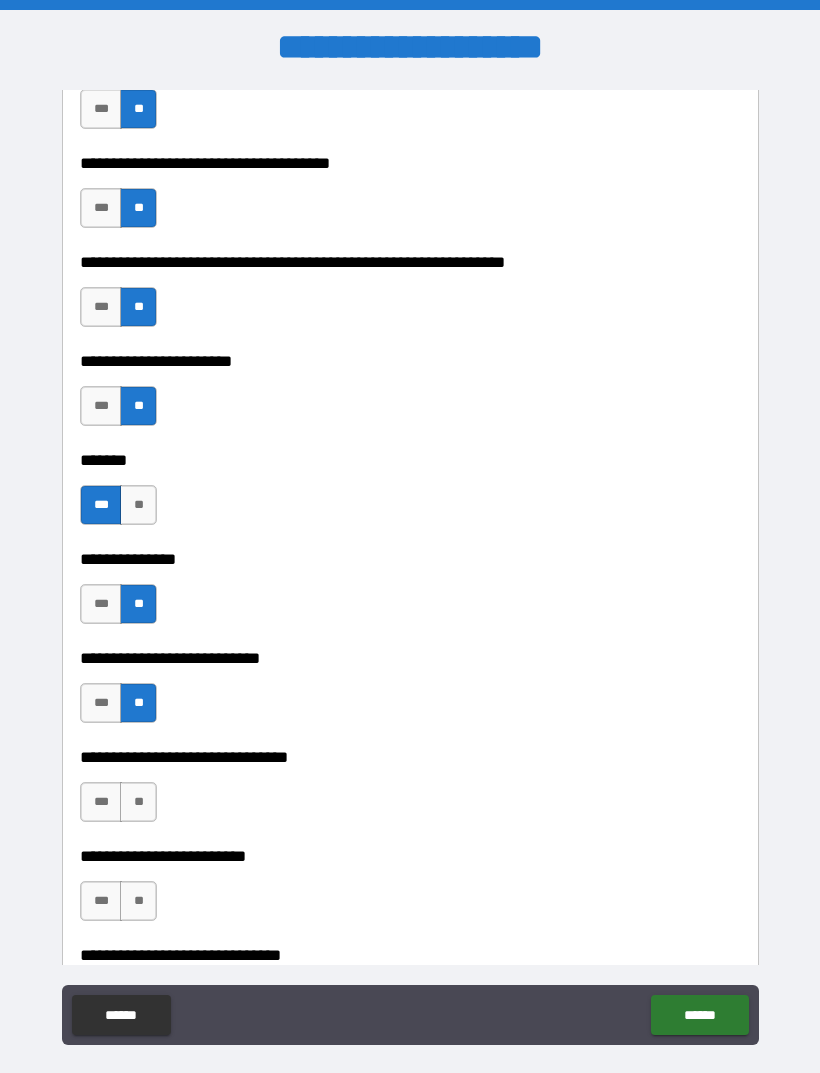 scroll, scrollTop: 7969, scrollLeft: 0, axis: vertical 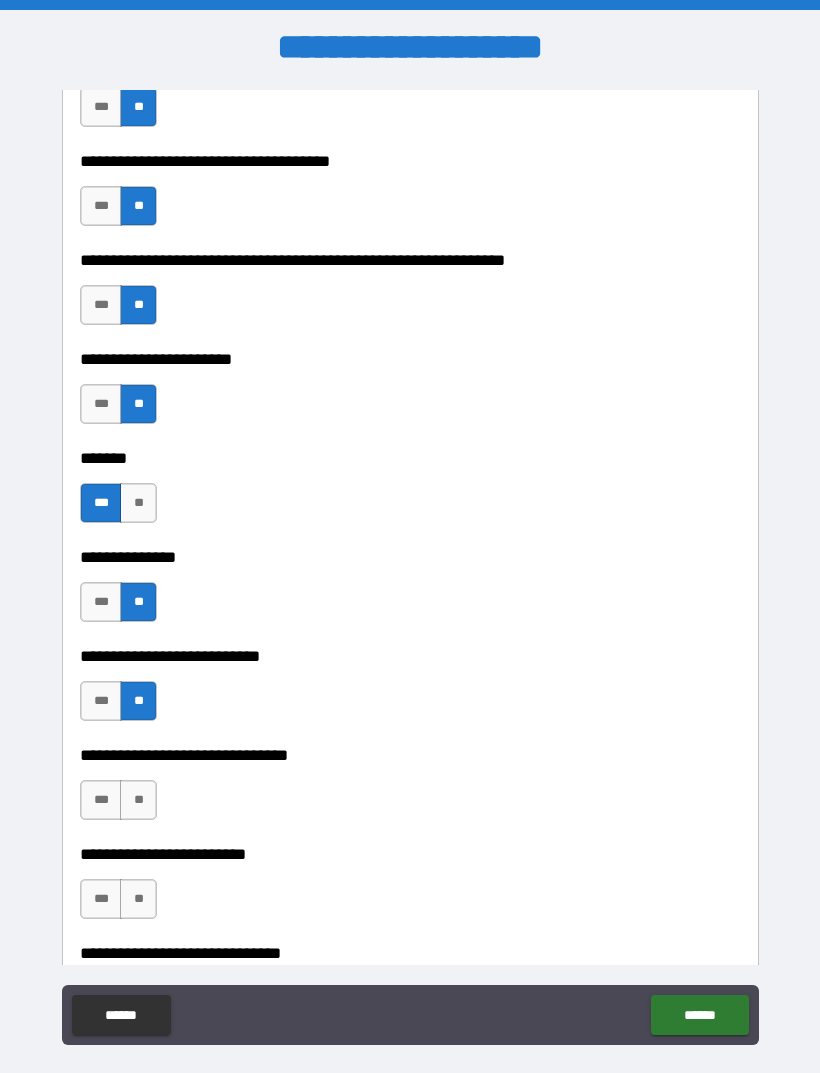 click on "**" at bounding box center [138, 800] 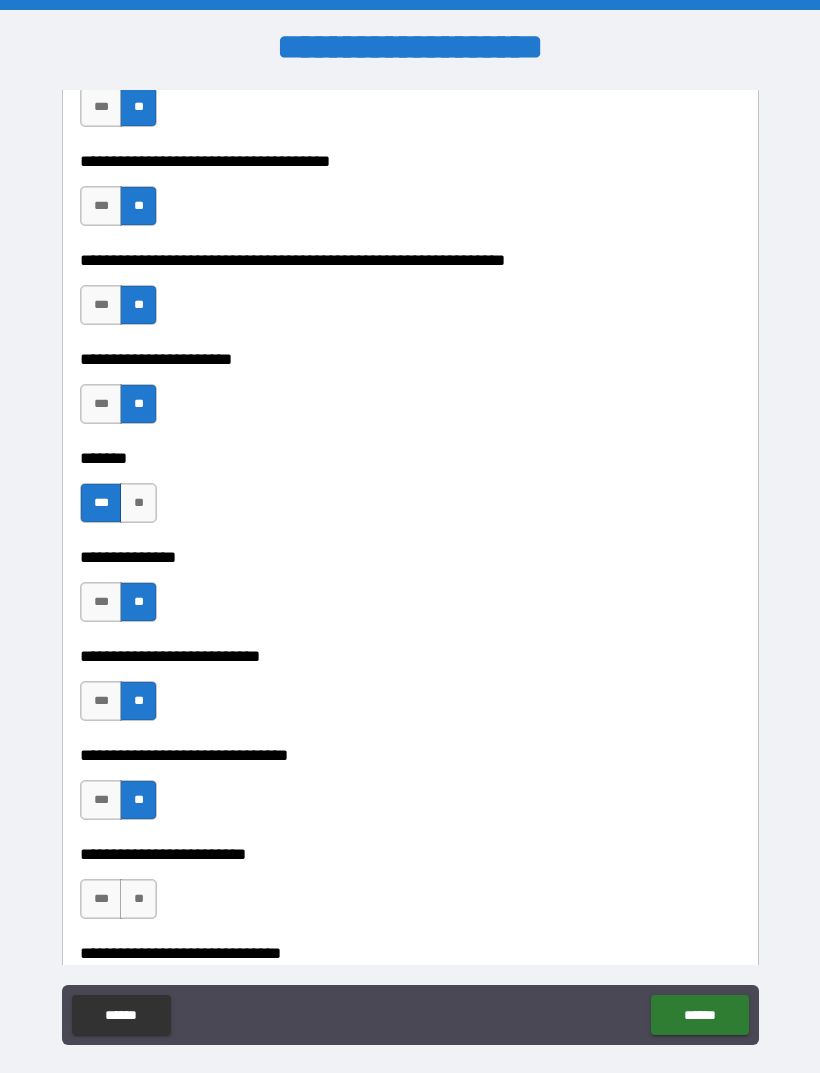 click on "**" at bounding box center (138, 899) 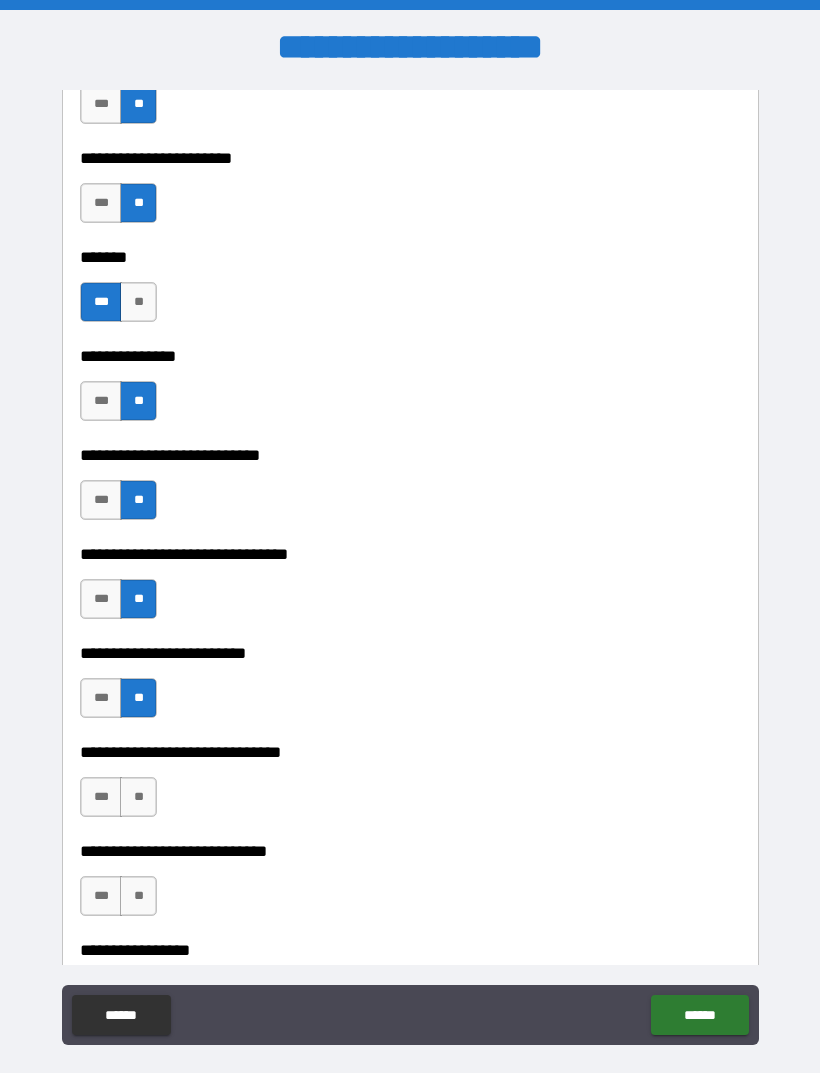 scroll, scrollTop: 8171, scrollLeft: 0, axis: vertical 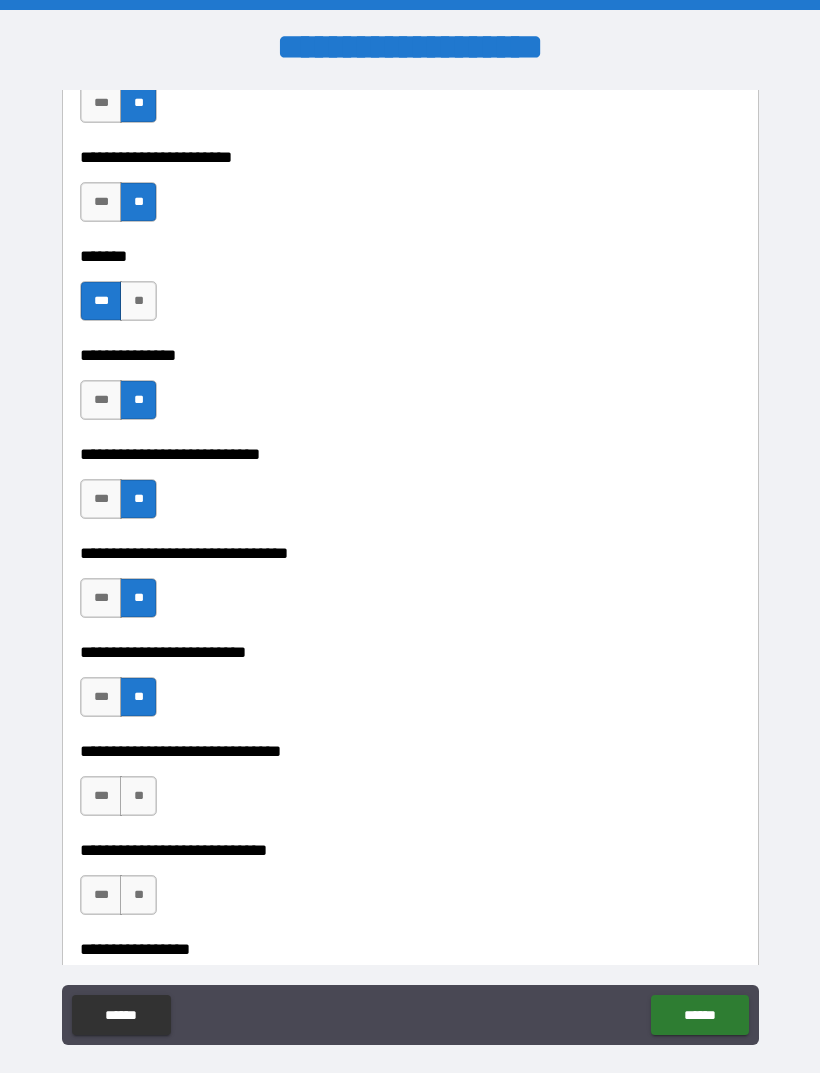 click on "**" at bounding box center (138, 796) 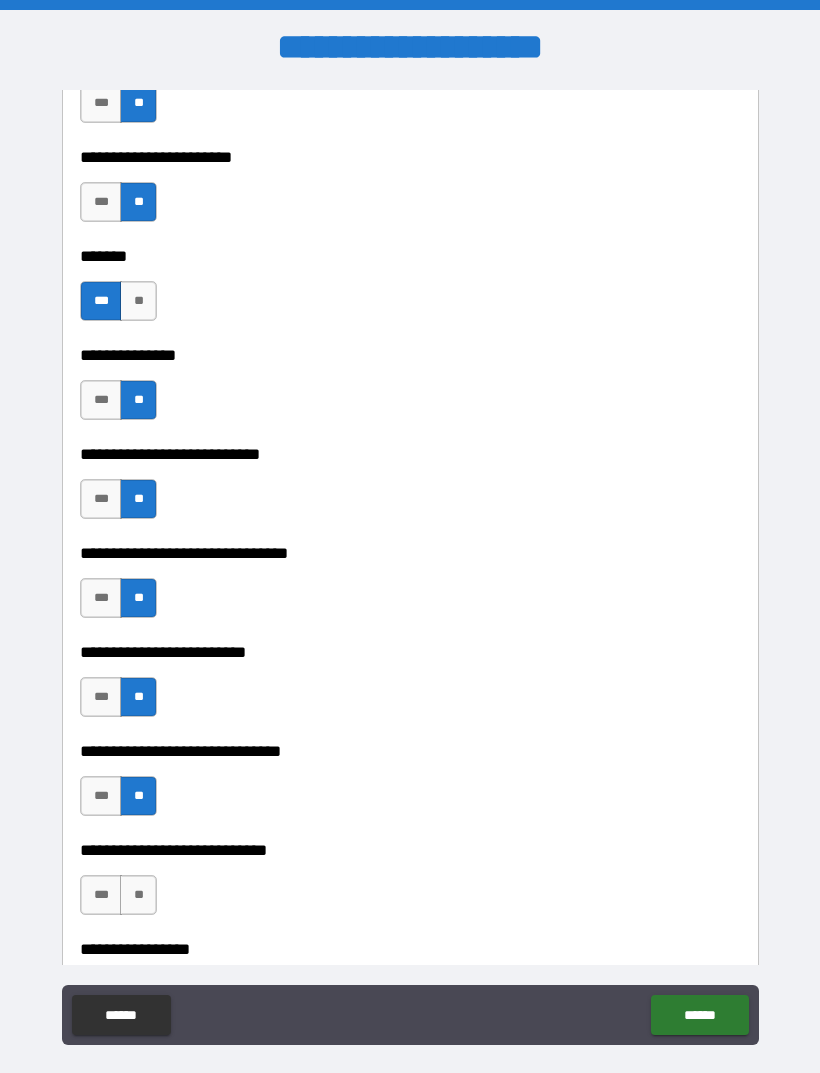 click on "**" at bounding box center (138, 895) 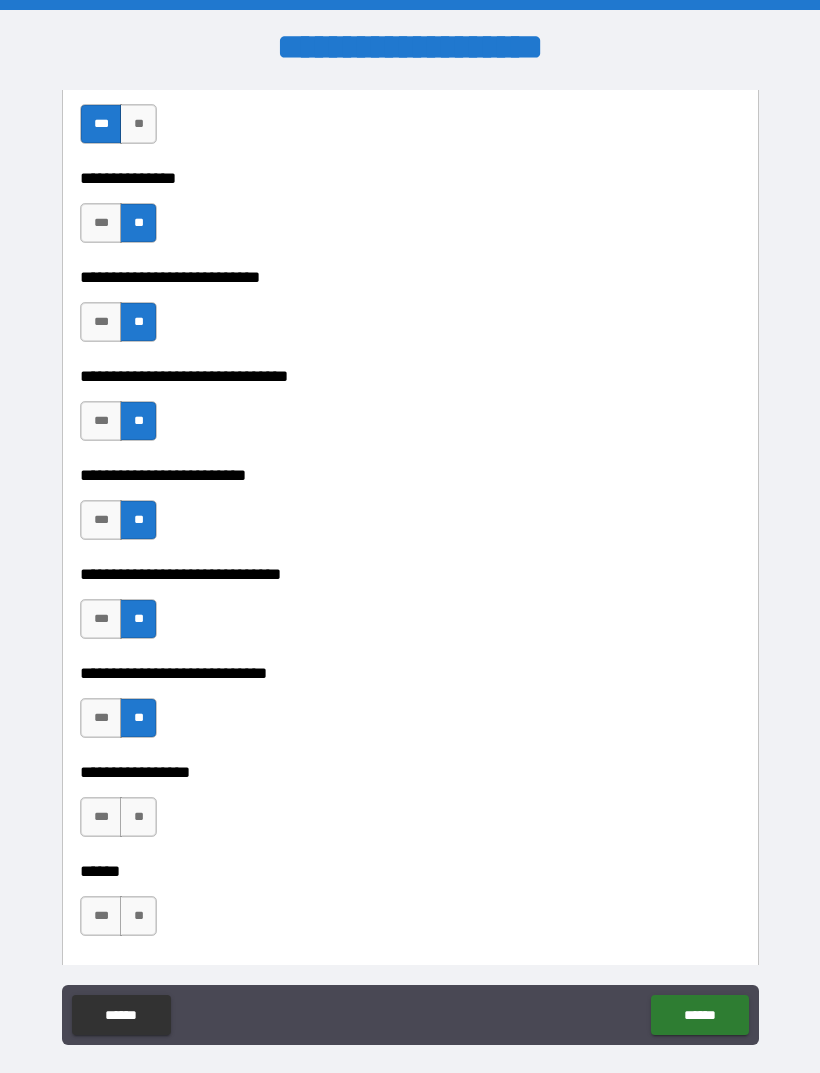 scroll, scrollTop: 8360, scrollLeft: 0, axis: vertical 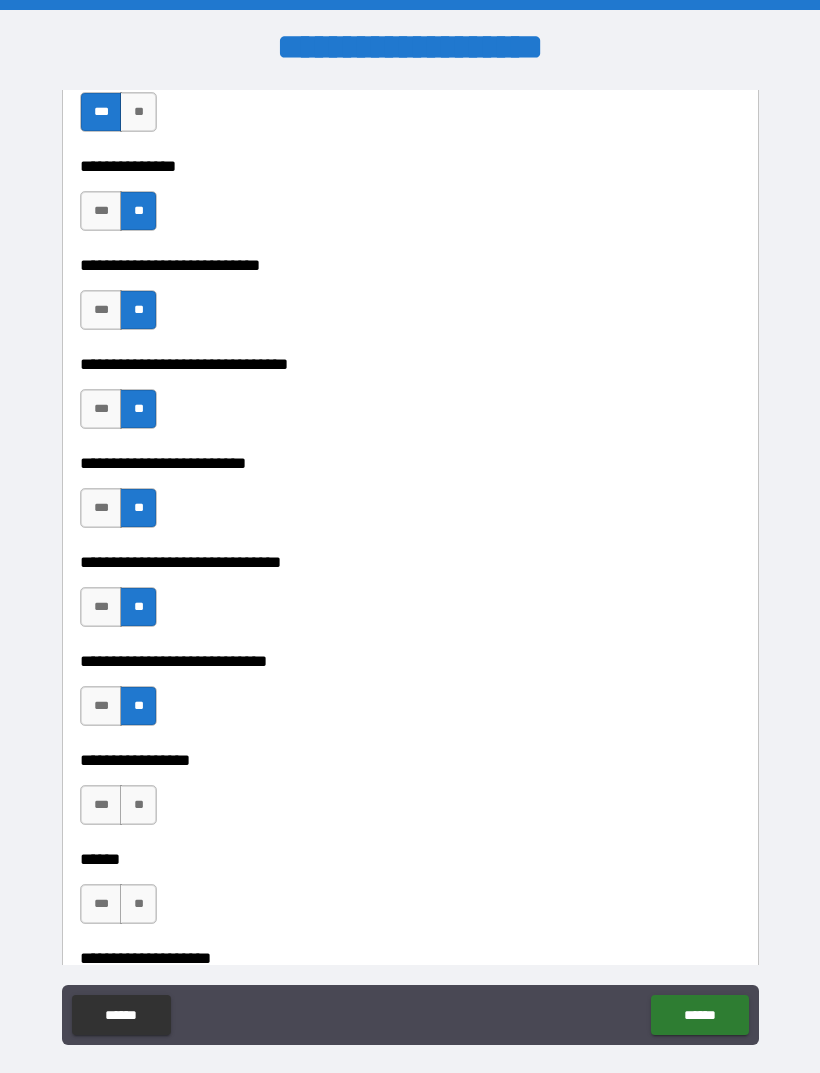 click on "**" at bounding box center (138, 805) 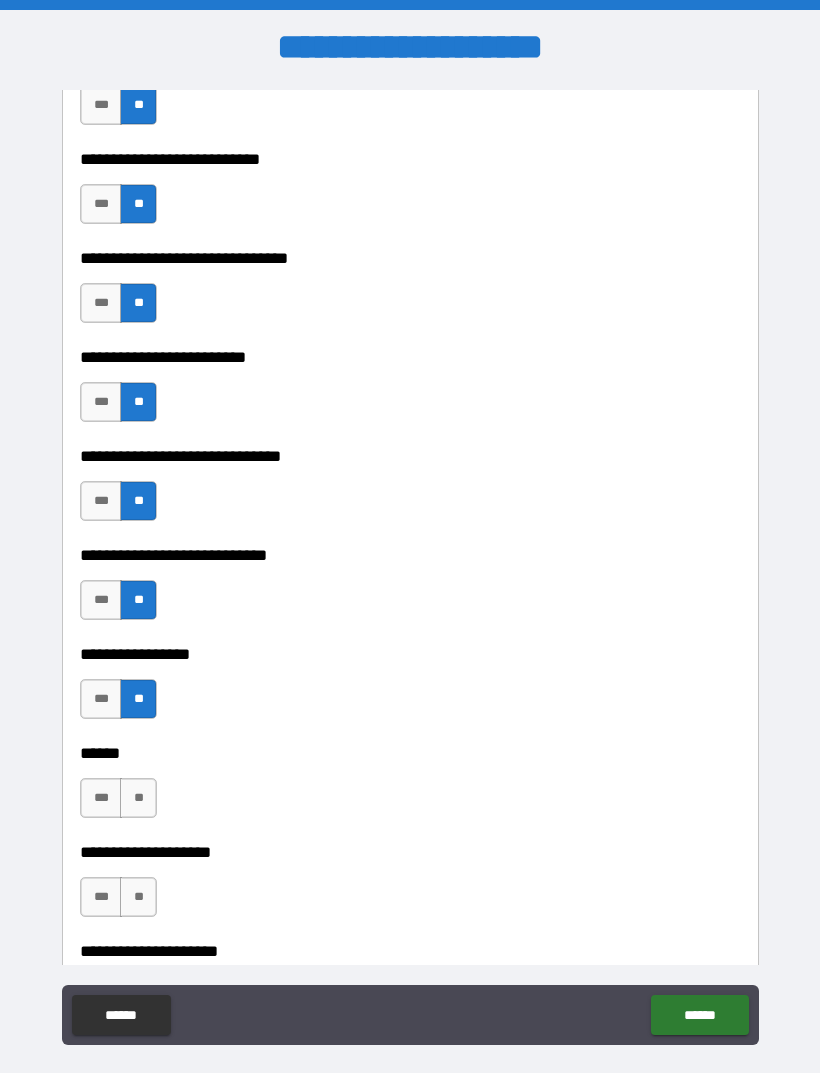 scroll, scrollTop: 8468, scrollLeft: 0, axis: vertical 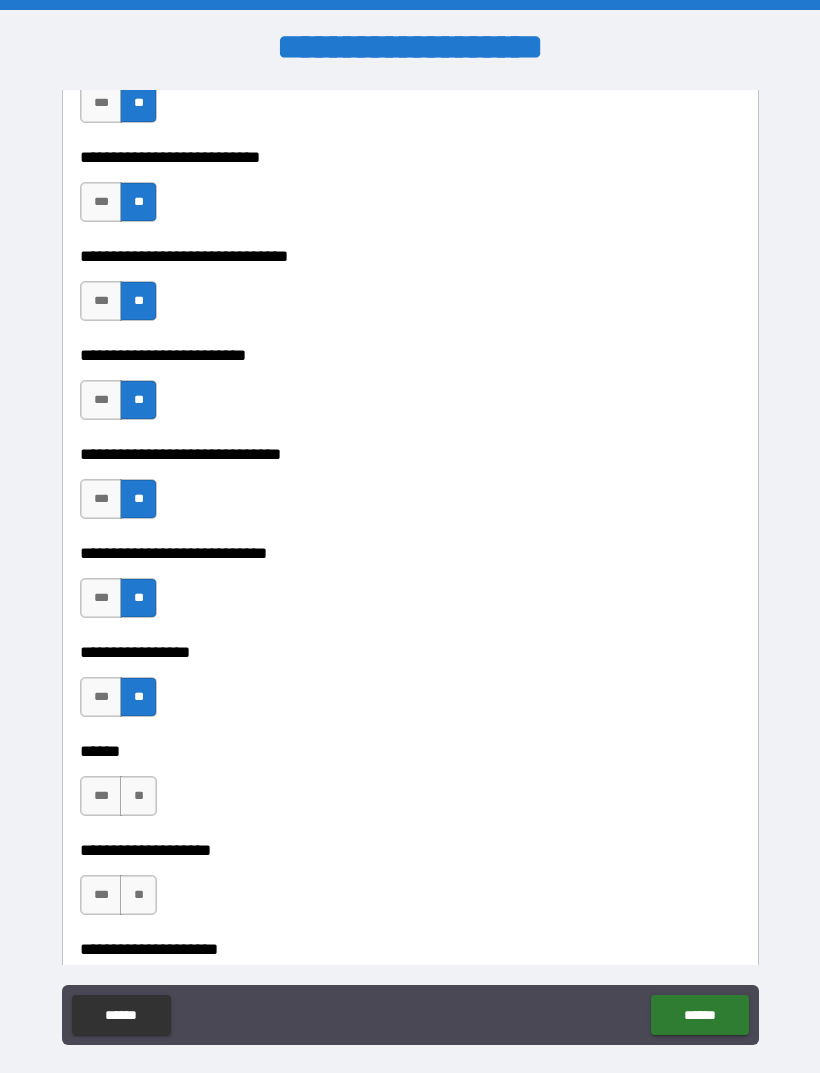 click on "**" at bounding box center [138, 796] 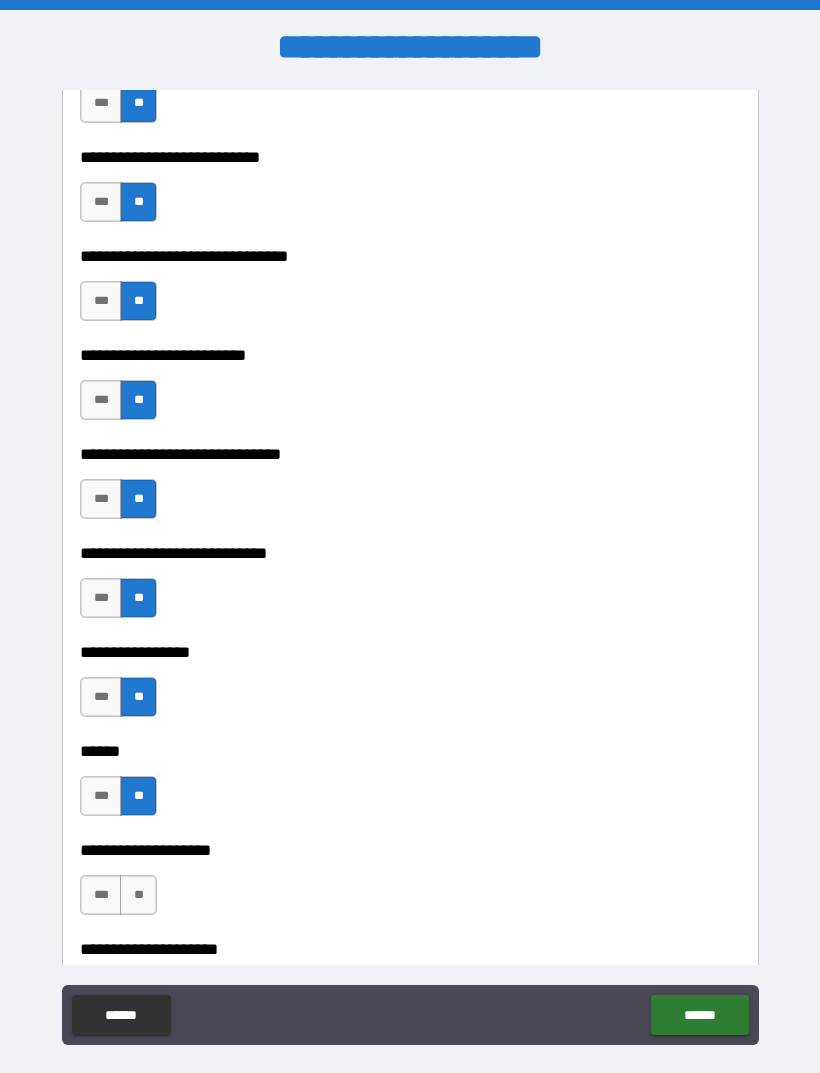 click on "**" at bounding box center (138, 895) 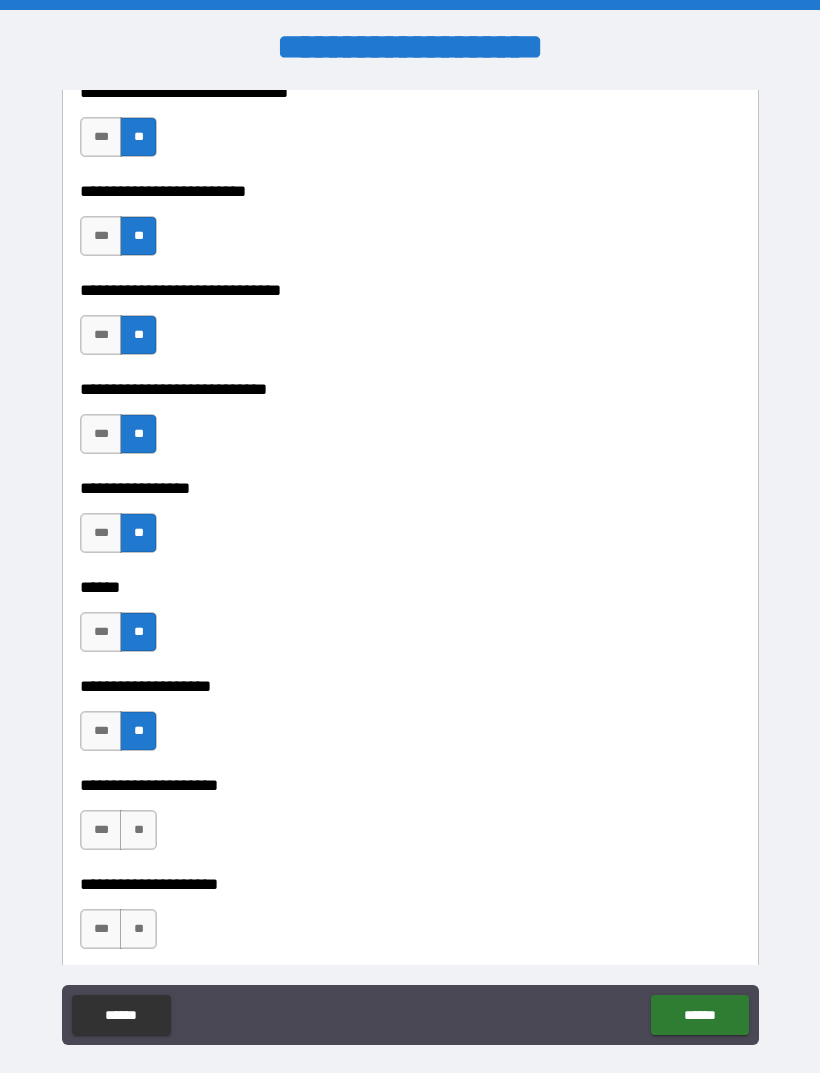 scroll, scrollTop: 8710, scrollLeft: 0, axis: vertical 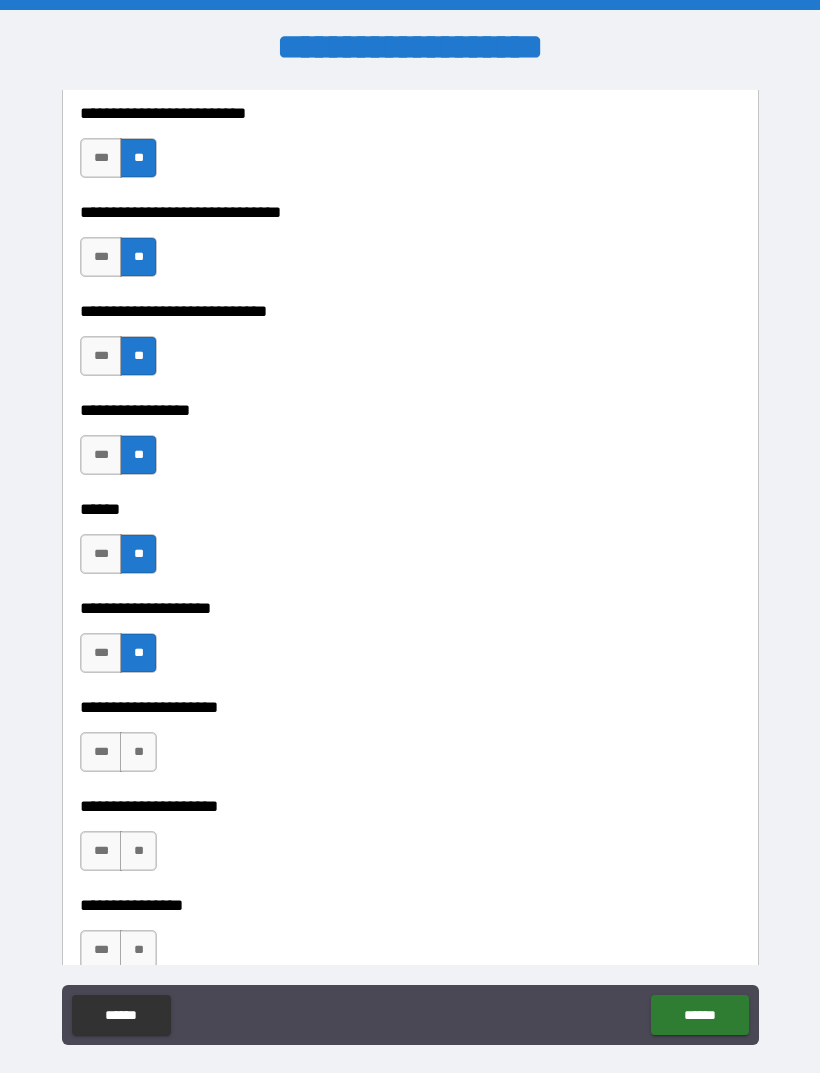 click on "**" at bounding box center (138, 752) 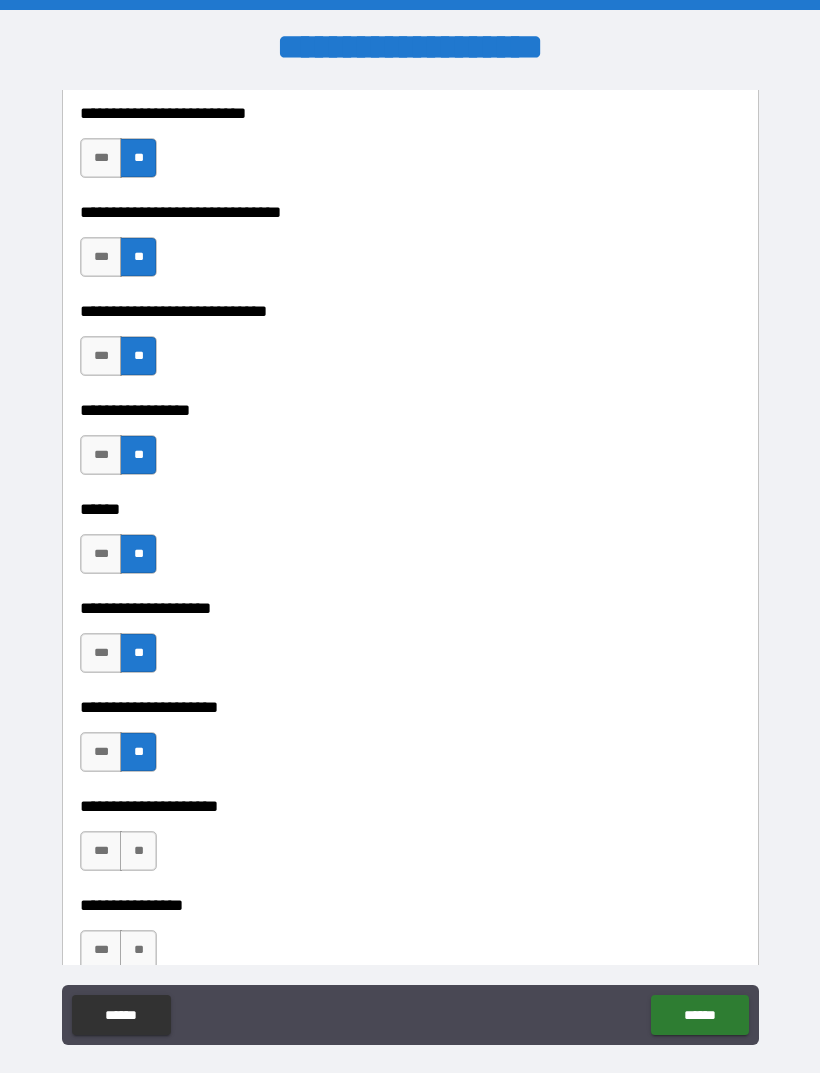 click on "**" at bounding box center [138, 851] 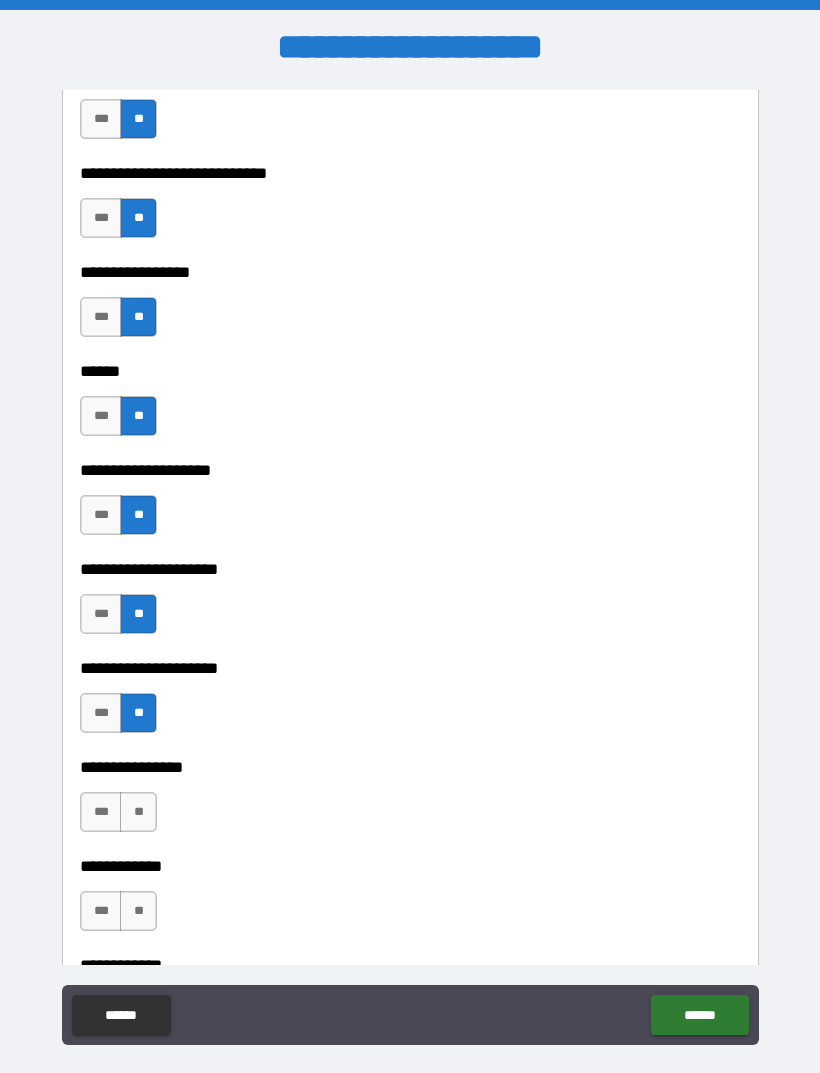 scroll, scrollTop: 8851, scrollLeft: 0, axis: vertical 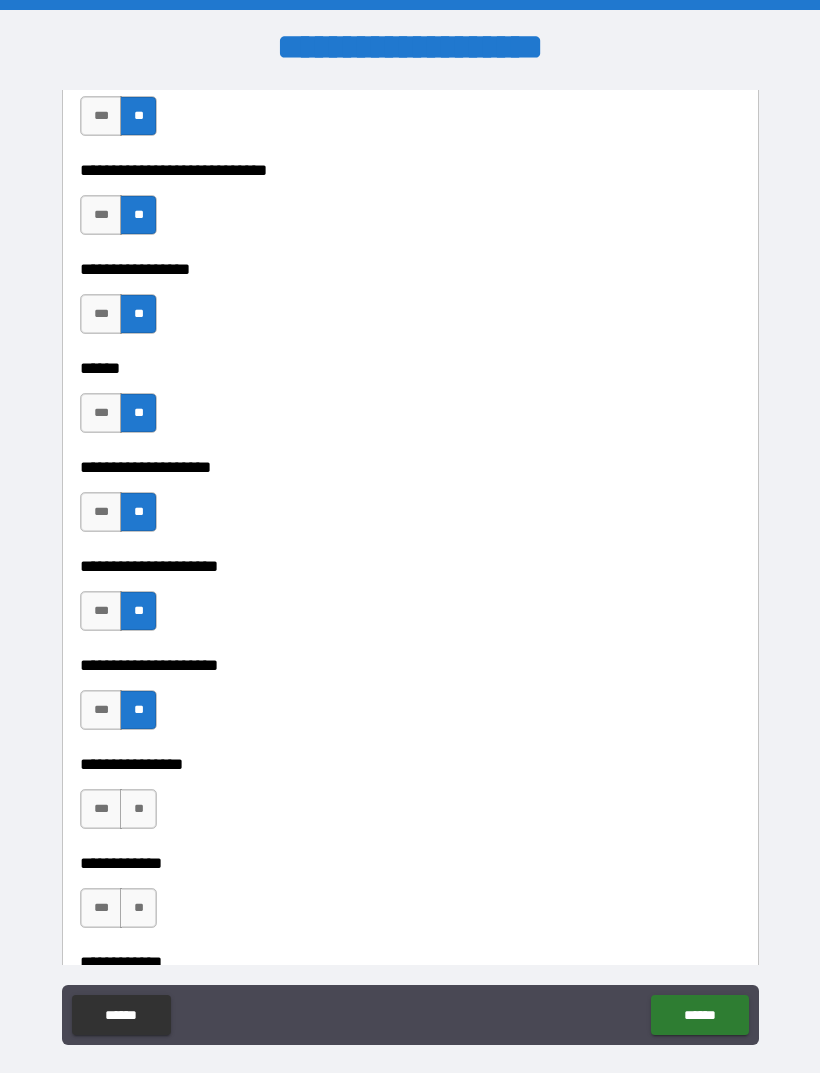 click on "**" at bounding box center [138, 809] 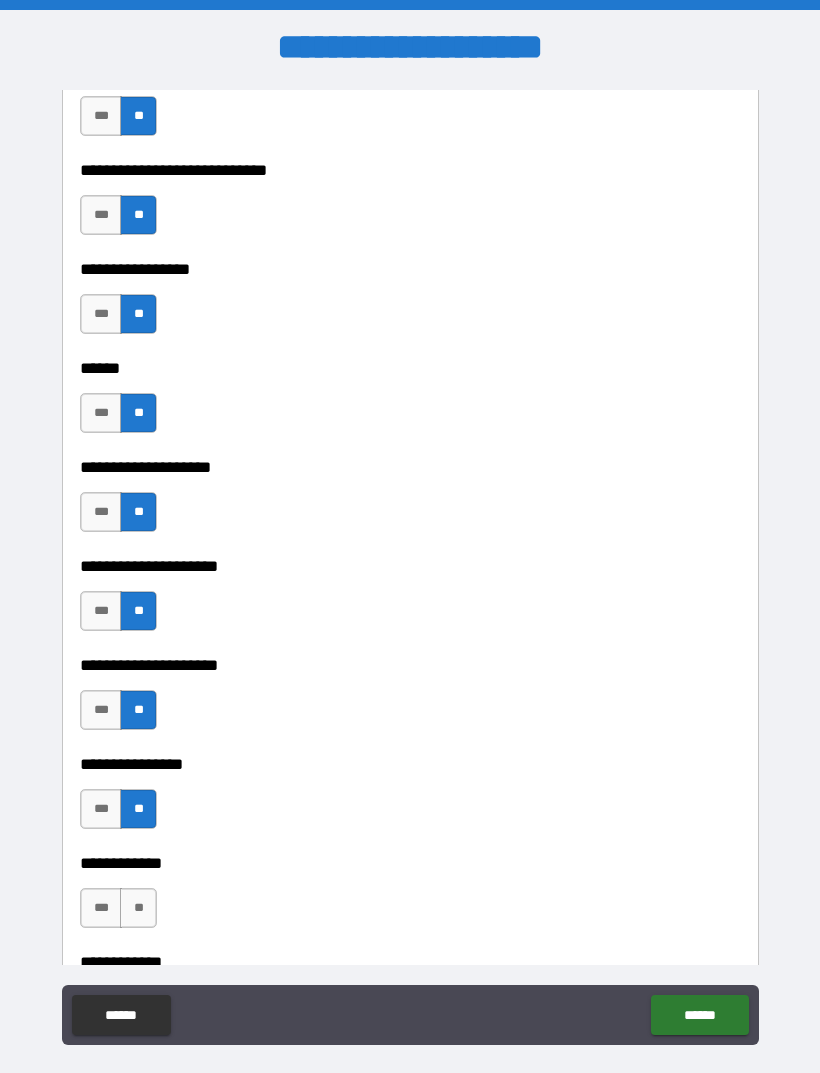 click on "**" at bounding box center (138, 908) 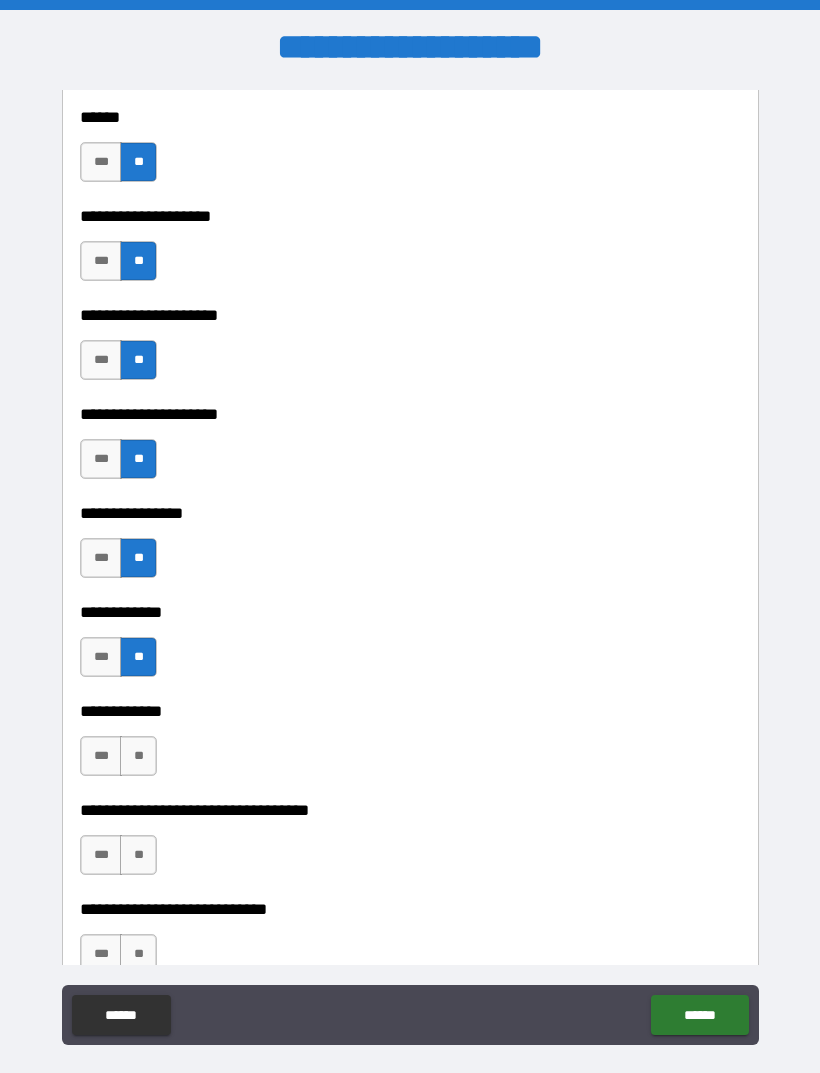 scroll, scrollTop: 9103, scrollLeft: 0, axis: vertical 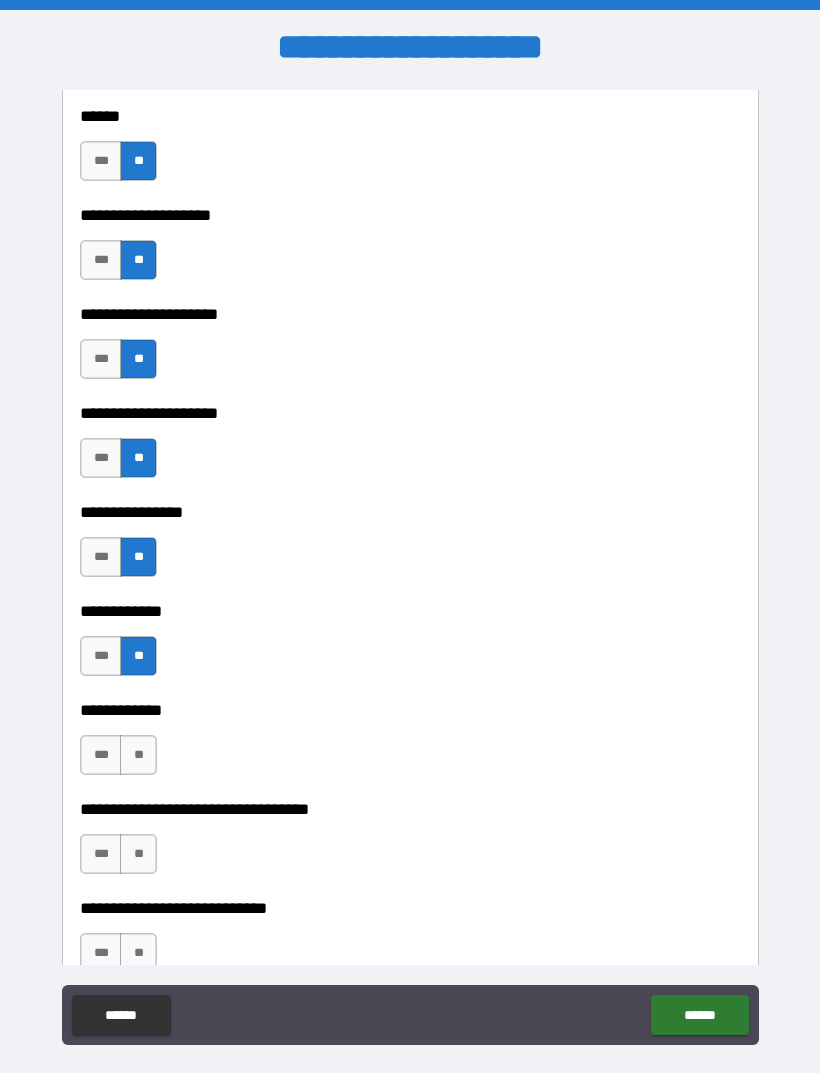 click on "**" at bounding box center (138, 755) 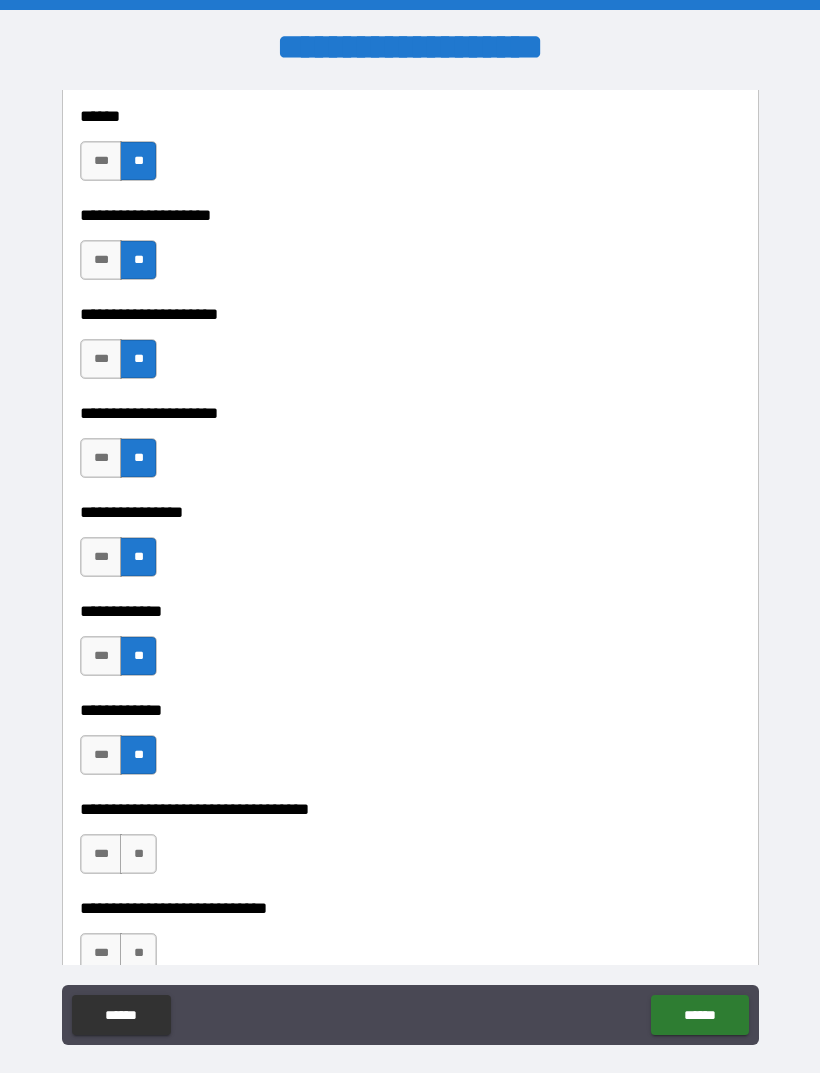 click on "**" at bounding box center (138, 854) 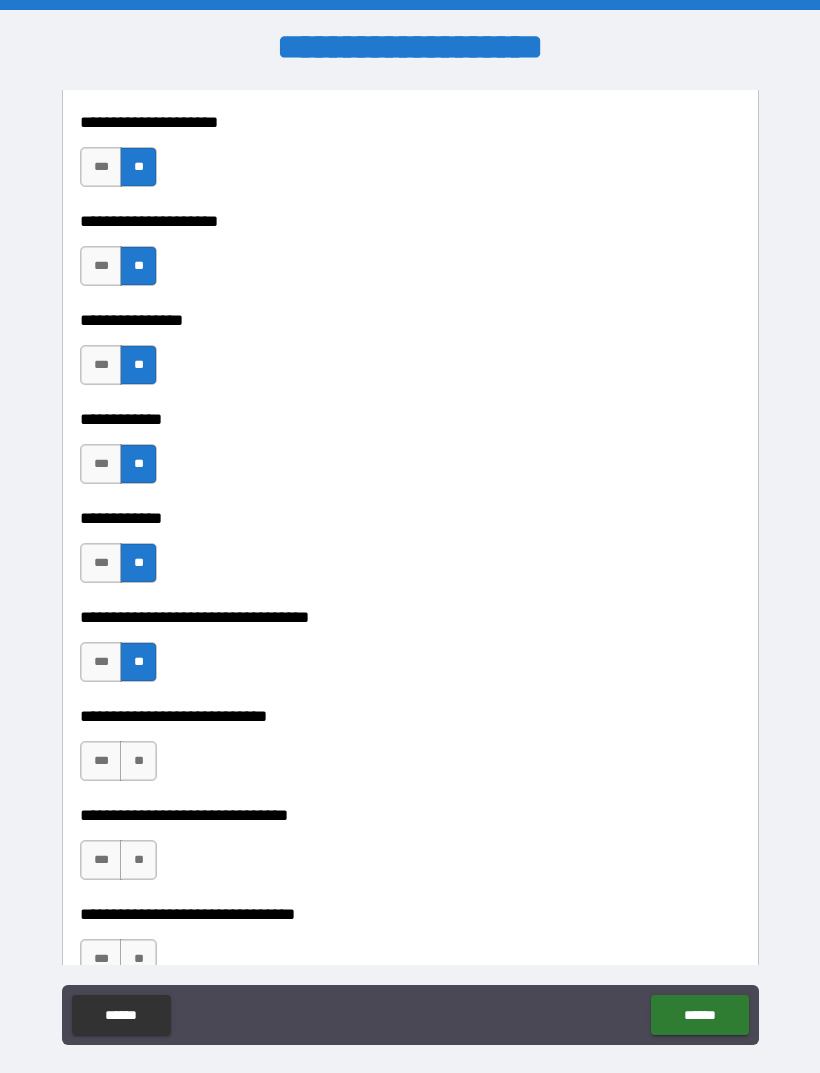 scroll, scrollTop: 9299, scrollLeft: 0, axis: vertical 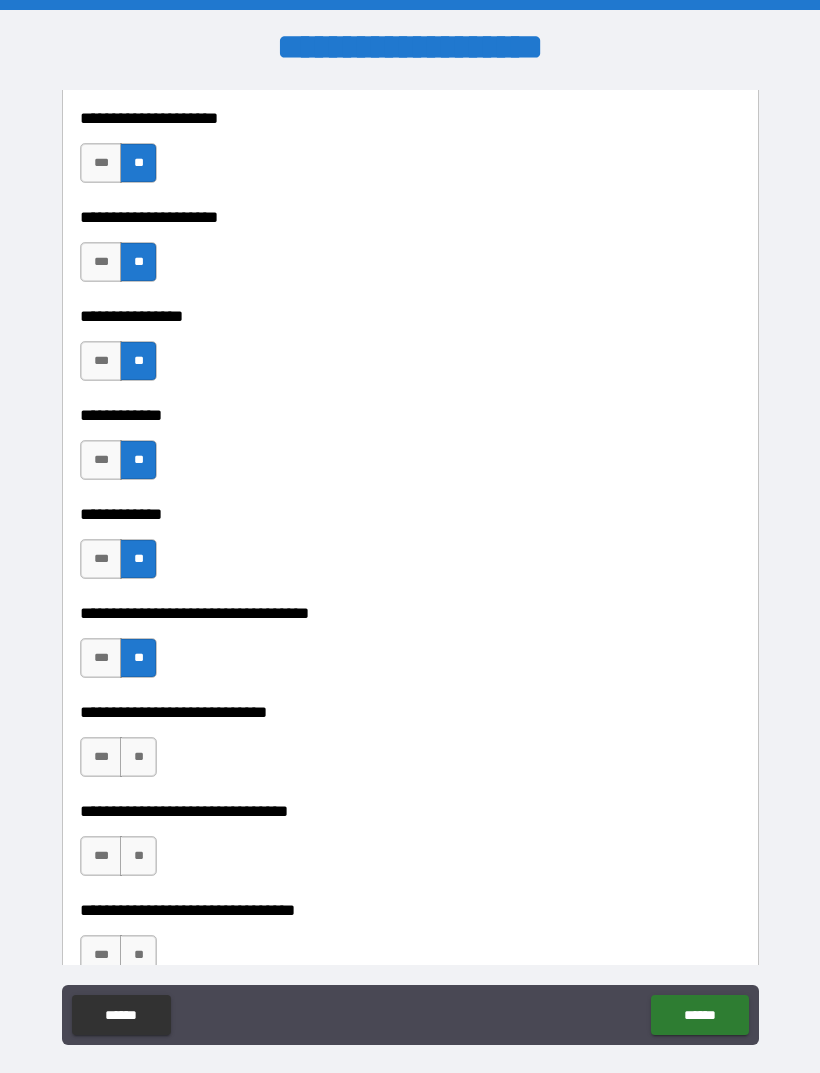 click on "**" at bounding box center [138, 757] 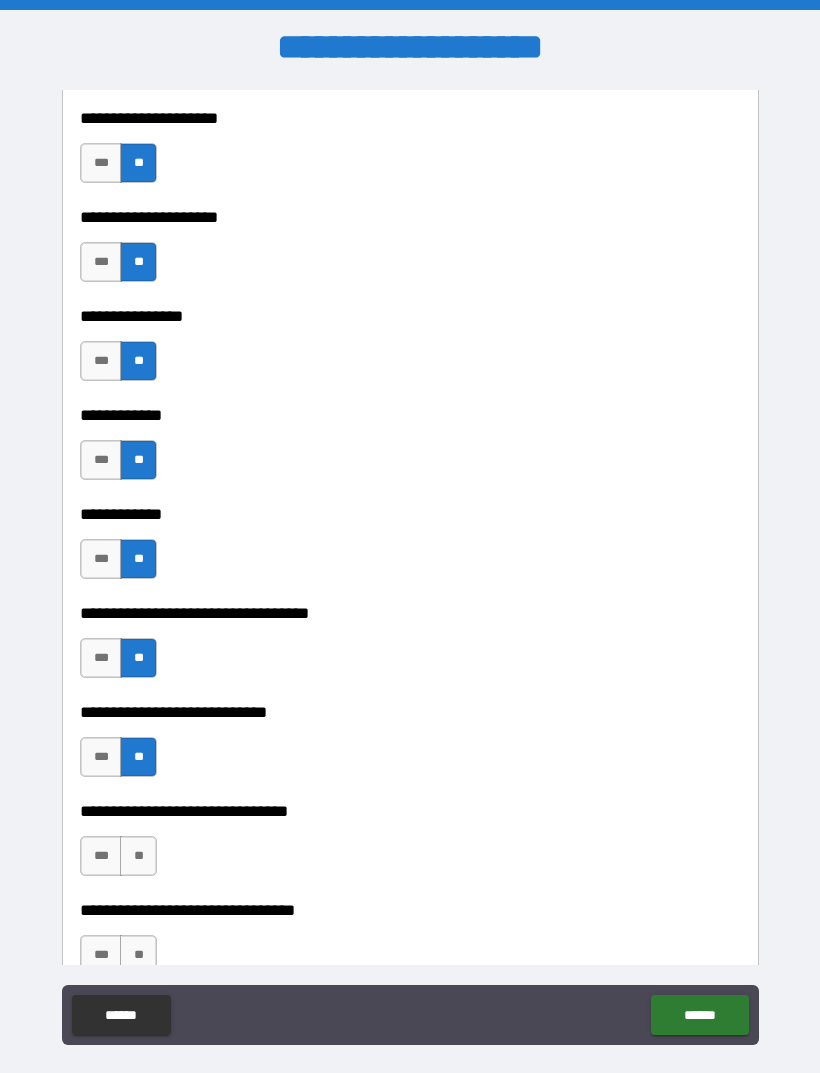 click on "**" at bounding box center (138, 856) 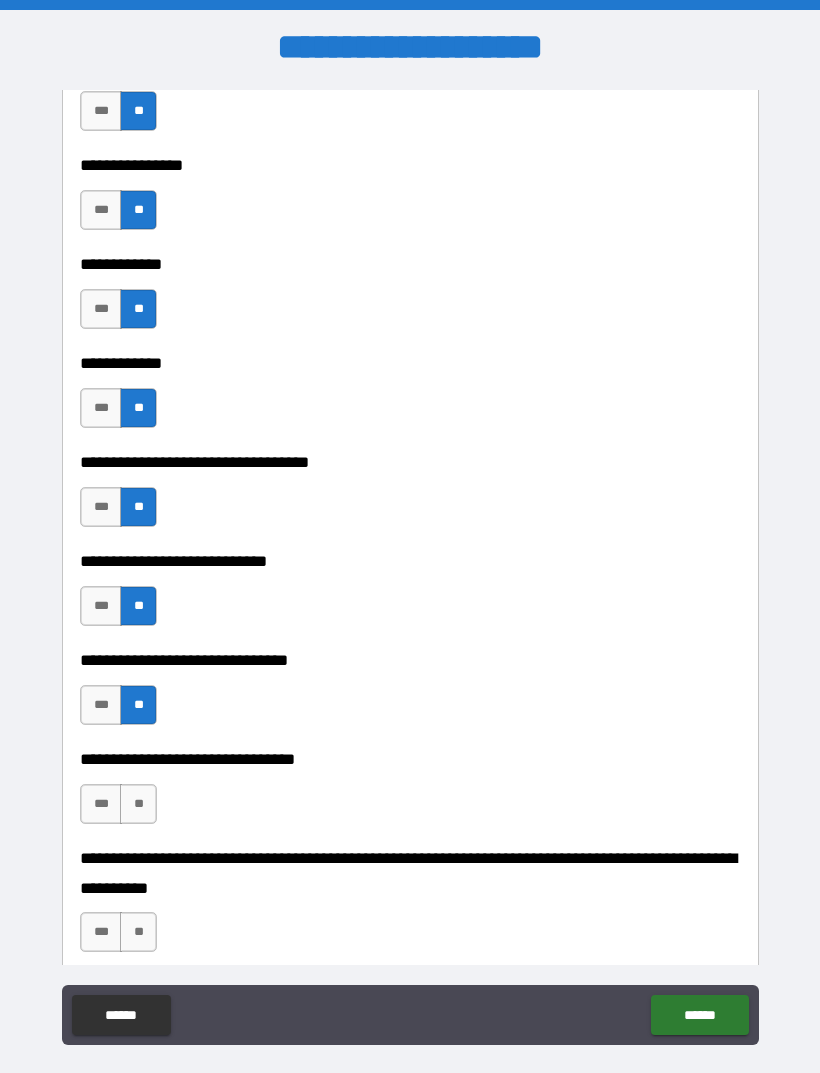 scroll, scrollTop: 9493, scrollLeft: 0, axis: vertical 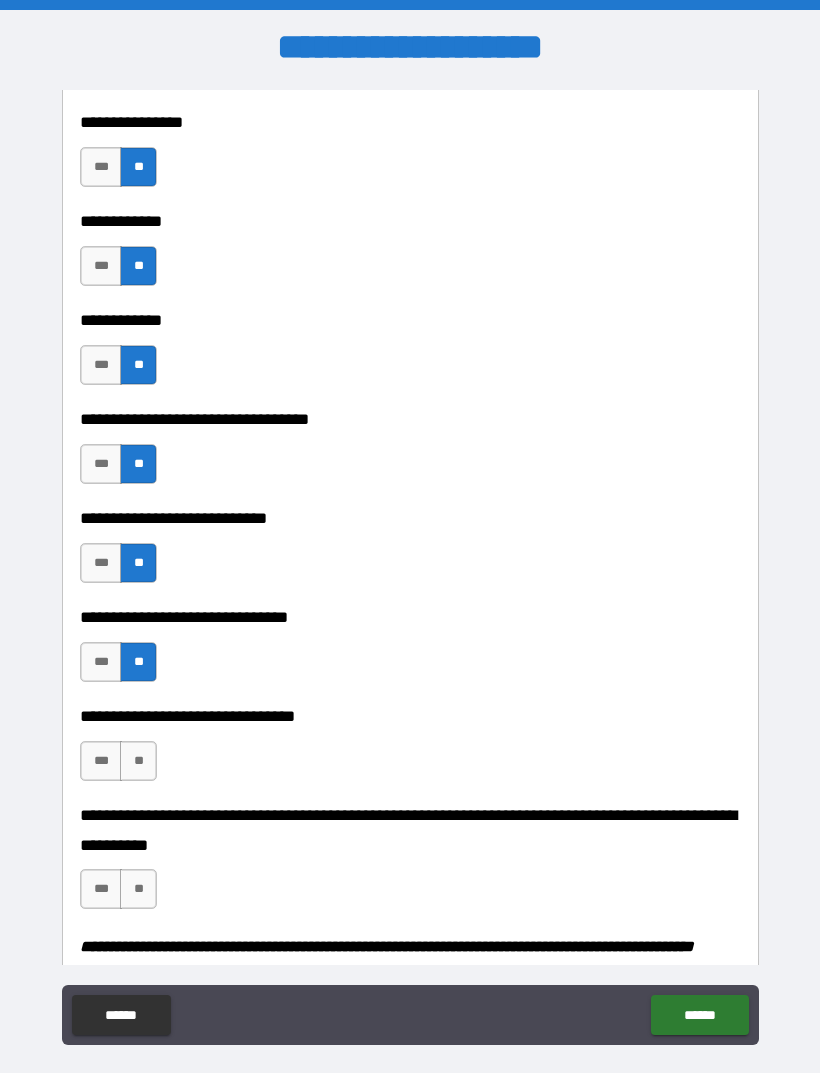 click on "**" at bounding box center [138, 761] 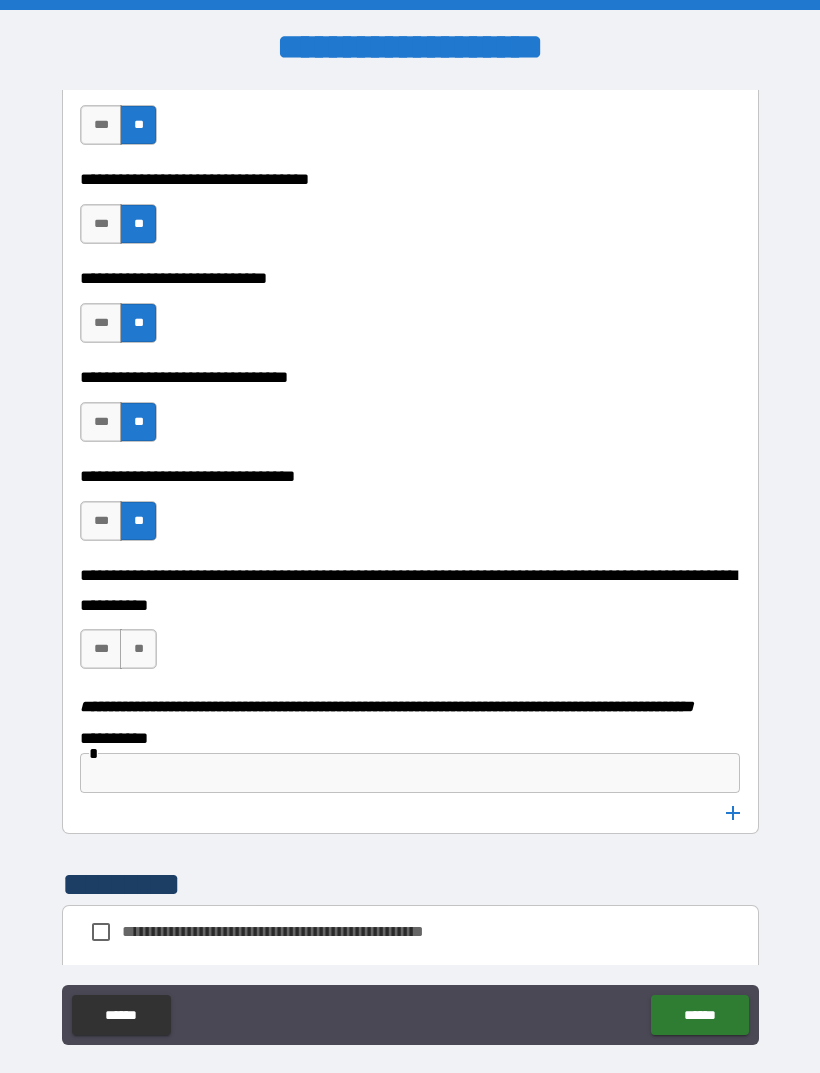 click on "**" at bounding box center (138, 649) 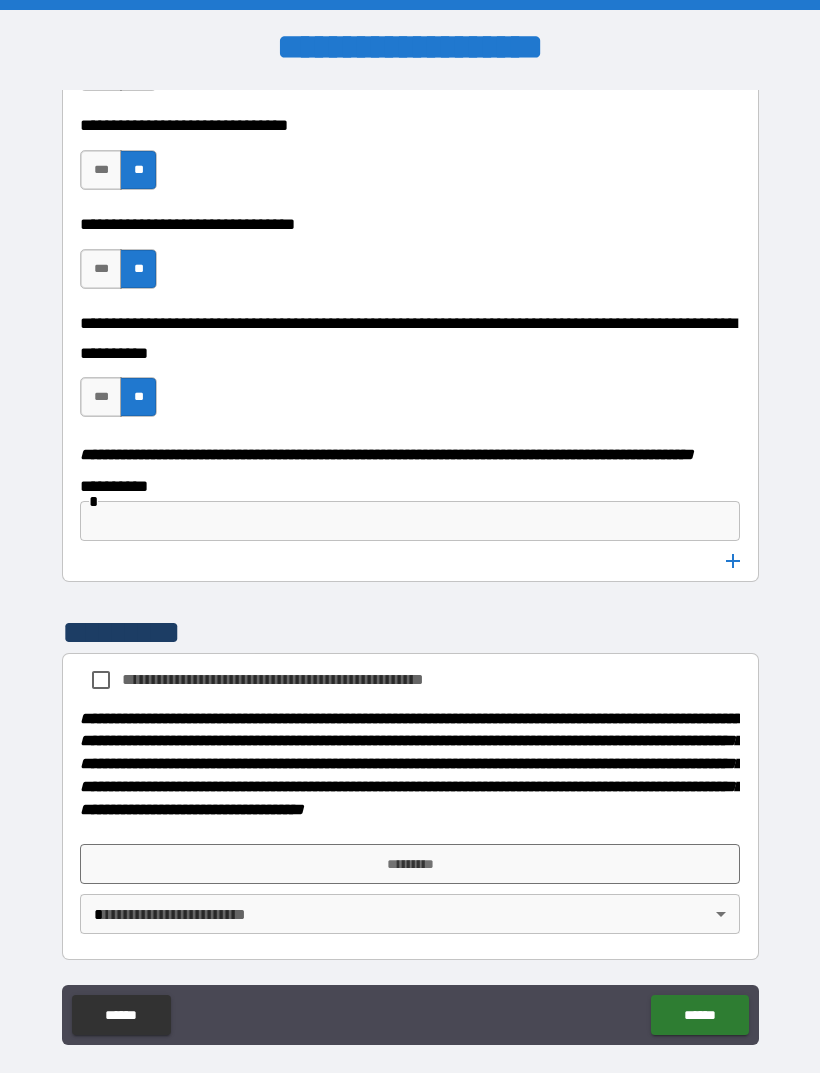 scroll, scrollTop: 10041, scrollLeft: 0, axis: vertical 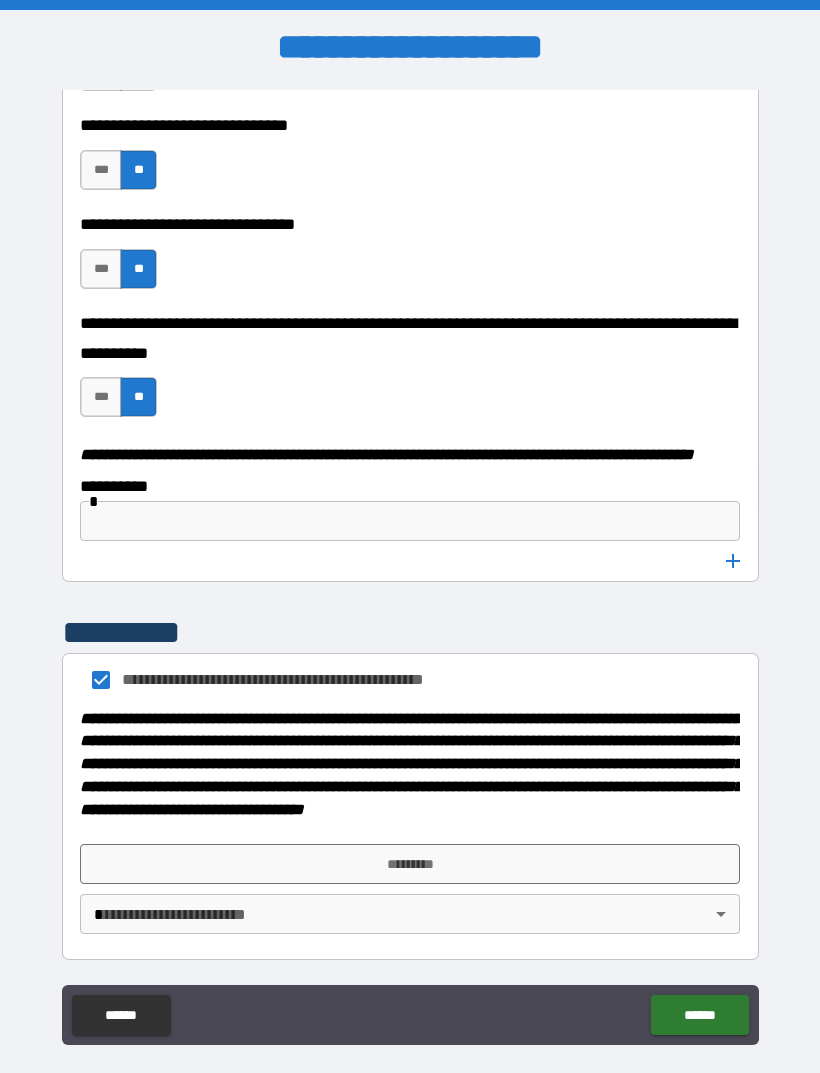 click on "*********" at bounding box center [410, 864] 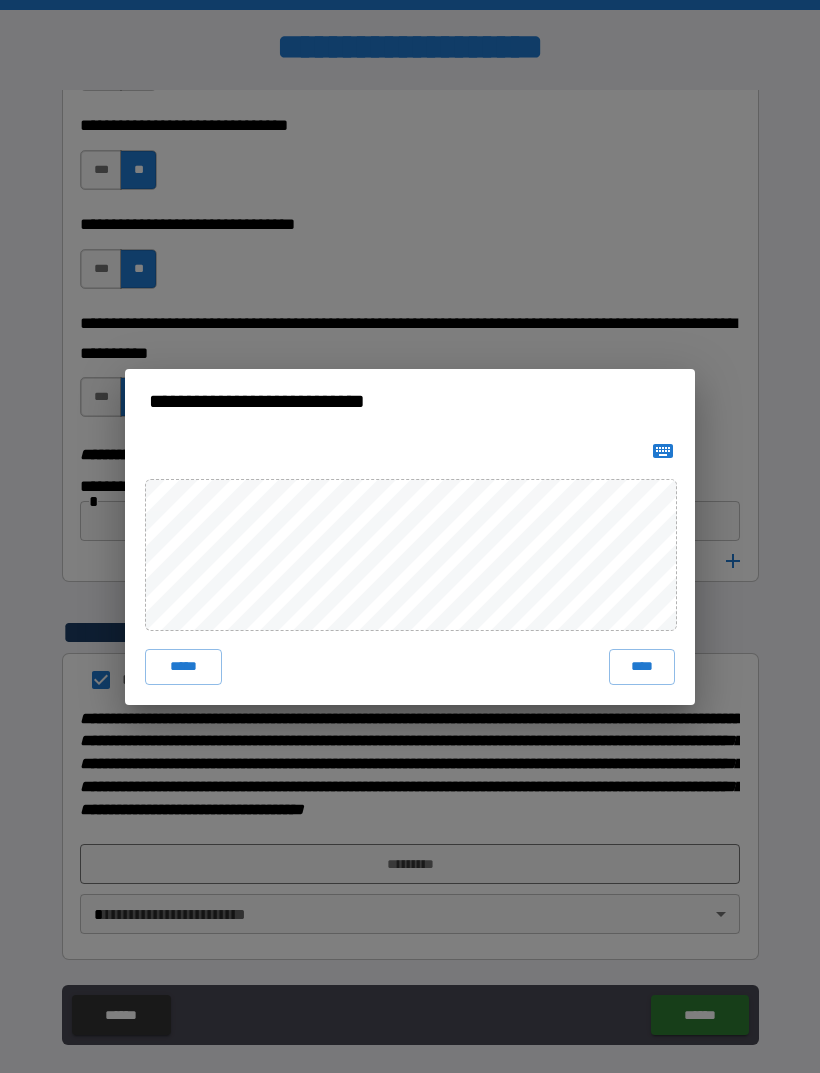 click on "****" at bounding box center (642, 667) 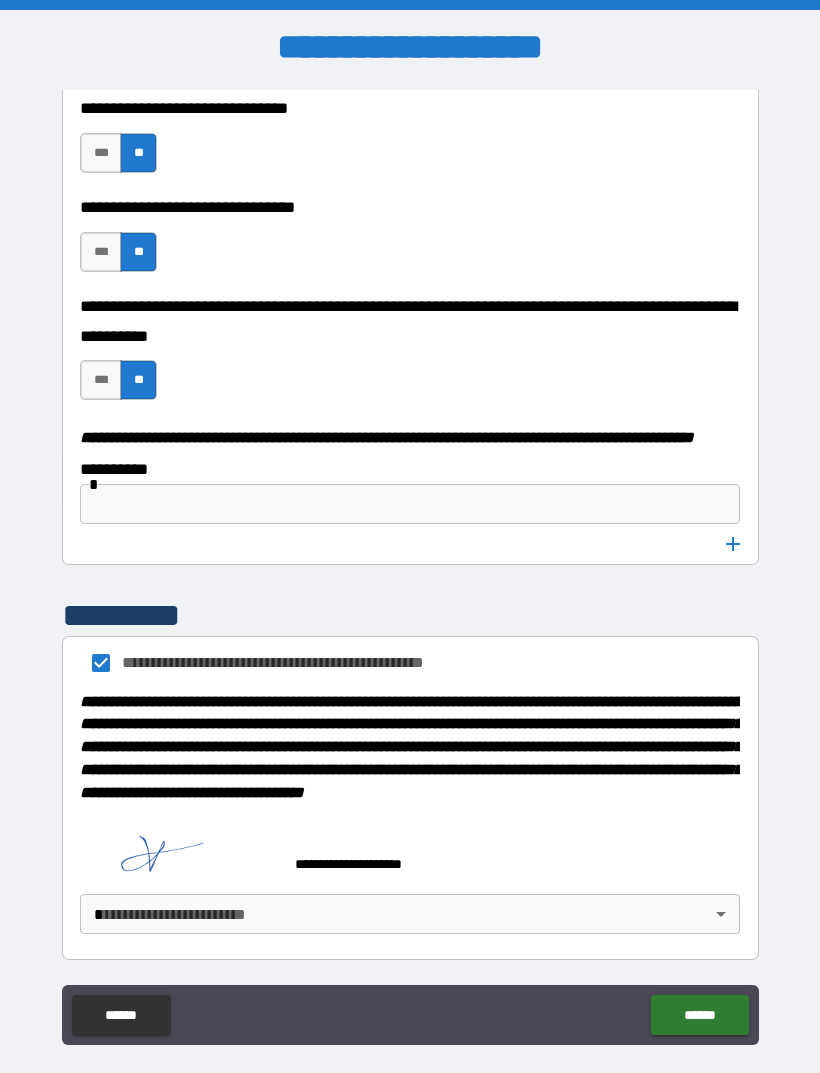 scroll, scrollTop: 10058, scrollLeft: 0, axis: vertical 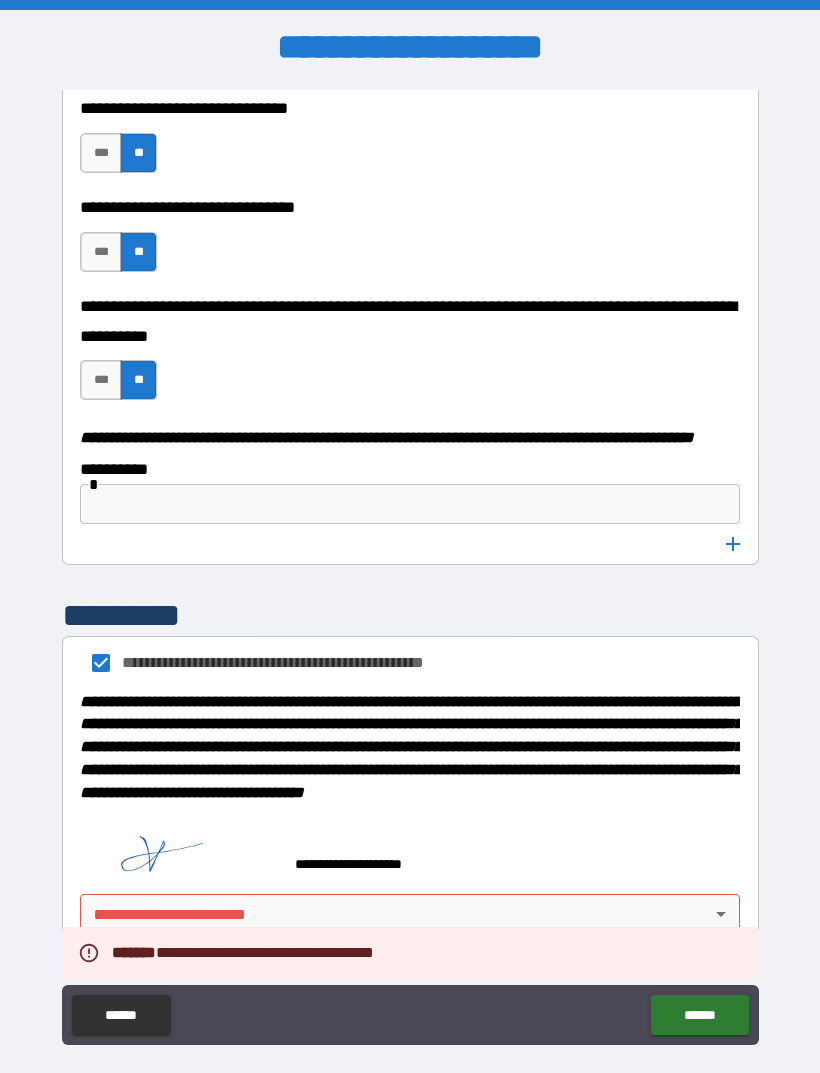 click on "**********" at bounding box center (410, 568) 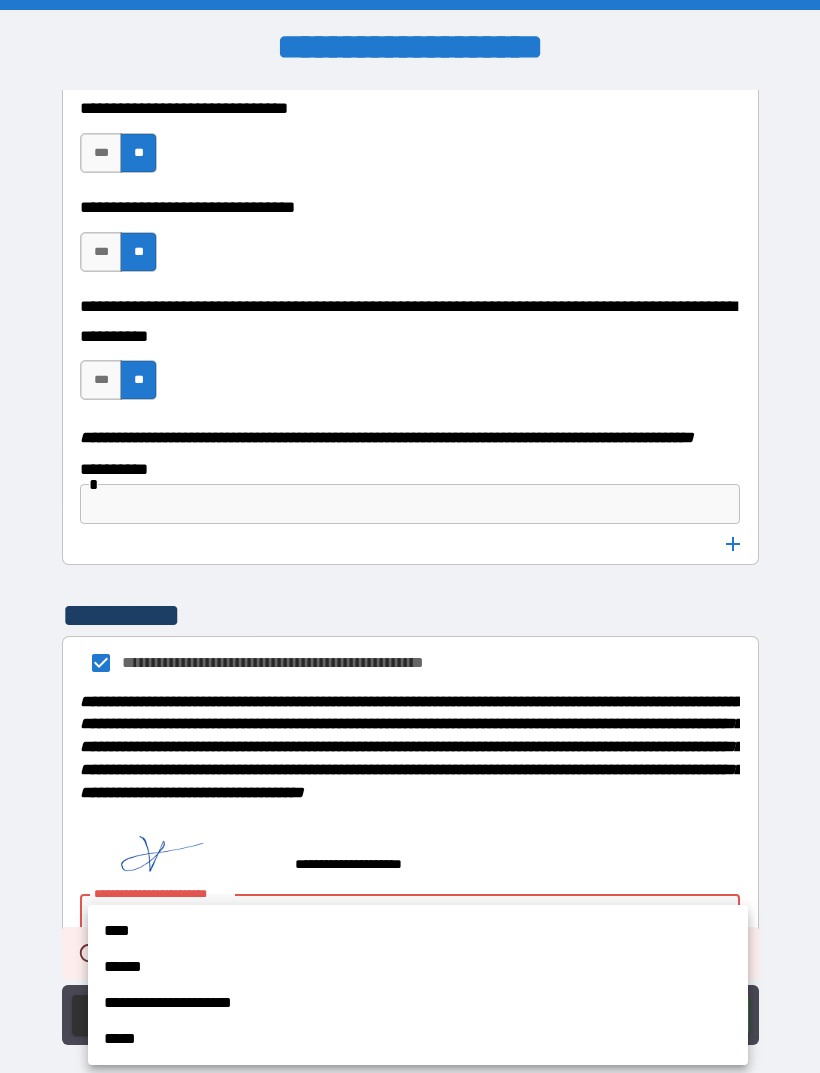 click on "****" at bounding box center [418, 931] 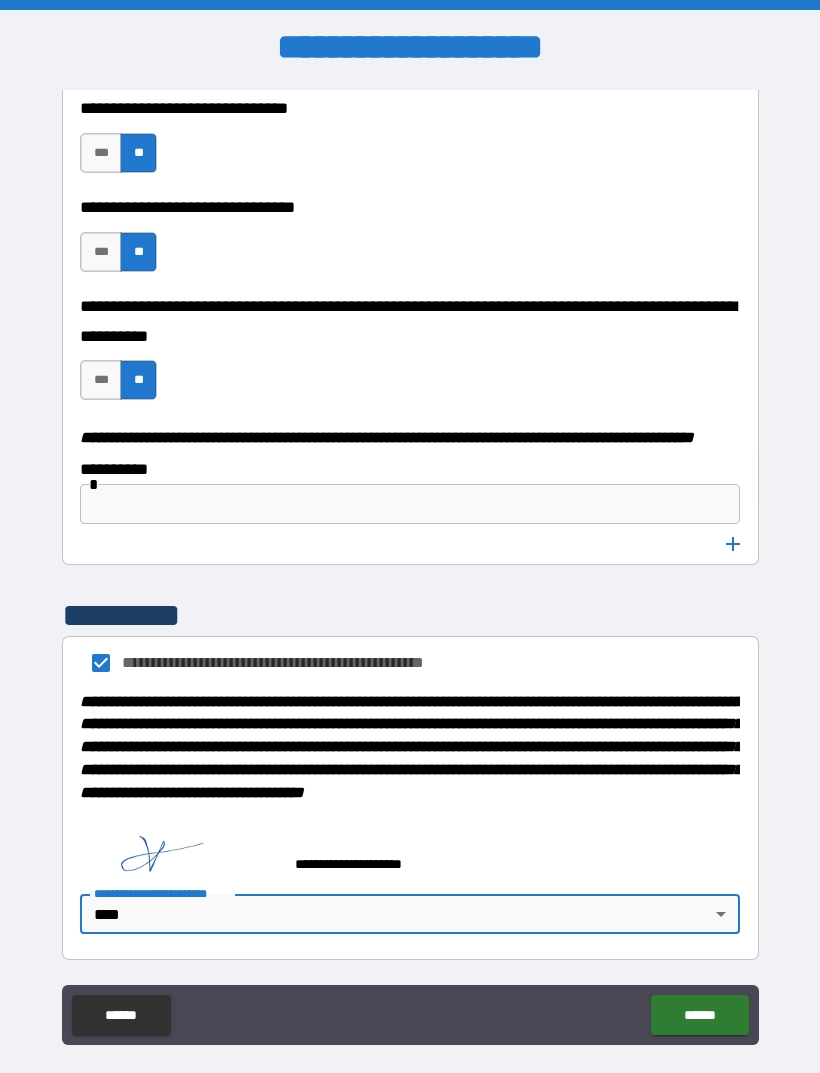 click on "******" at bounding box center [699, 1015] 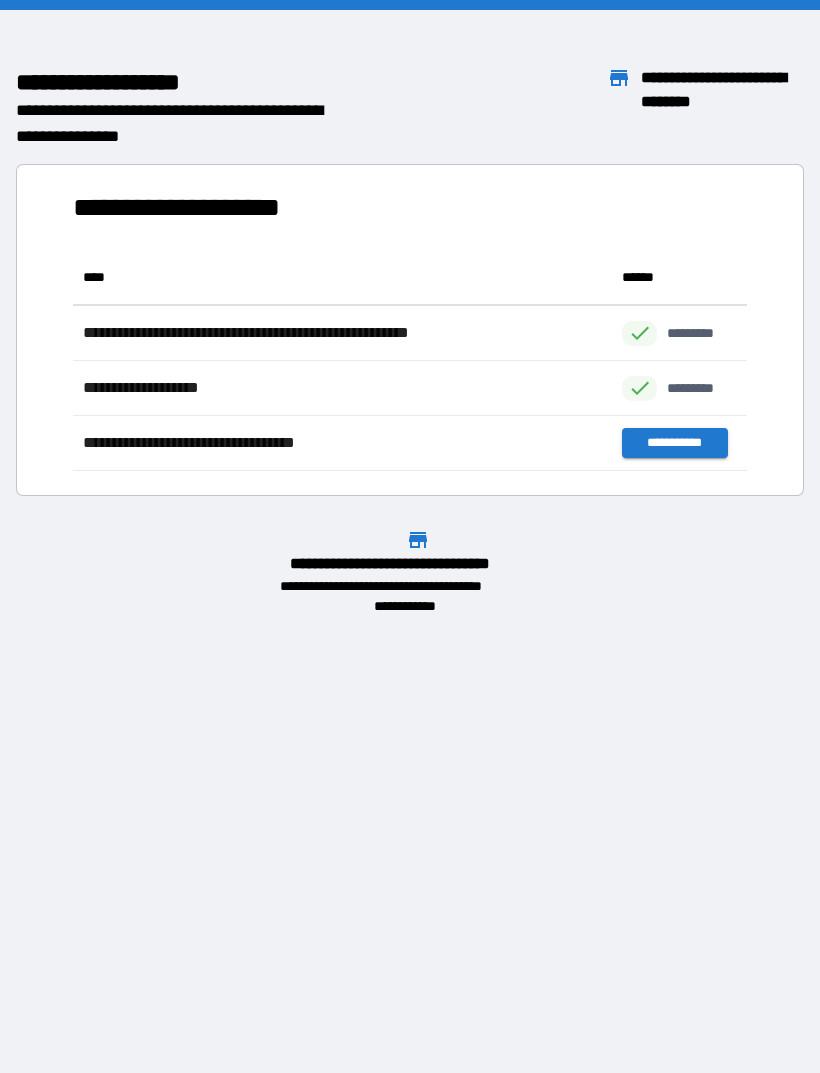 scroll, scrollTop: 1, scrollLeft: 1, axis: both 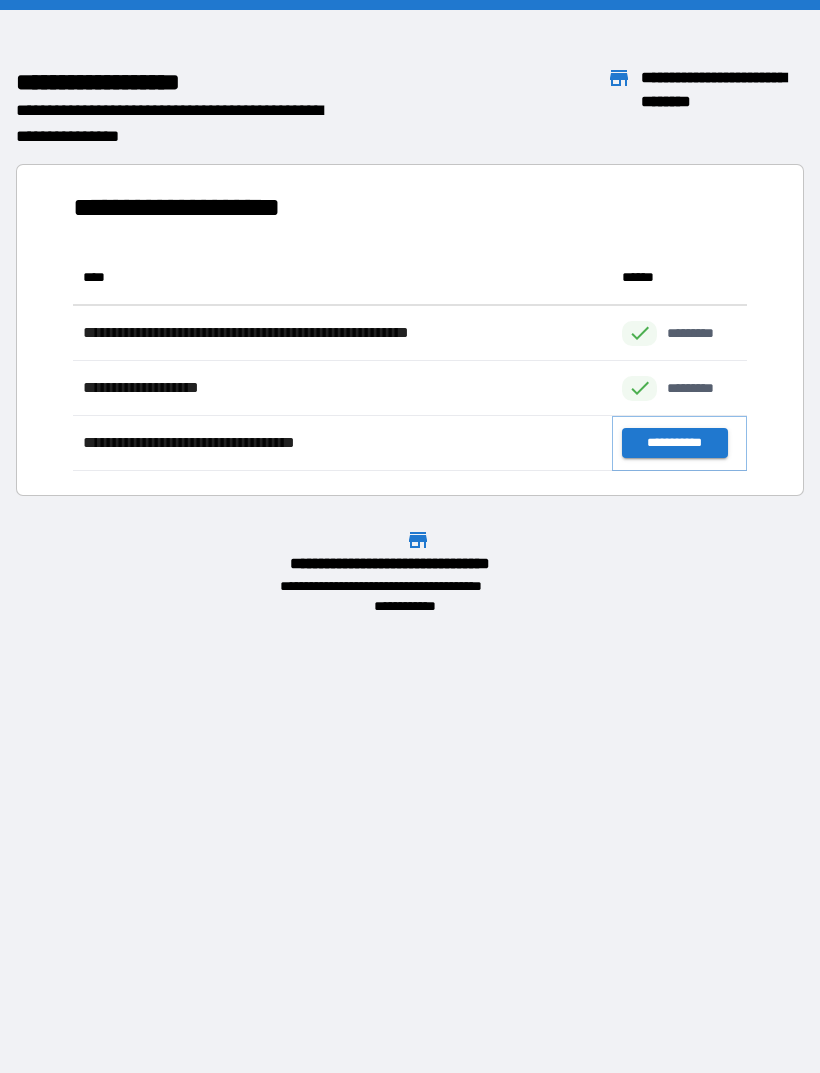 click on "**********" at bounding box center [674, 443] 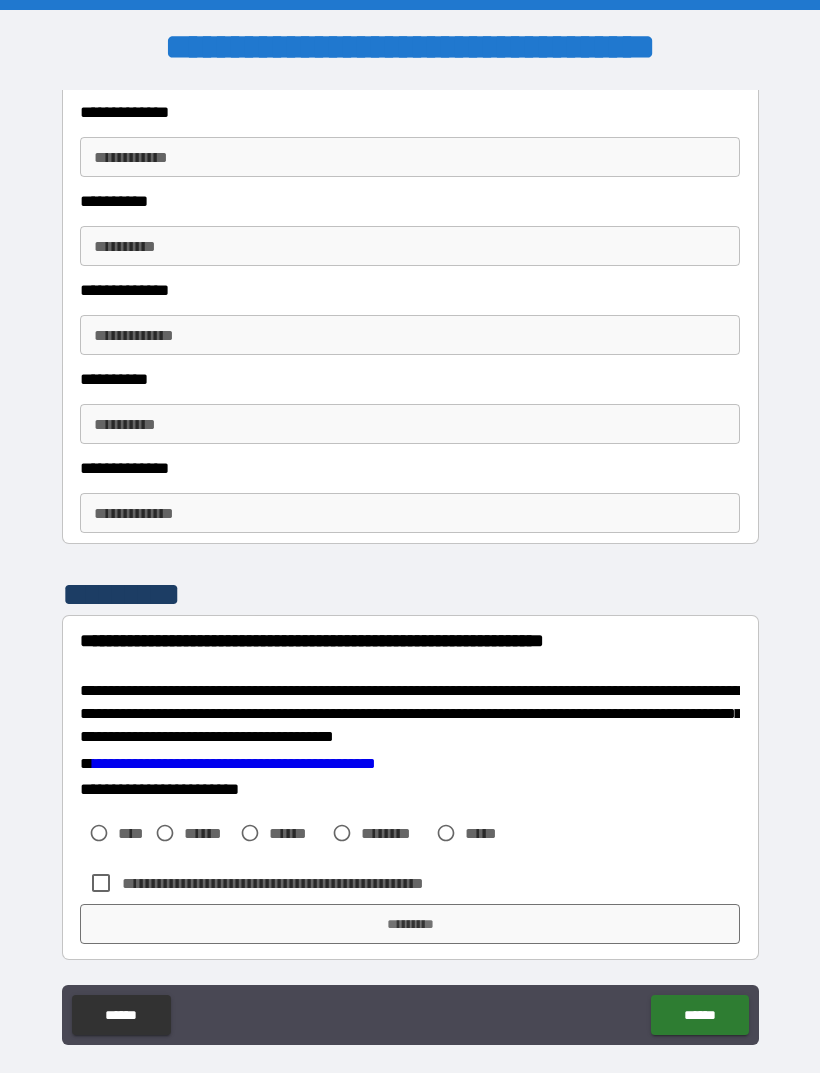 scroll, scrollTop: 3114, scrollLeft: 0, axis: vertical 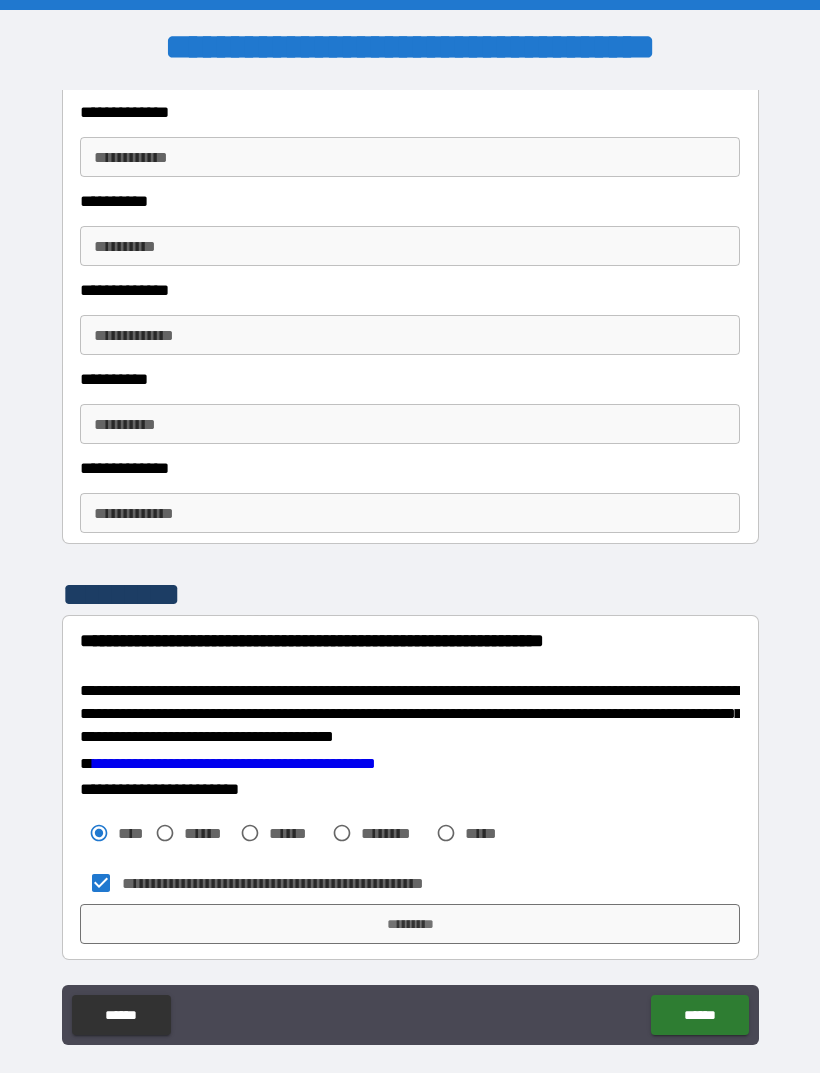 click on "*********" at bounding box center (410, 924) 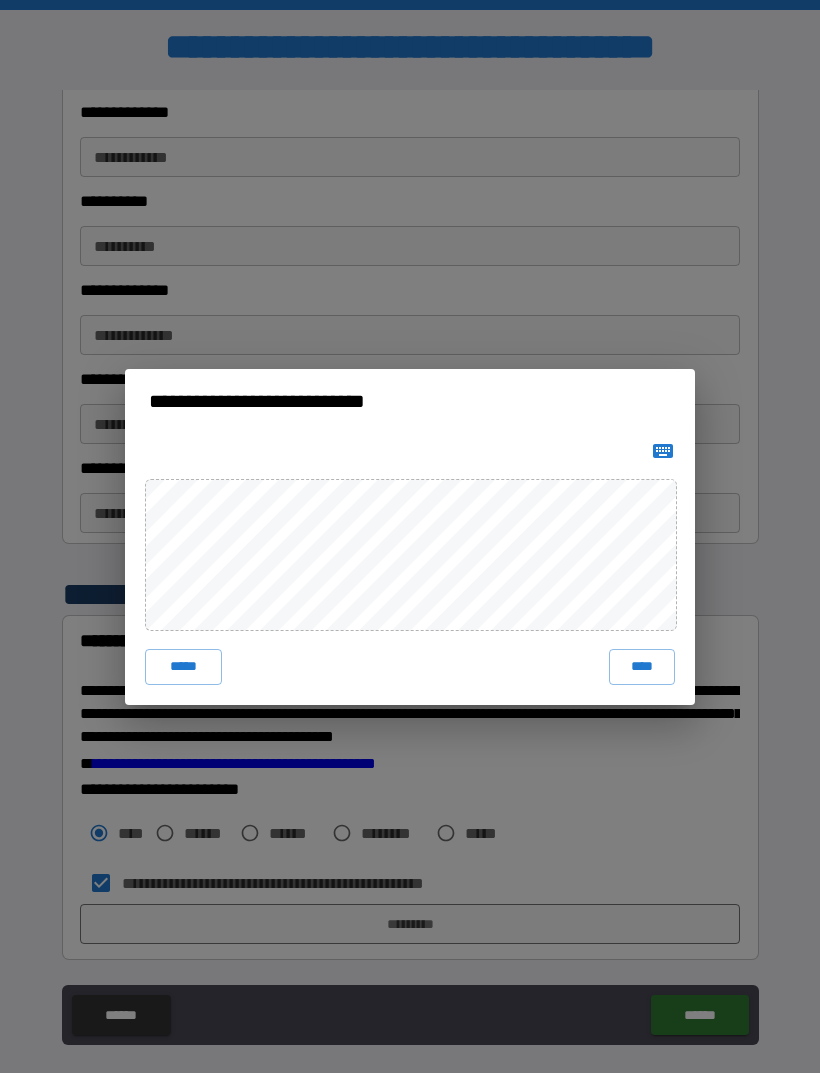 click on "****" at bounding box center (642, 667) 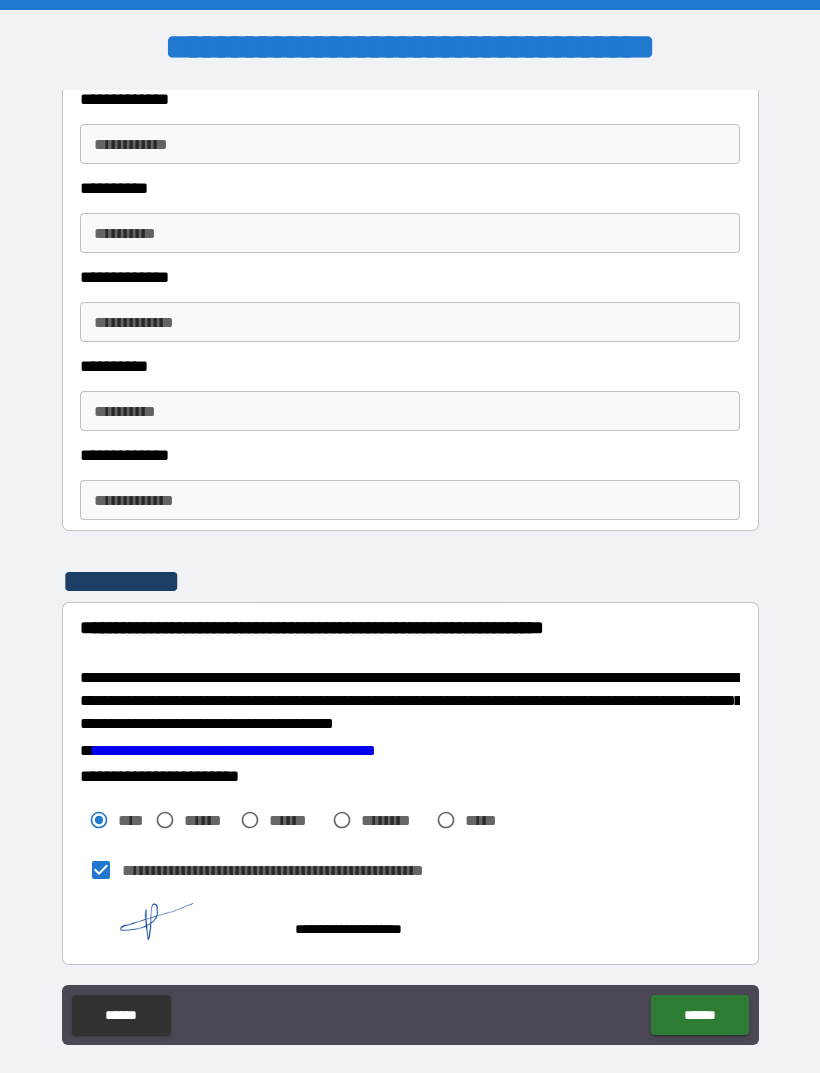 scroll, scrollTop: 3104, scrollLeft: 0, axis: vertical 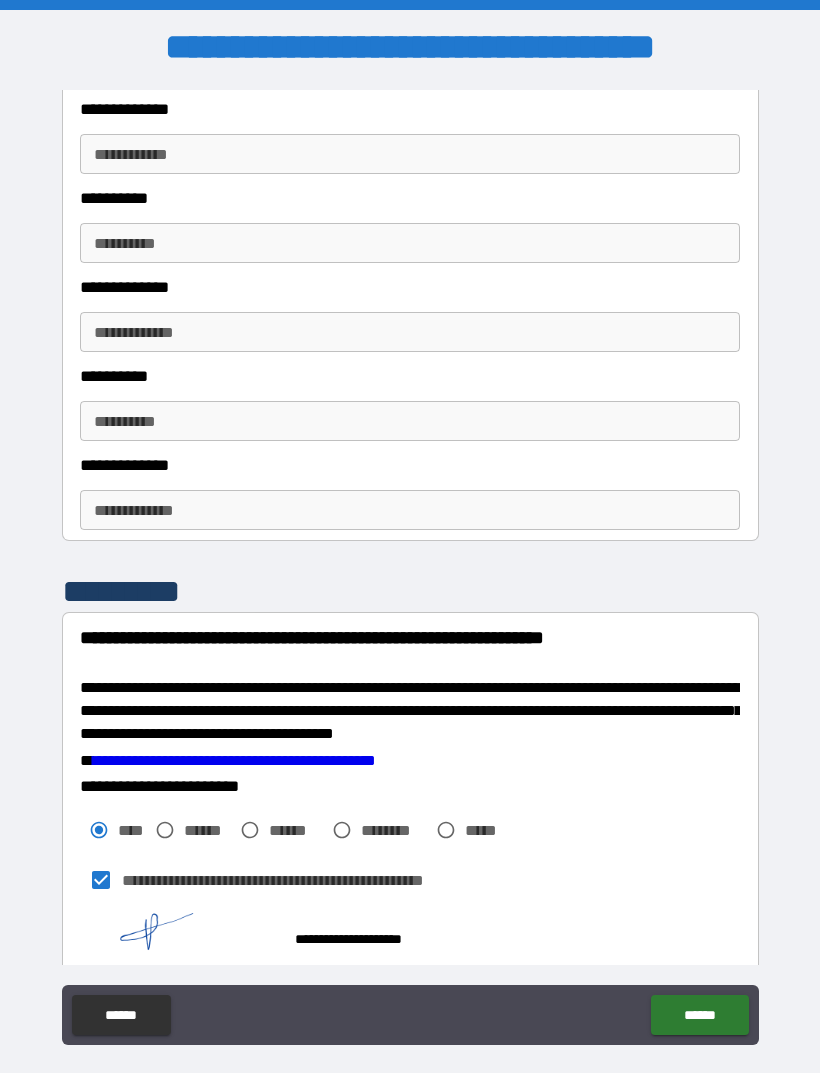 click on "******" at bounding box center [699, 1015] 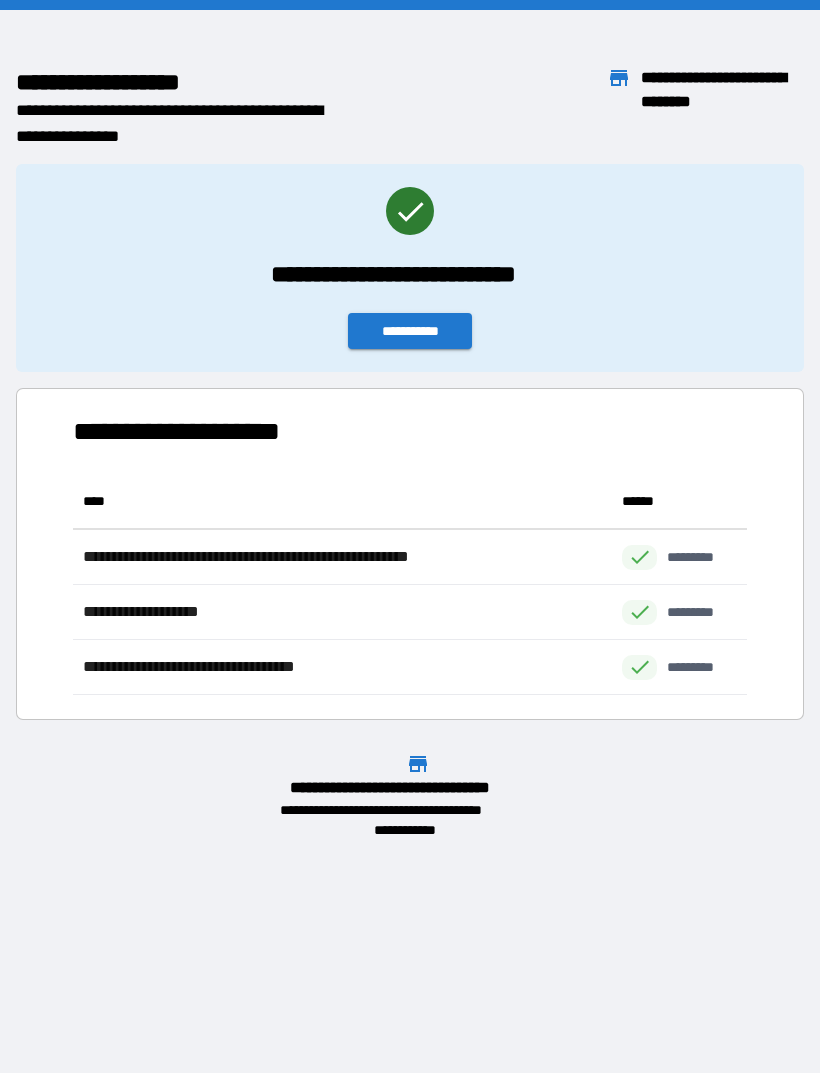 scroll, scrollTop: 1, scrollLeft: 1, axis: both 